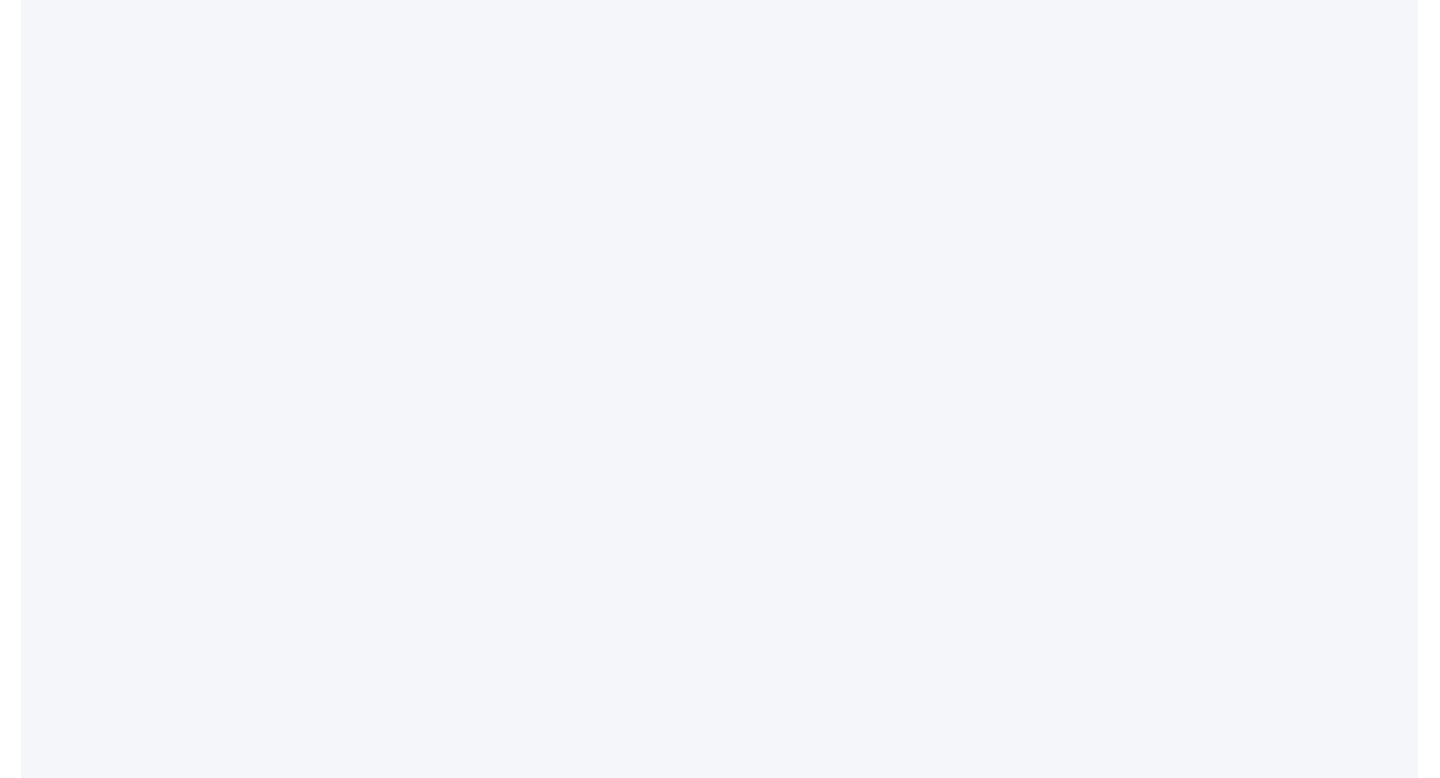 scroll, scrollTop: 0, scrollLeft: 0, axis: both 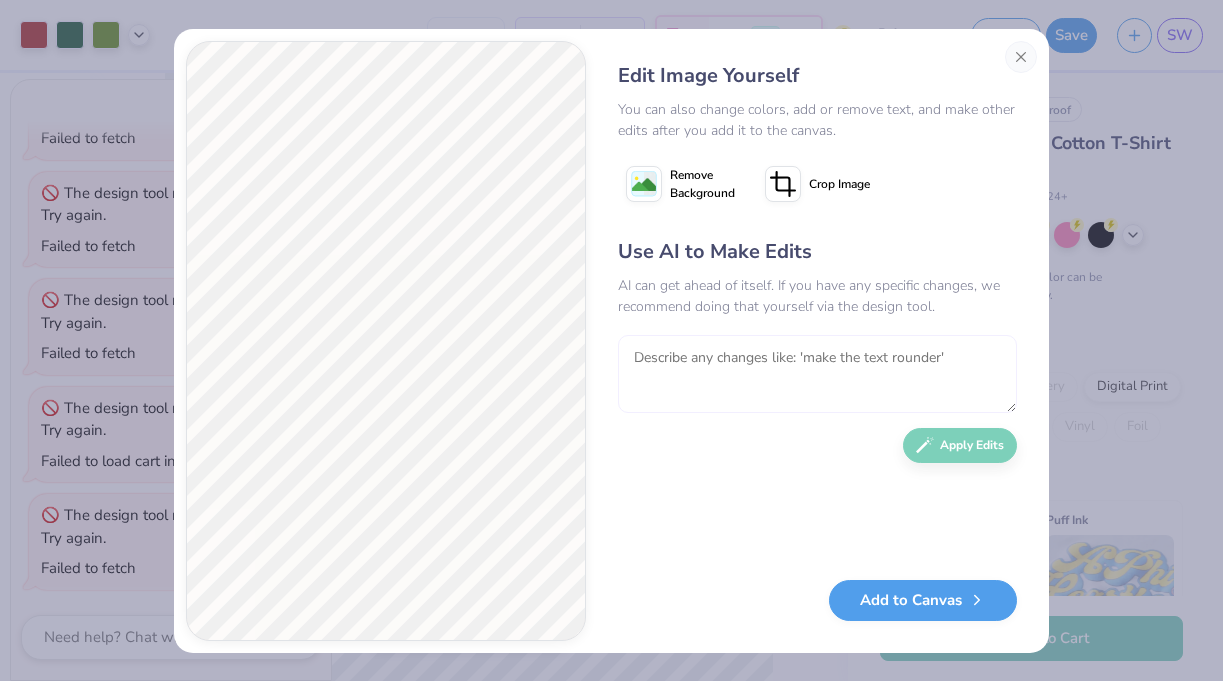 click at bounding box center [817, 374] 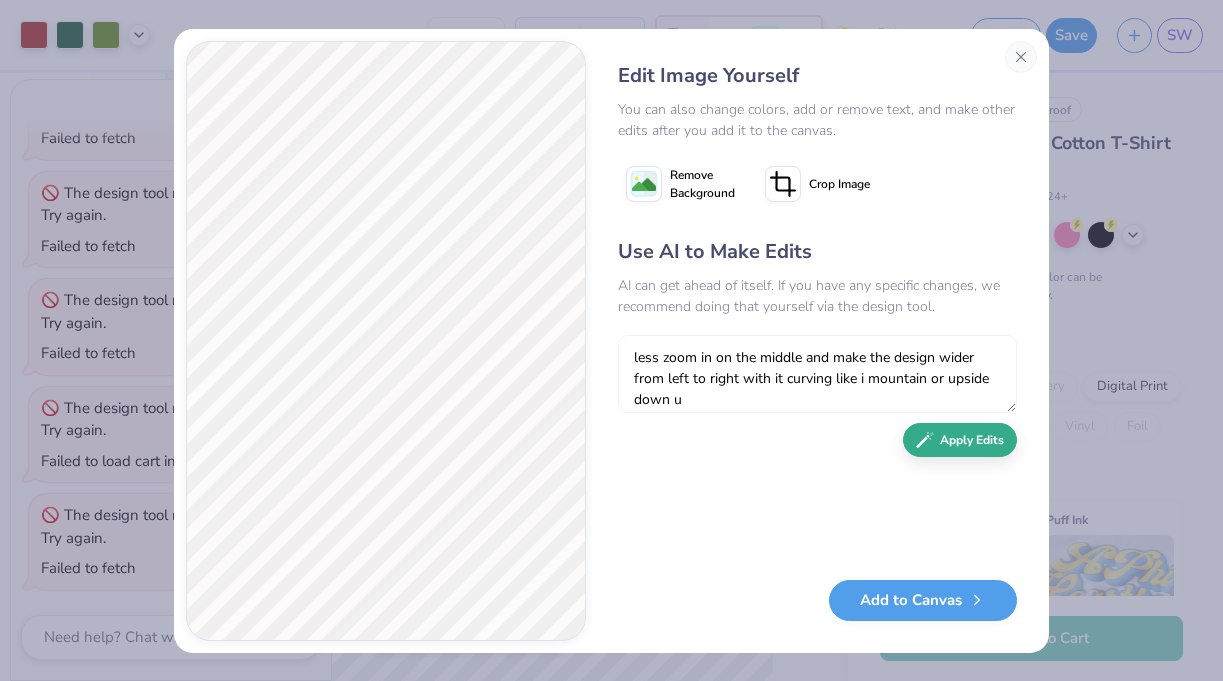 type on "less zoom in on the middle and make the design wider from left to right with it curving like i mountain or upside down u" 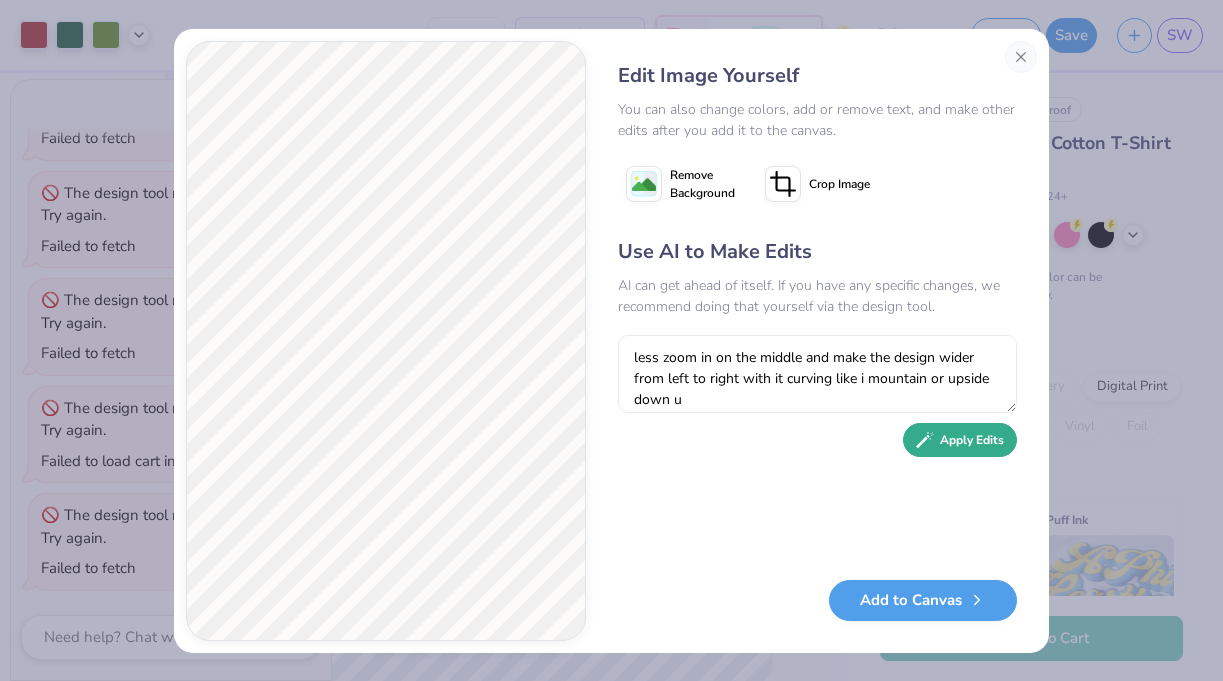 click on "Apply Edits" at bounding box center [960, 440] 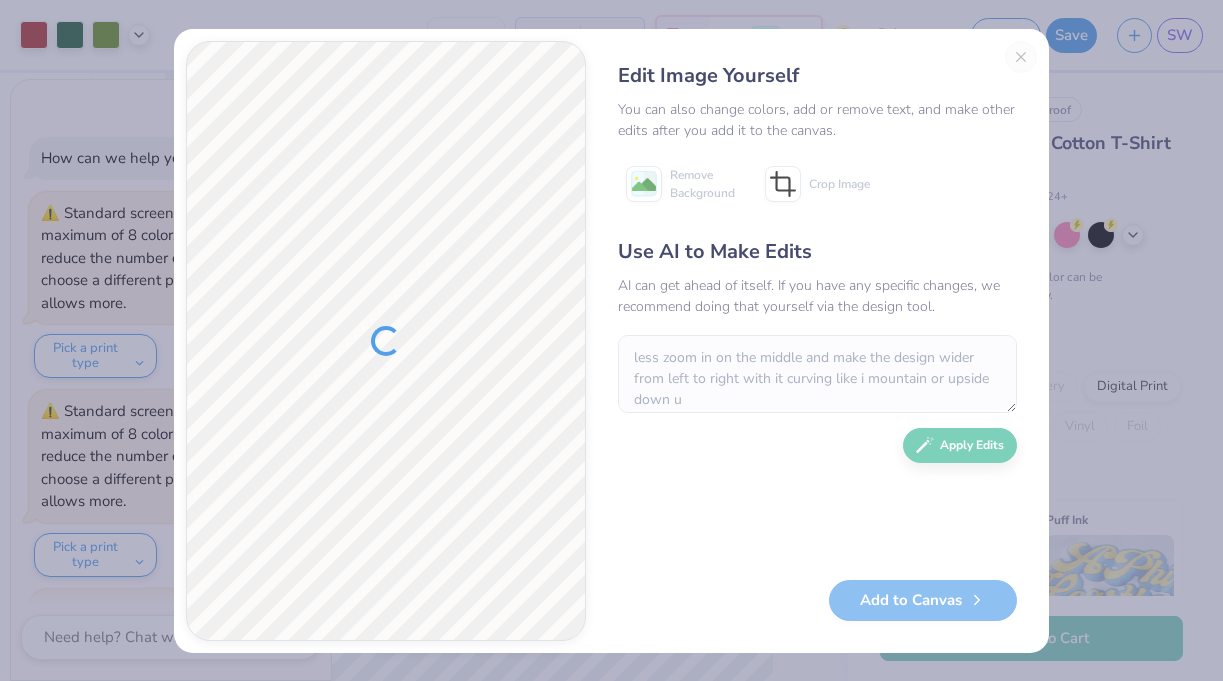scroll, scrollTop: 0, scrollLeft: 0, axis: both 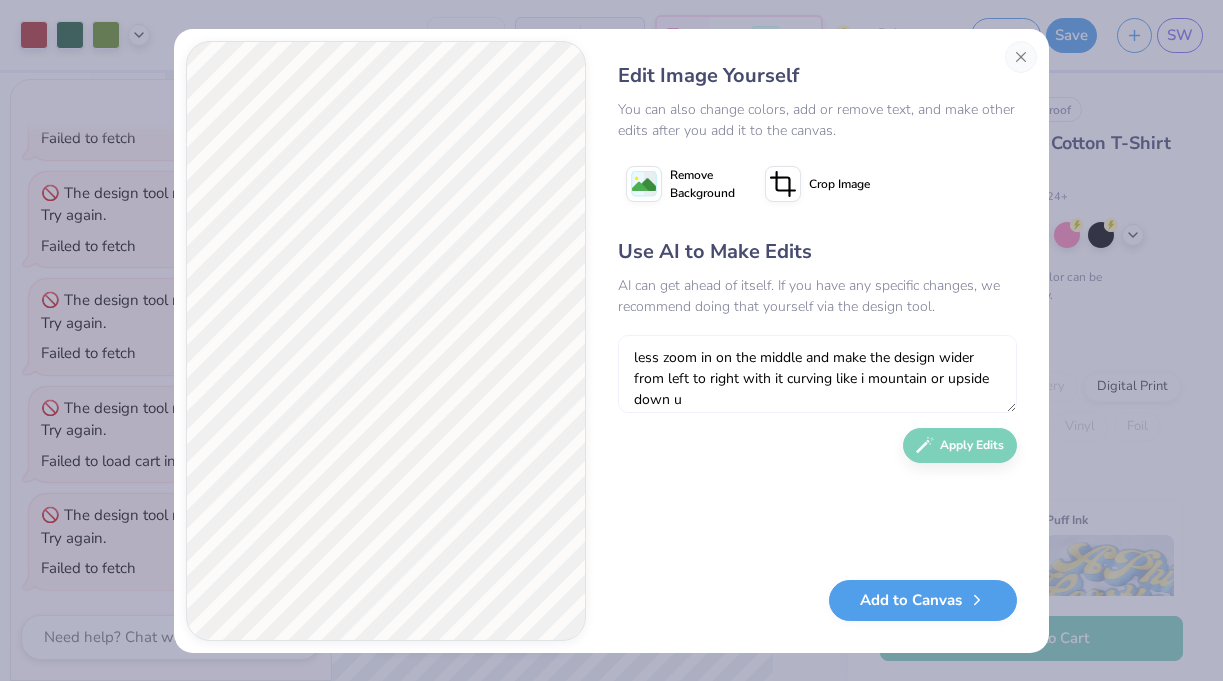 click on "less zoom in on the middle and make the design wider from left to right with it curving like i mountain or upside down u" at bounding box center (817, 374) 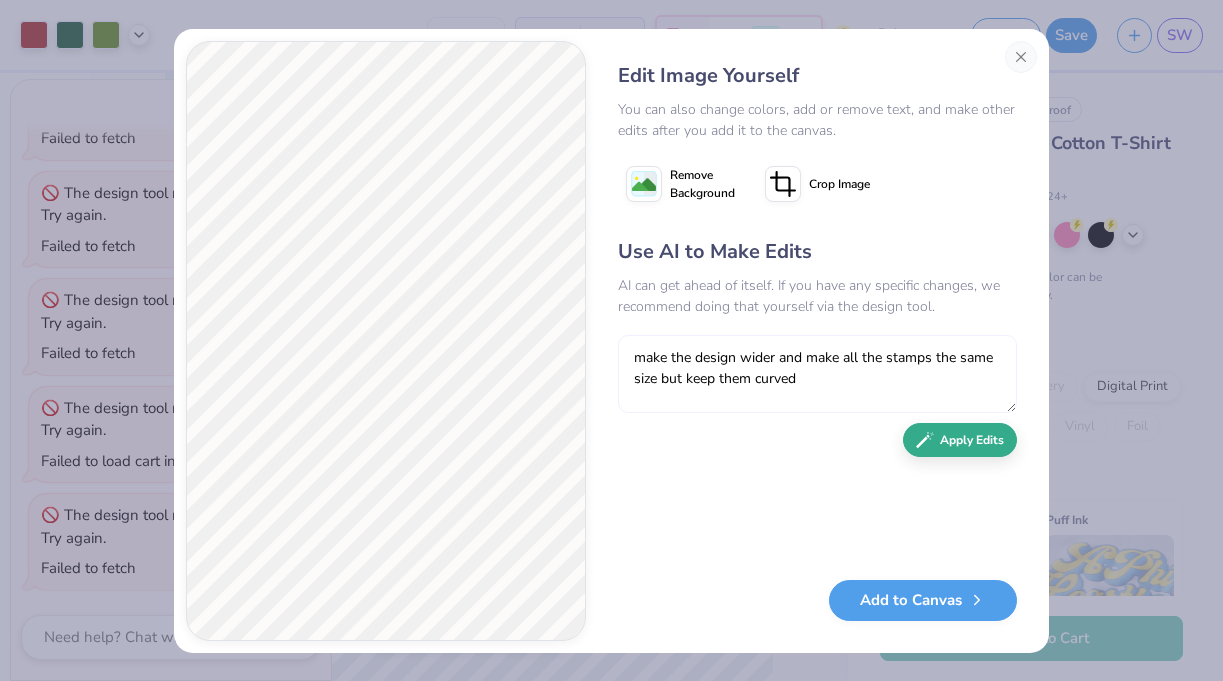 type on "make the design wider and make all the stamps the same size but keep them curved" 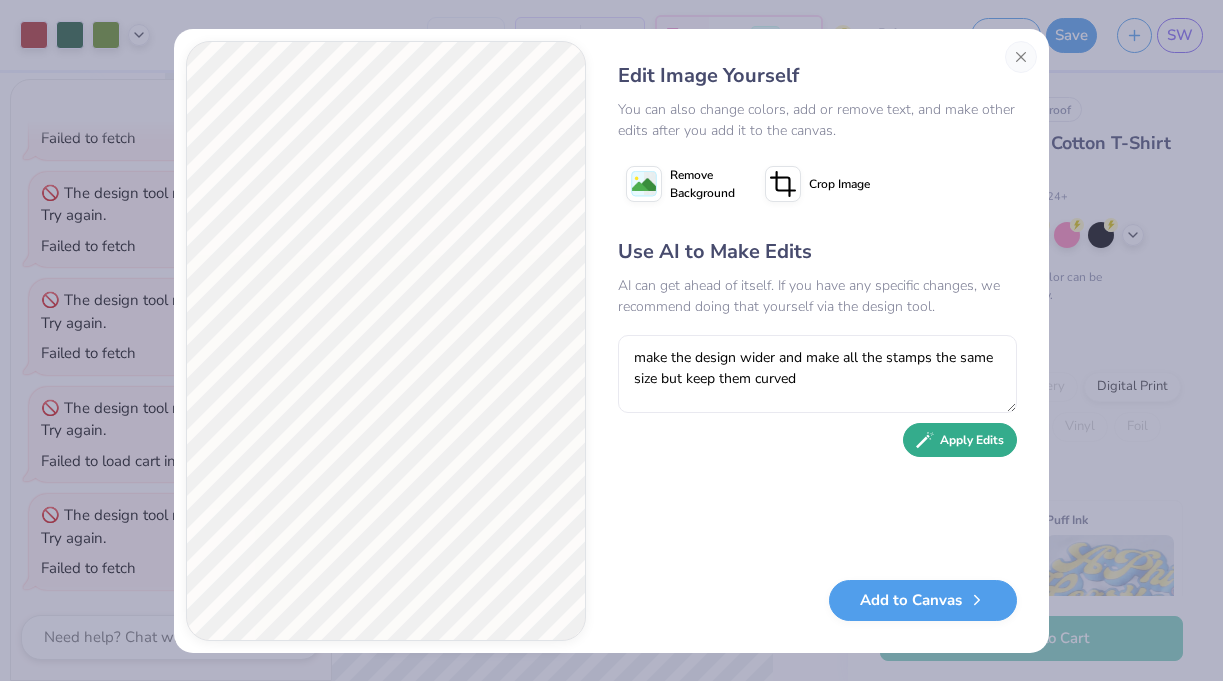 click on "Apply Edits" at bounding box center [960, 440] 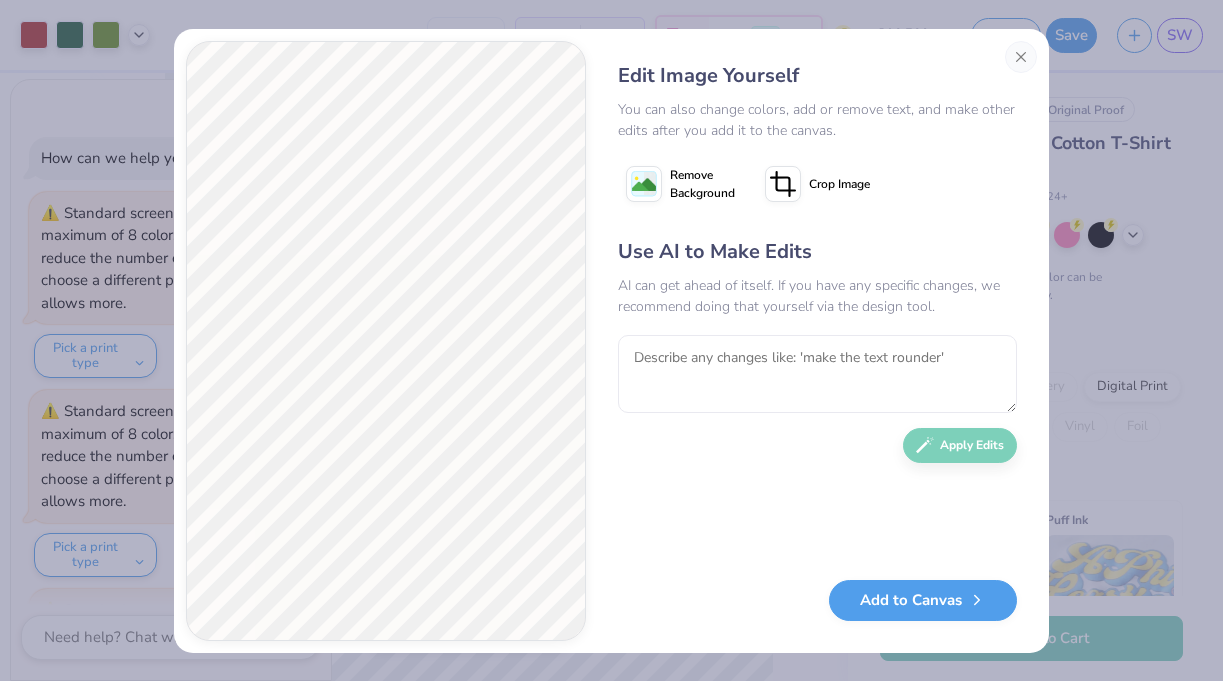 scroll, scrollTop: 0, scrollLeft: 0, axis: both 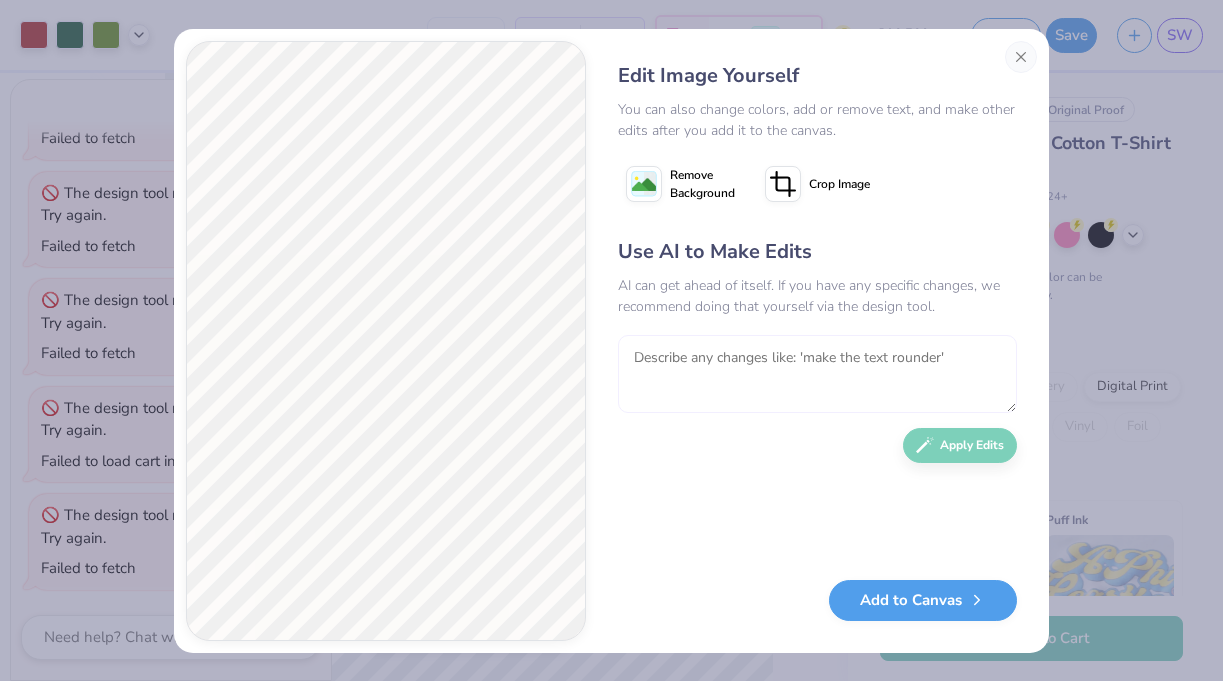 click at bounding box center [817, 374] 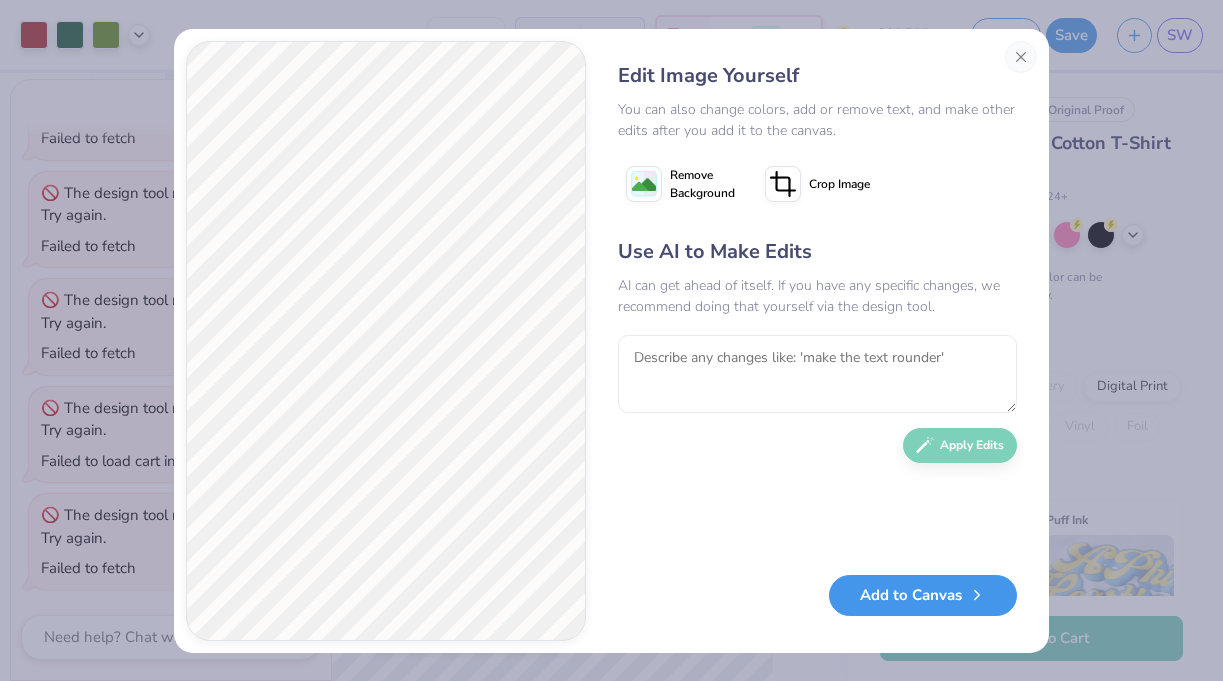 click on "Add to Canvas" at bounding box center [923, 595] 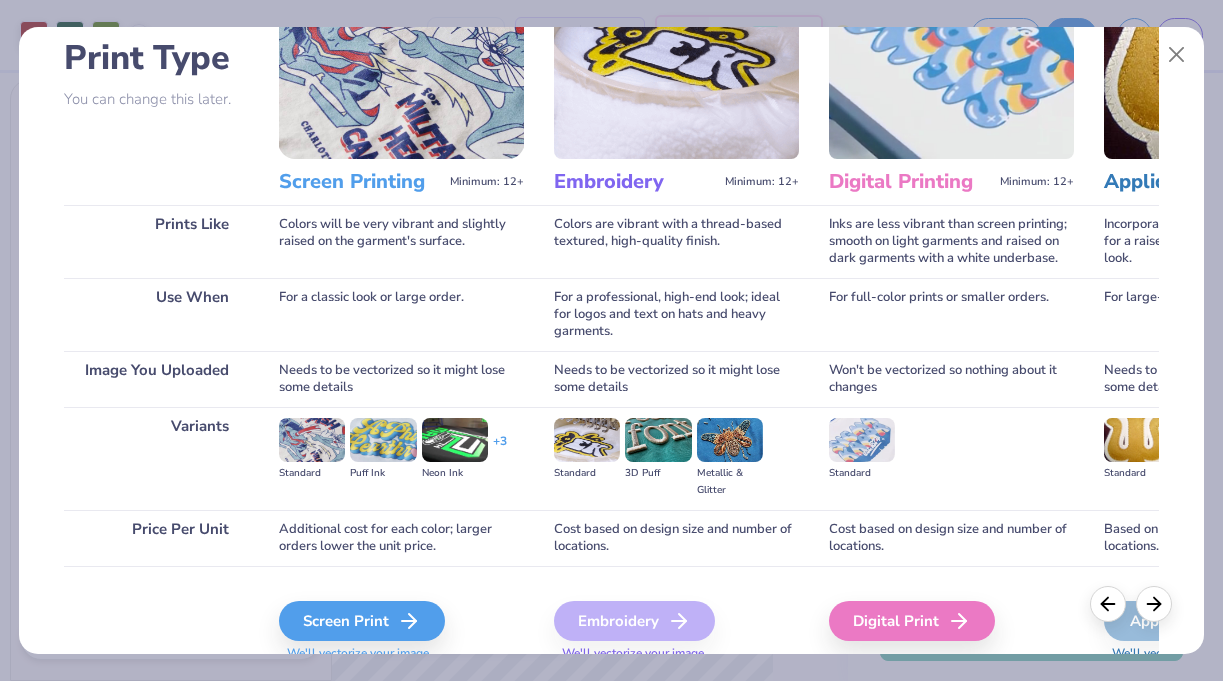 scroll, scrollTop: 216, scrollLeft: 0, axis: vertical 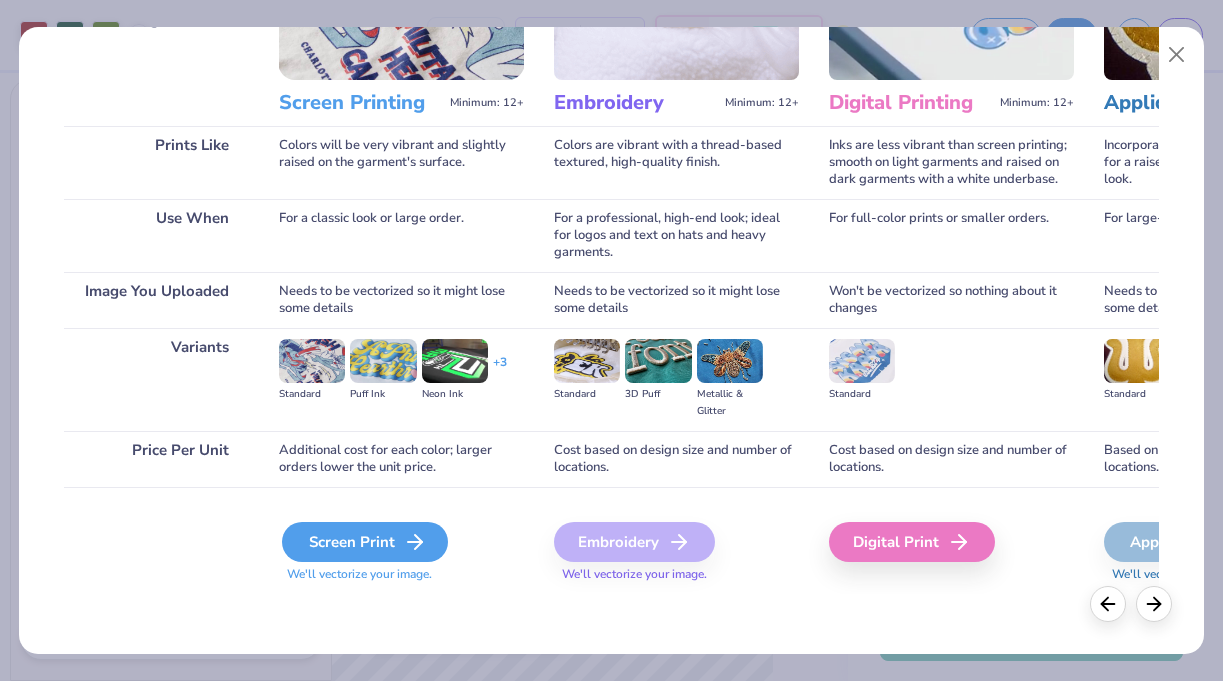 click on "Screen Print" at bounding box center [365, 542] 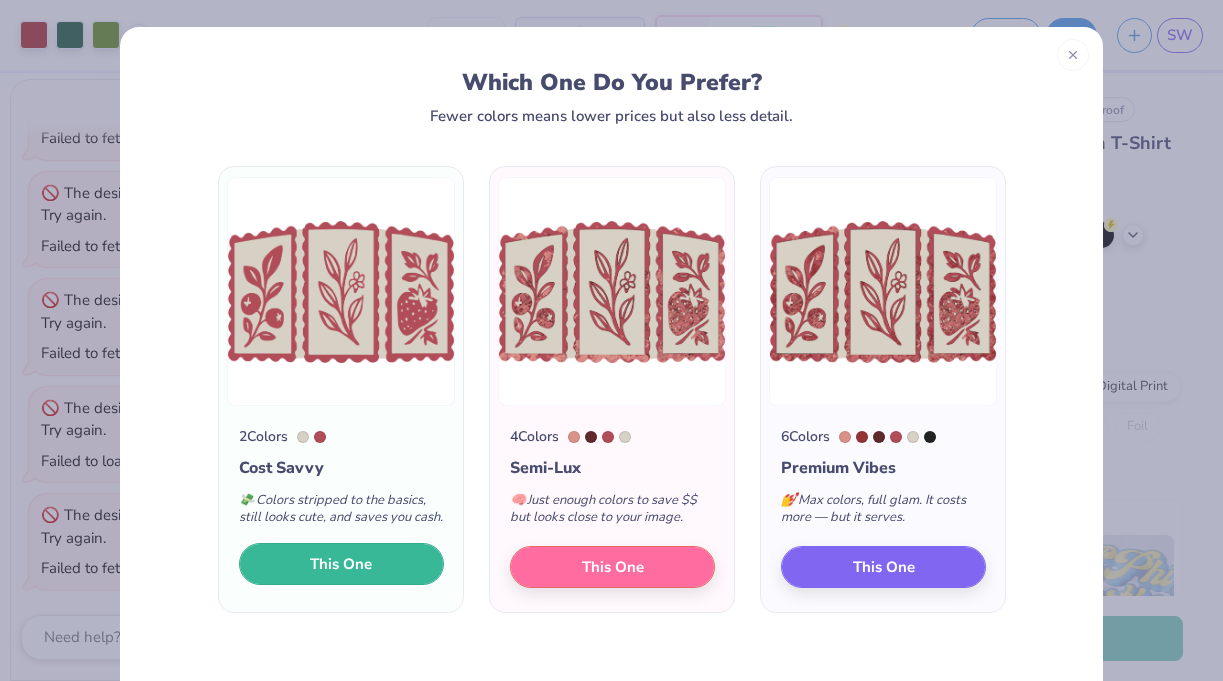 click on "This One" at bounding box center (341, 564) 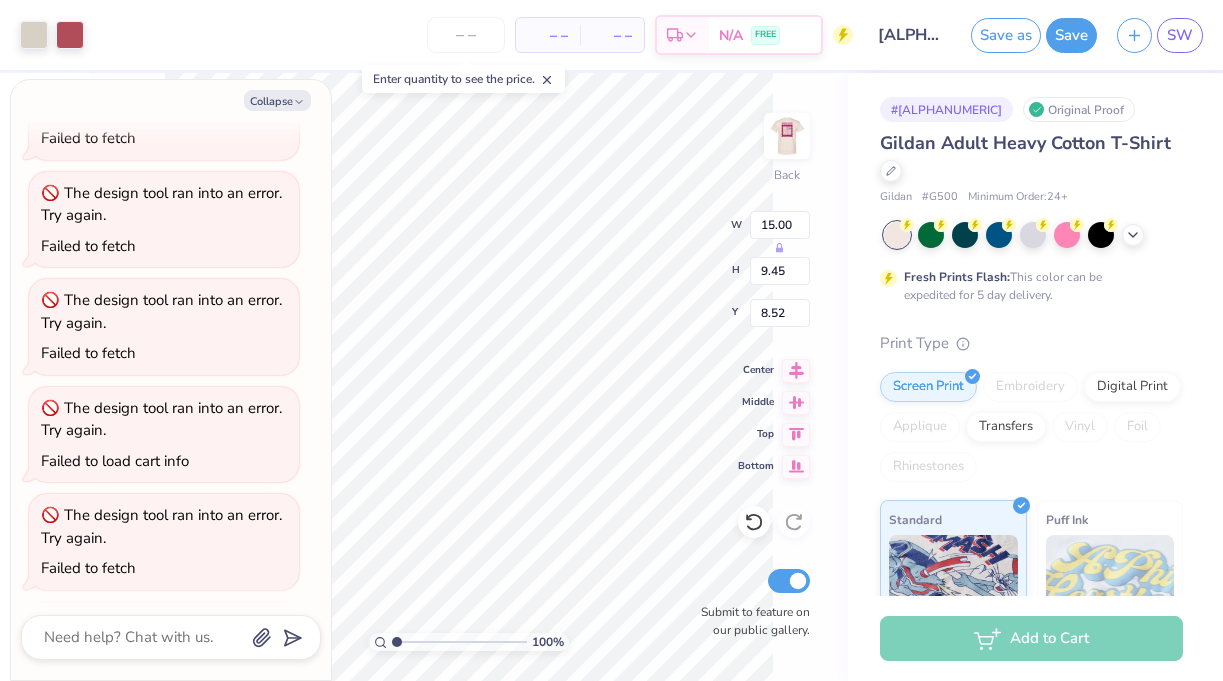 scroll, scrollTop: 2268, scrollLeft: 0, axis: vertical 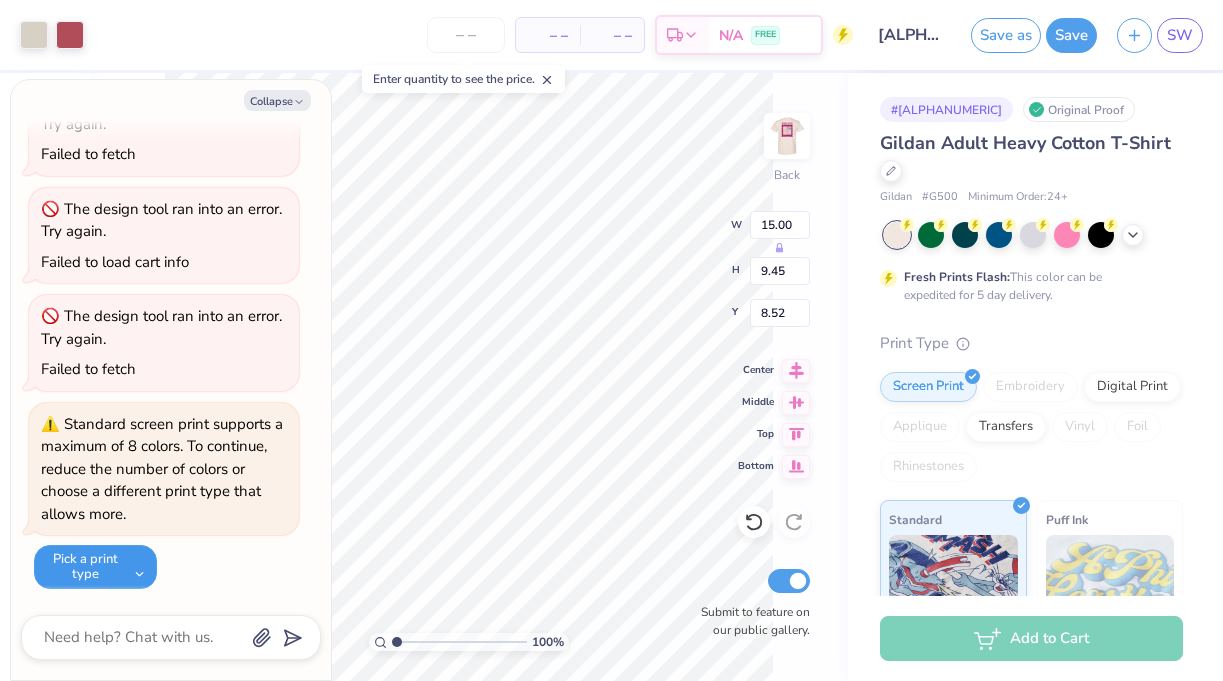 click on "Pick a print type" at bounding box center (95, 567) 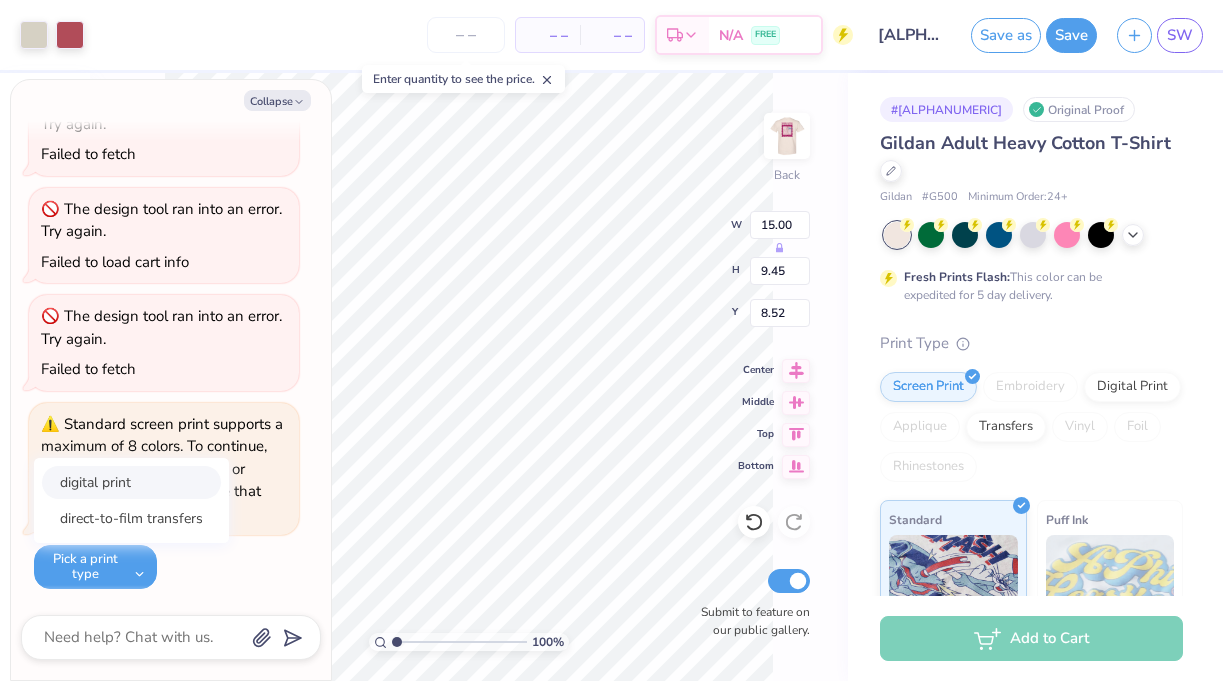 click on "digital print" at bounding box center [131, 482] 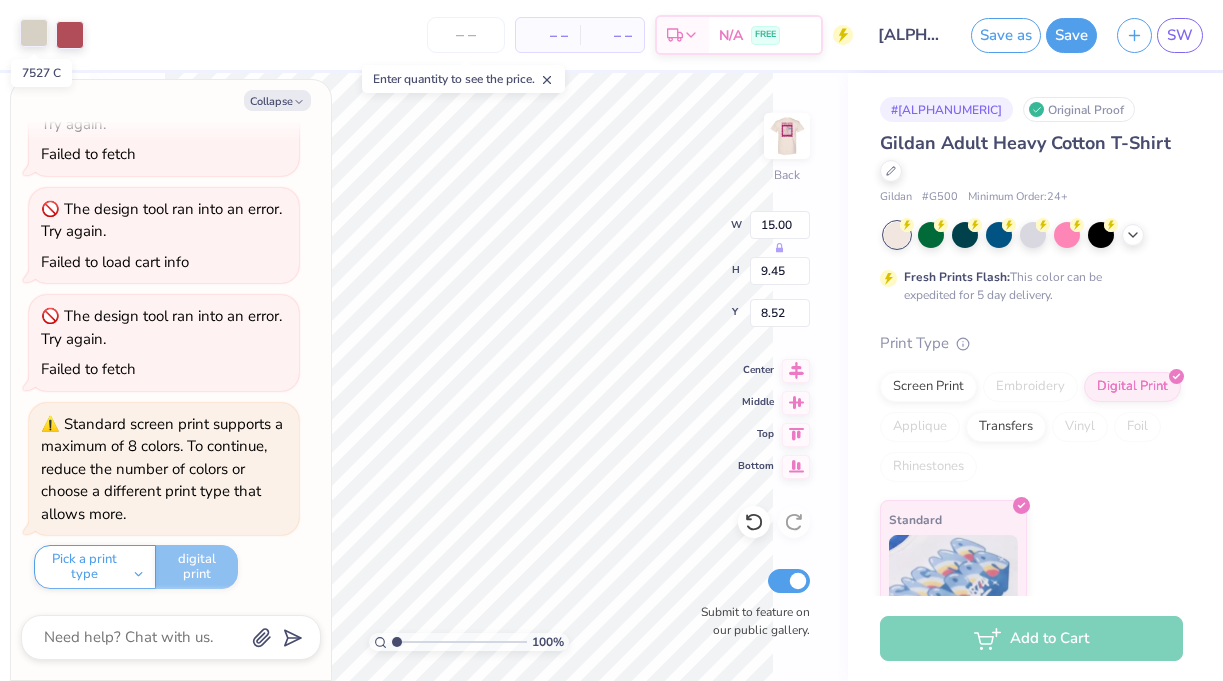 click at bounding box center (34, 33) 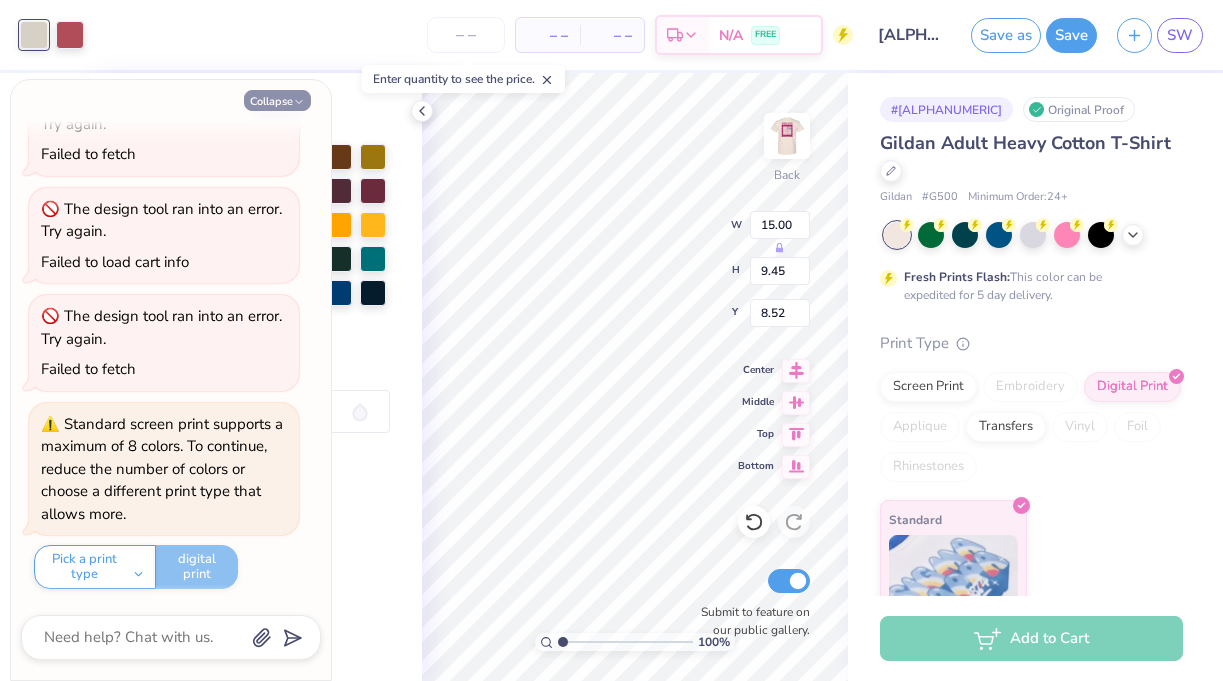 click on "Collapse" at bounding box center (277, 100) 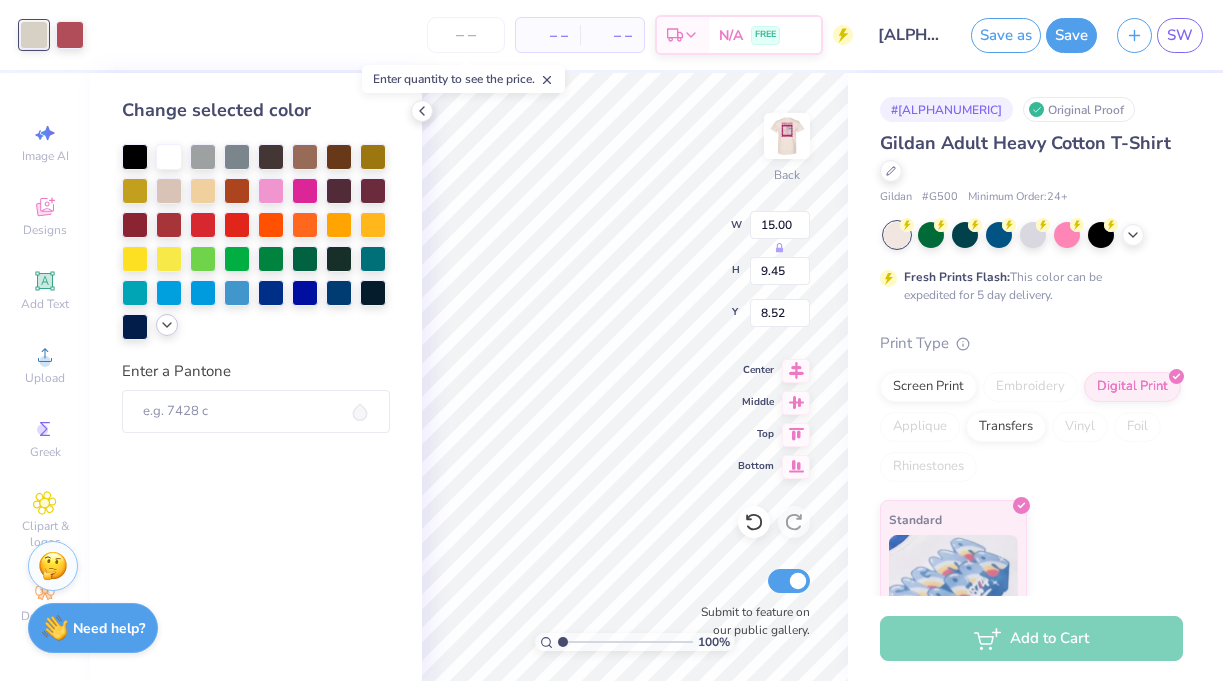 click at bounding box center (167, 325) 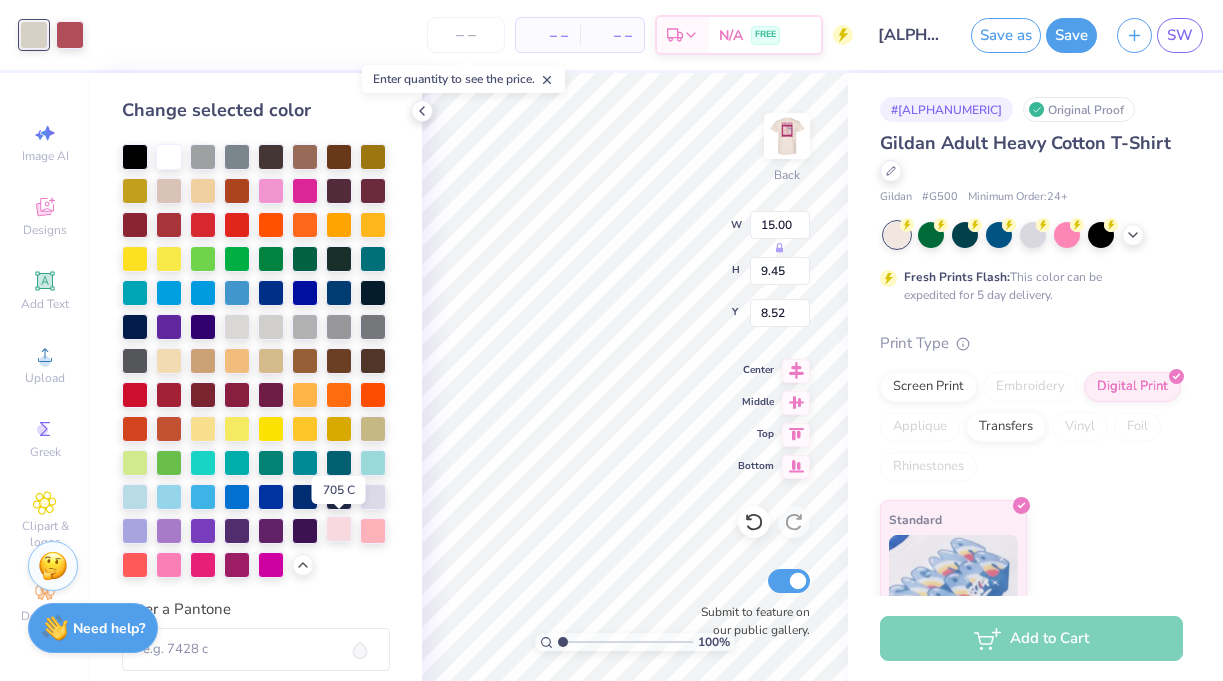 click at bounding box center (339, 529) 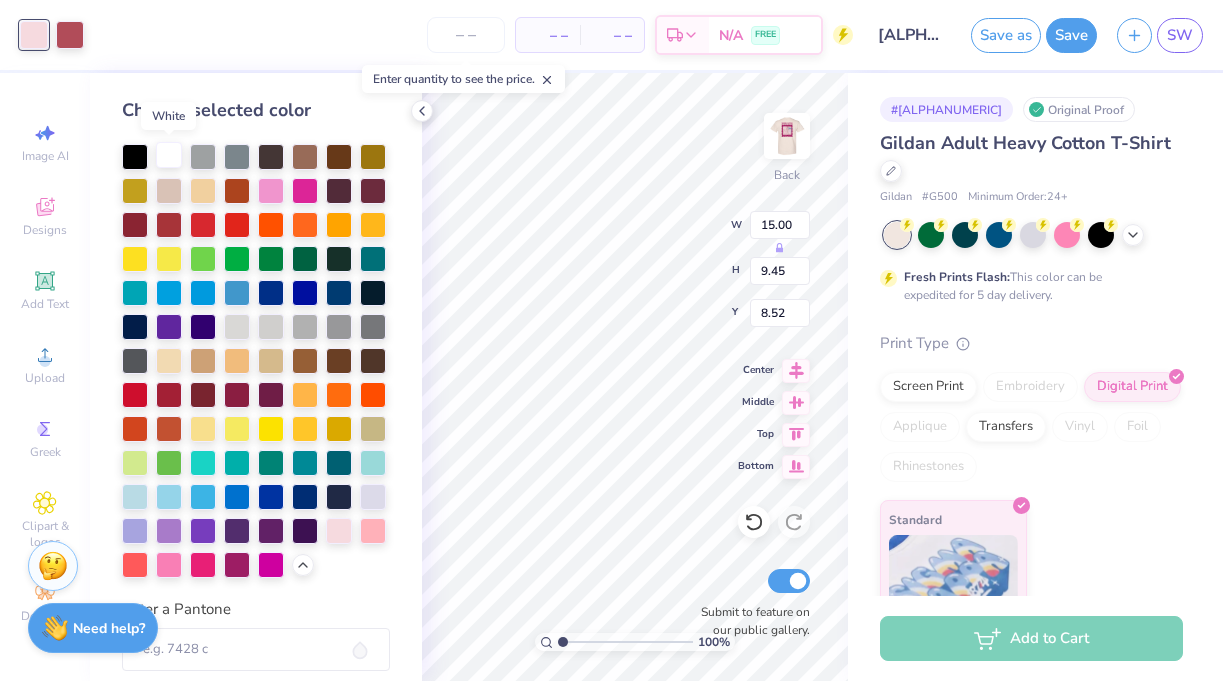 click at bounding box center (169, 155) 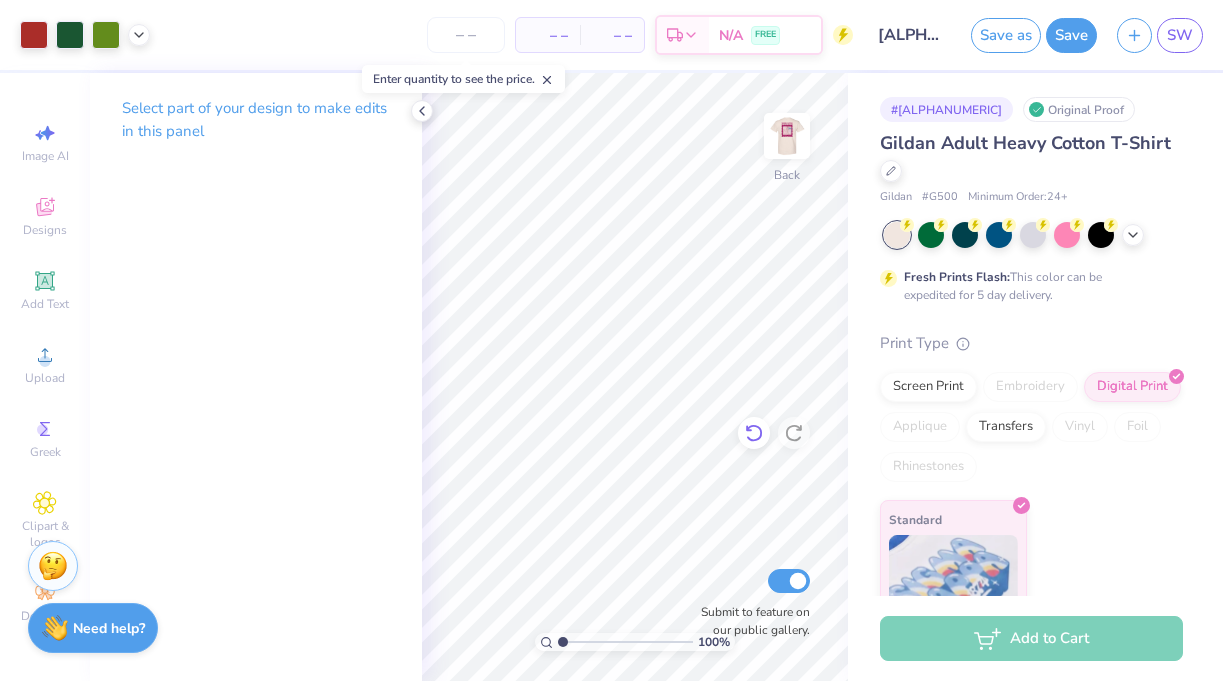 click 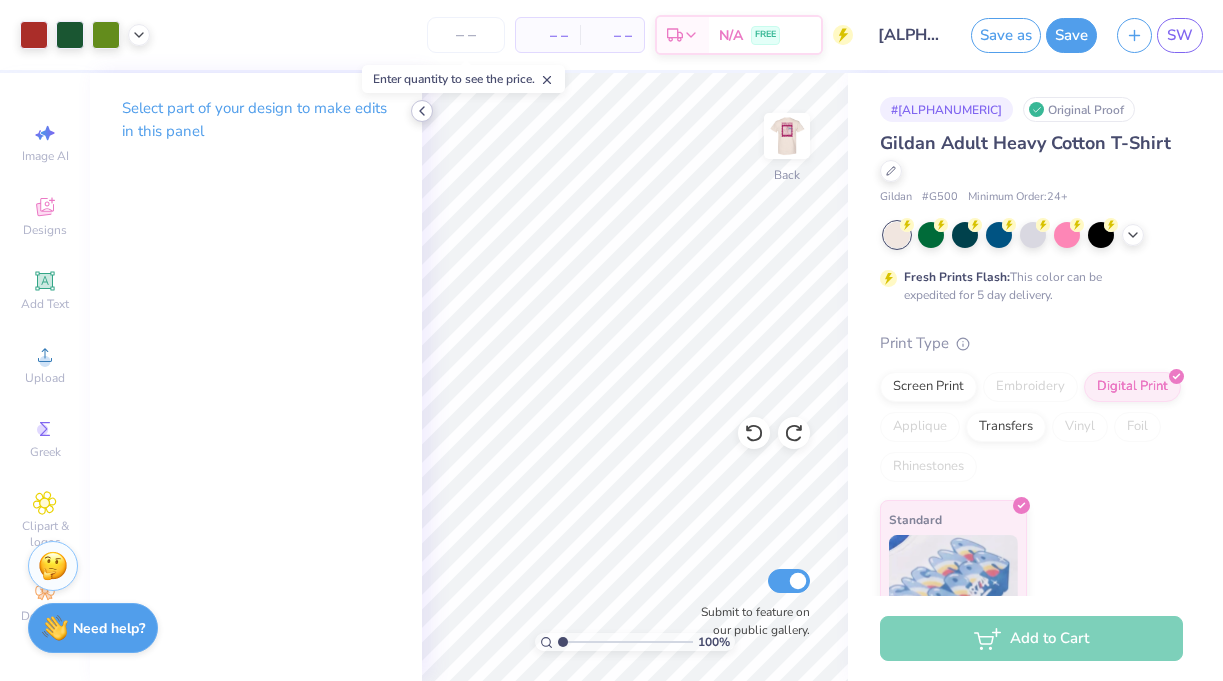 click 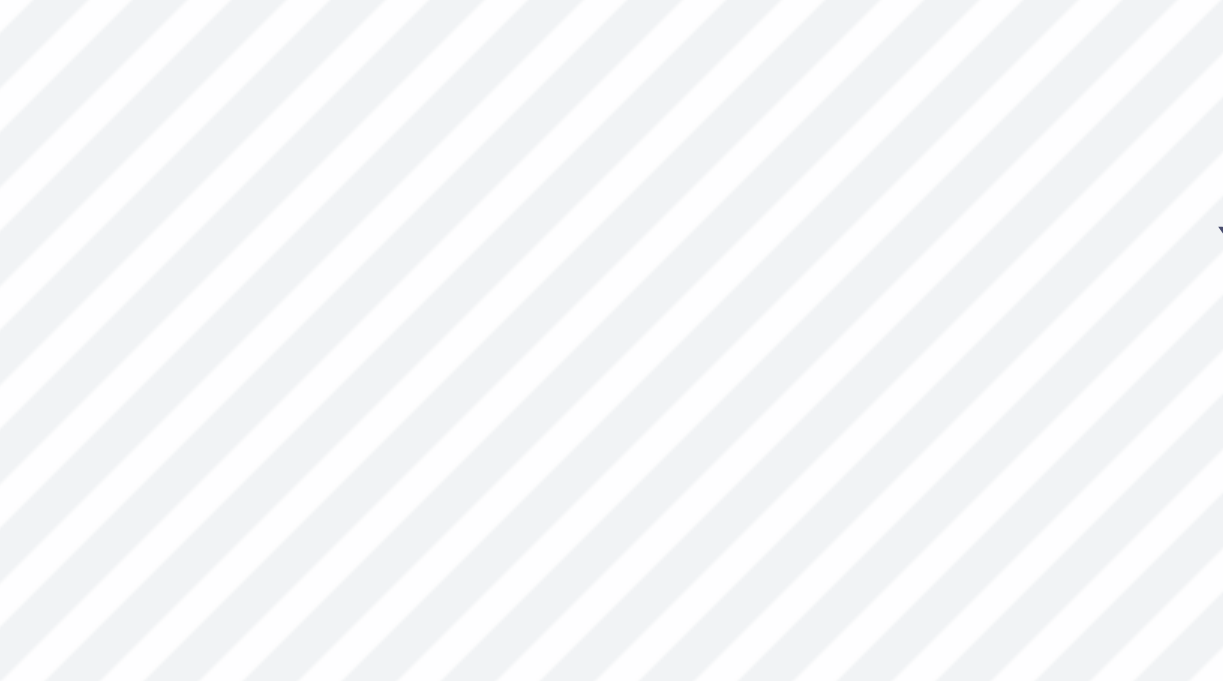 type on "4.24" 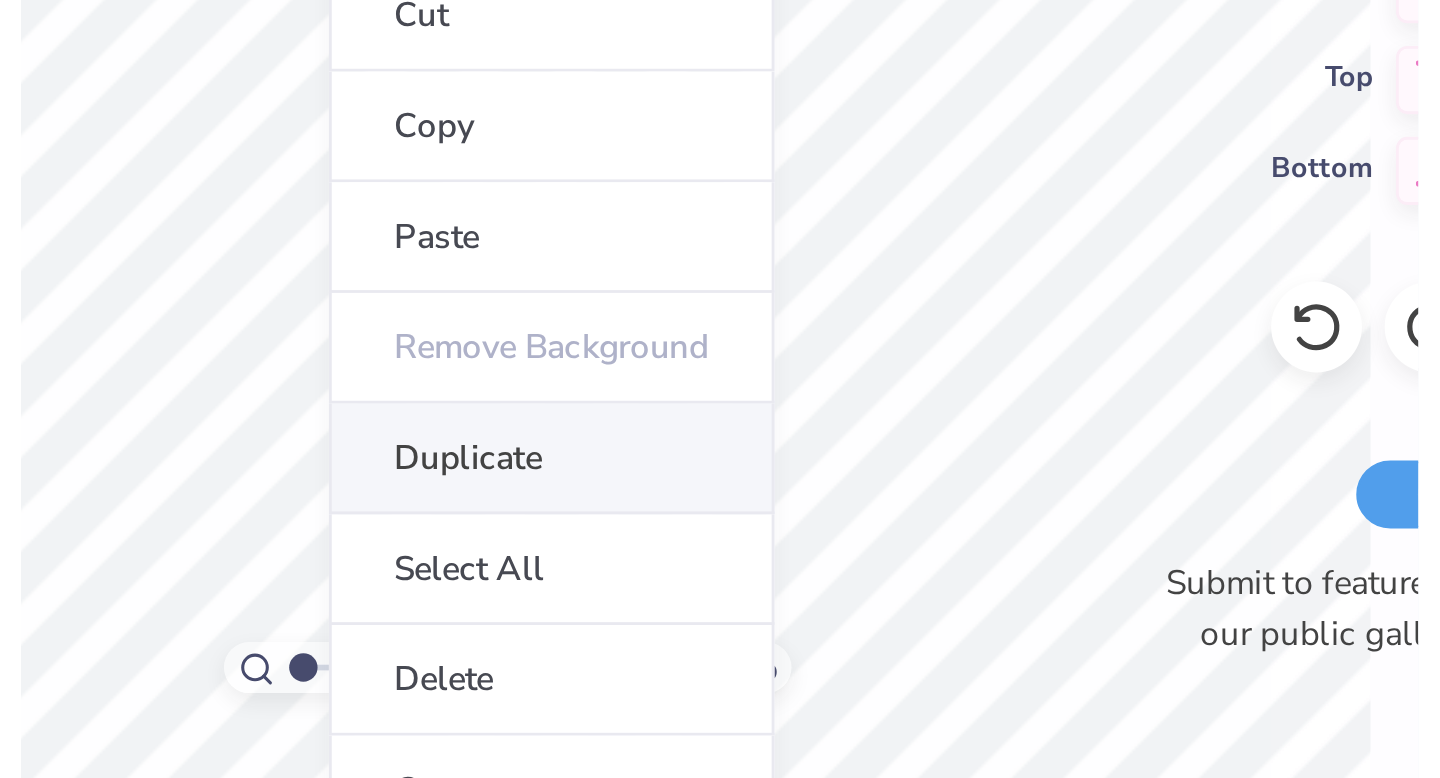 scroll, scrollTop: 0, scrollLeft: 0, axis: both 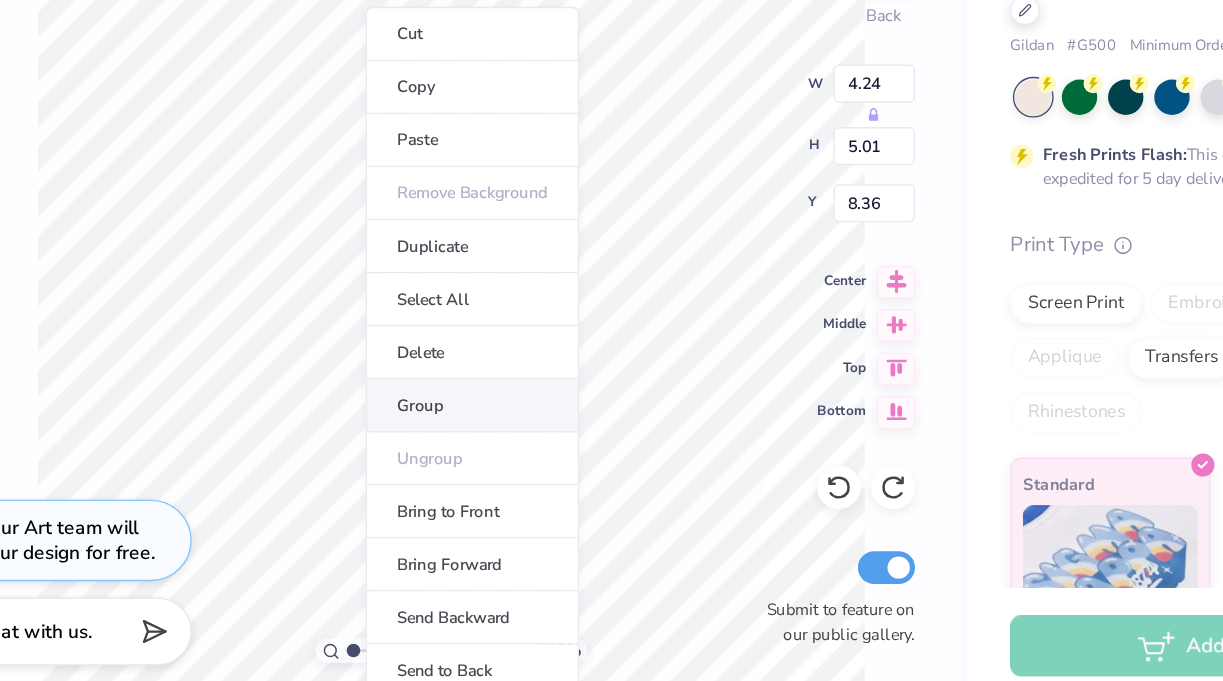 click on "Group" at bounding box center (484, 462) 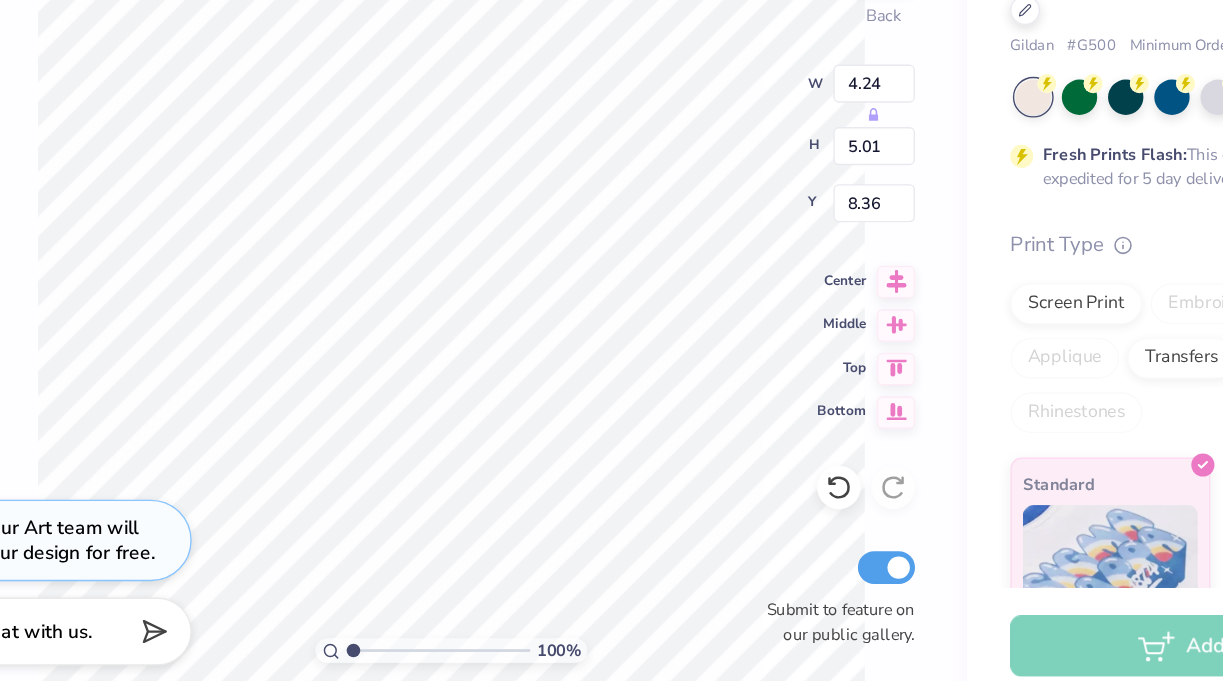 type on "3.00" 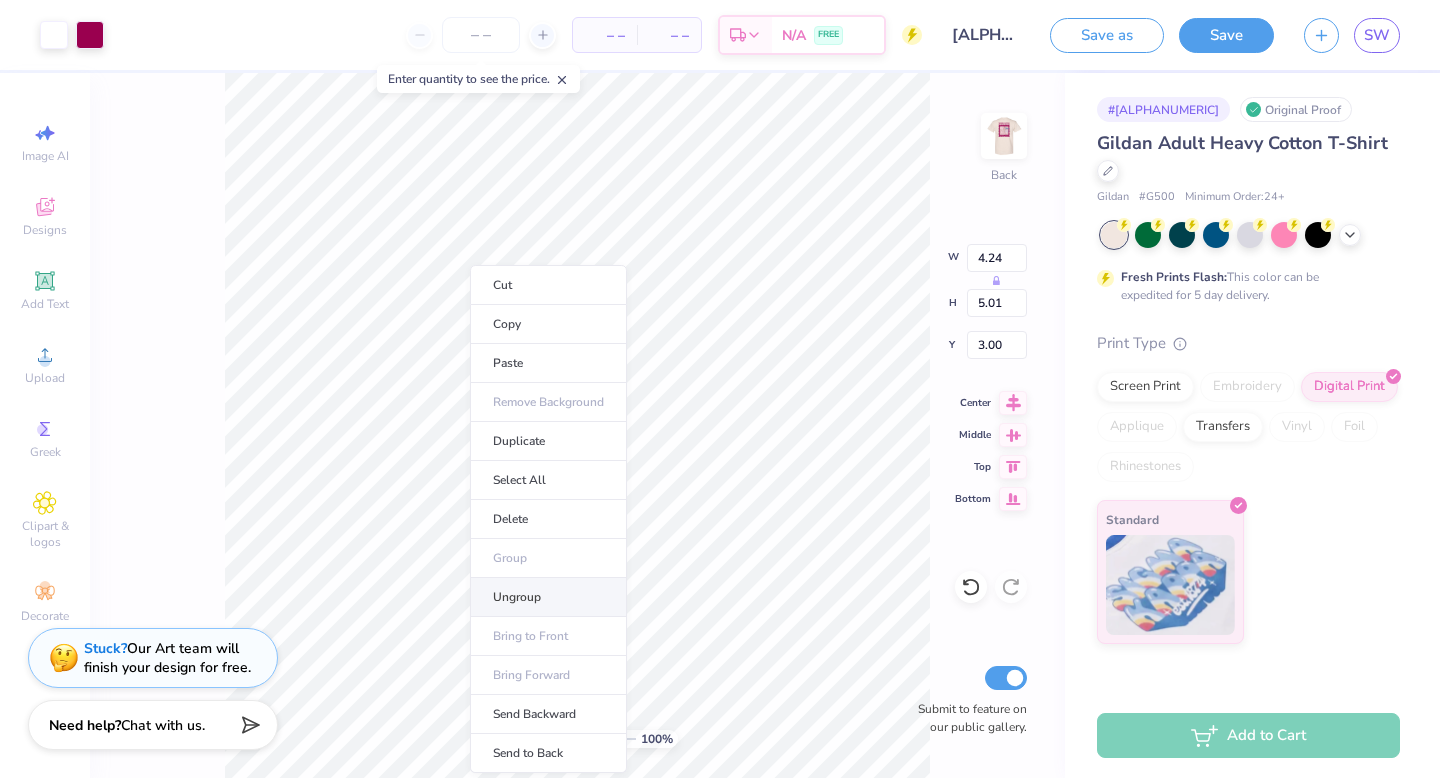 click on "Ungroup" at bounding box center (548, 597) 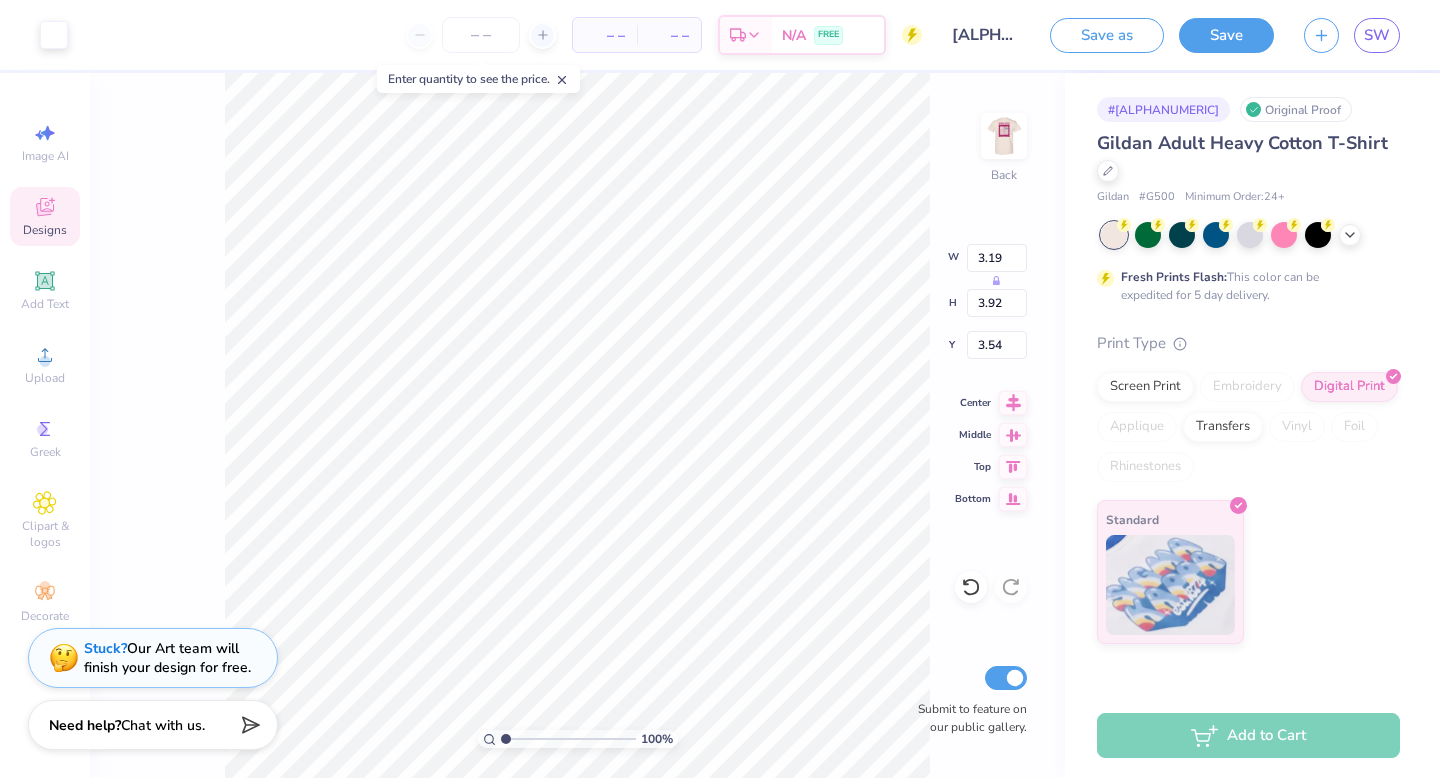 type on "3.54" 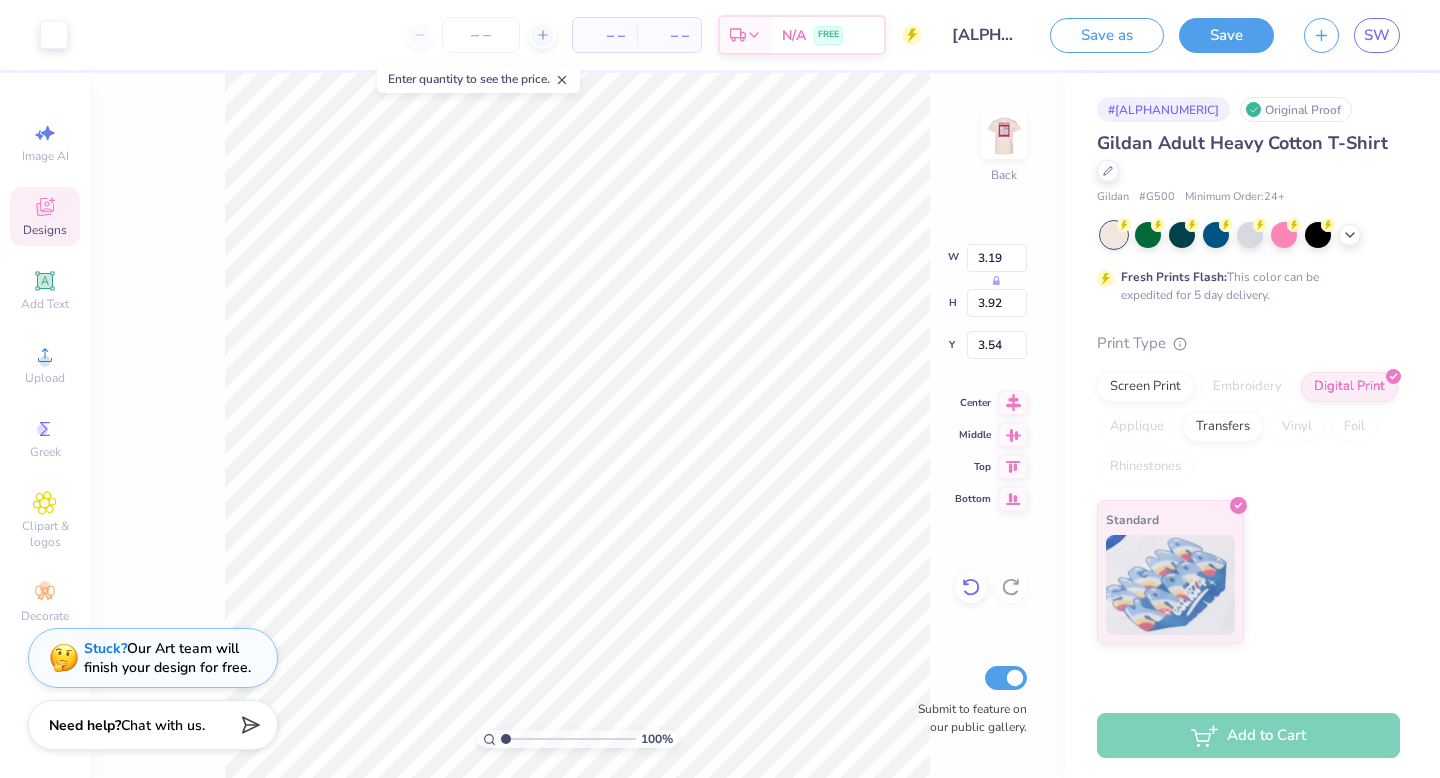 click 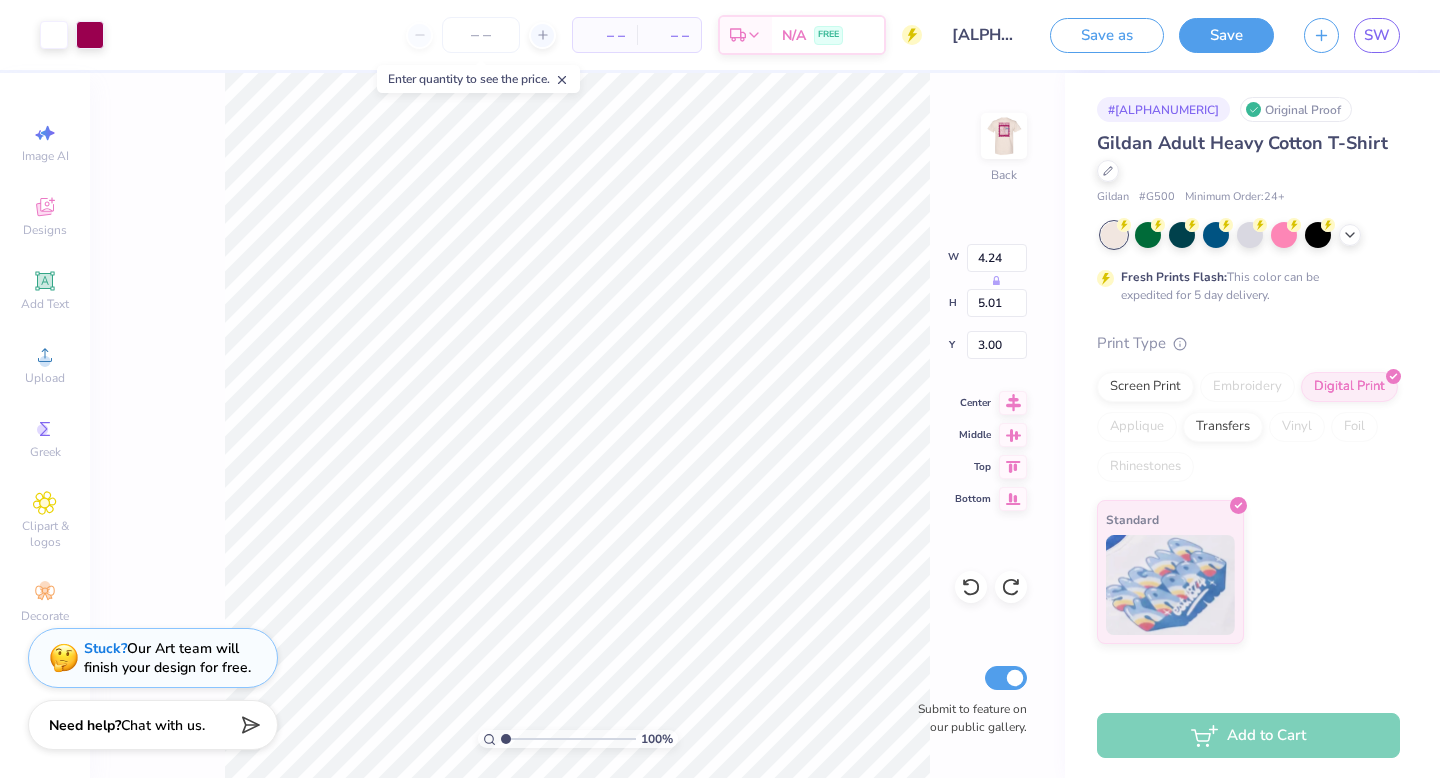 type on "4.24" 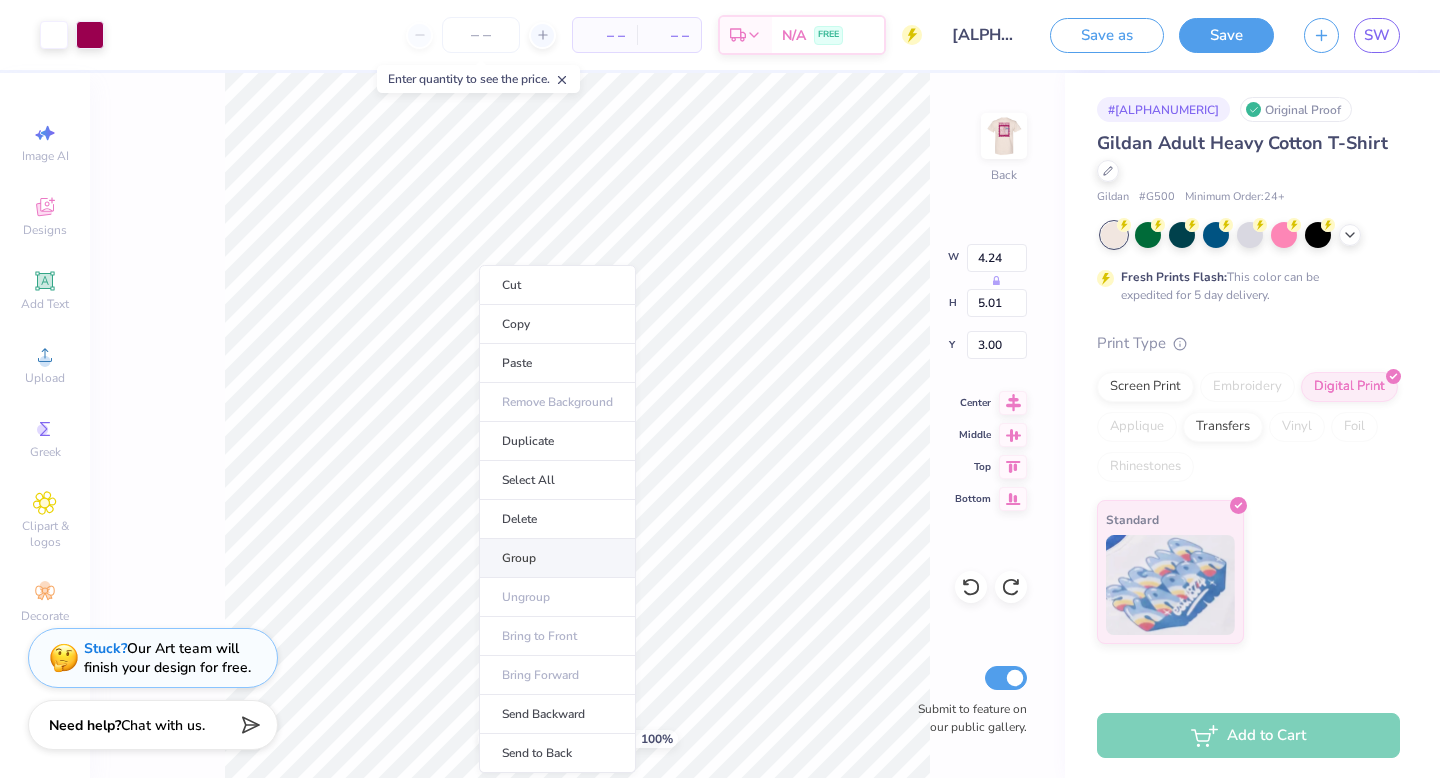 click on "Group" at bounding box center [557, 558] 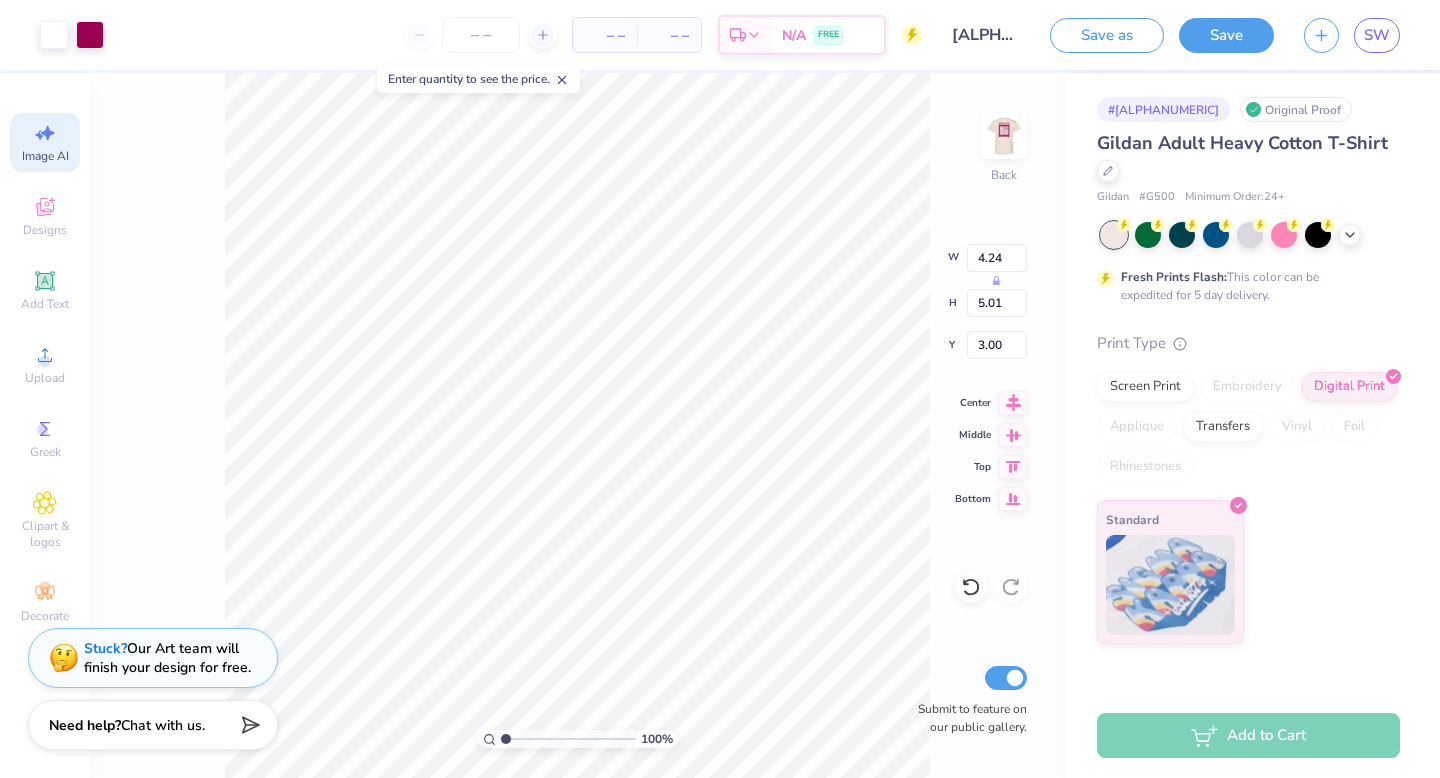 click 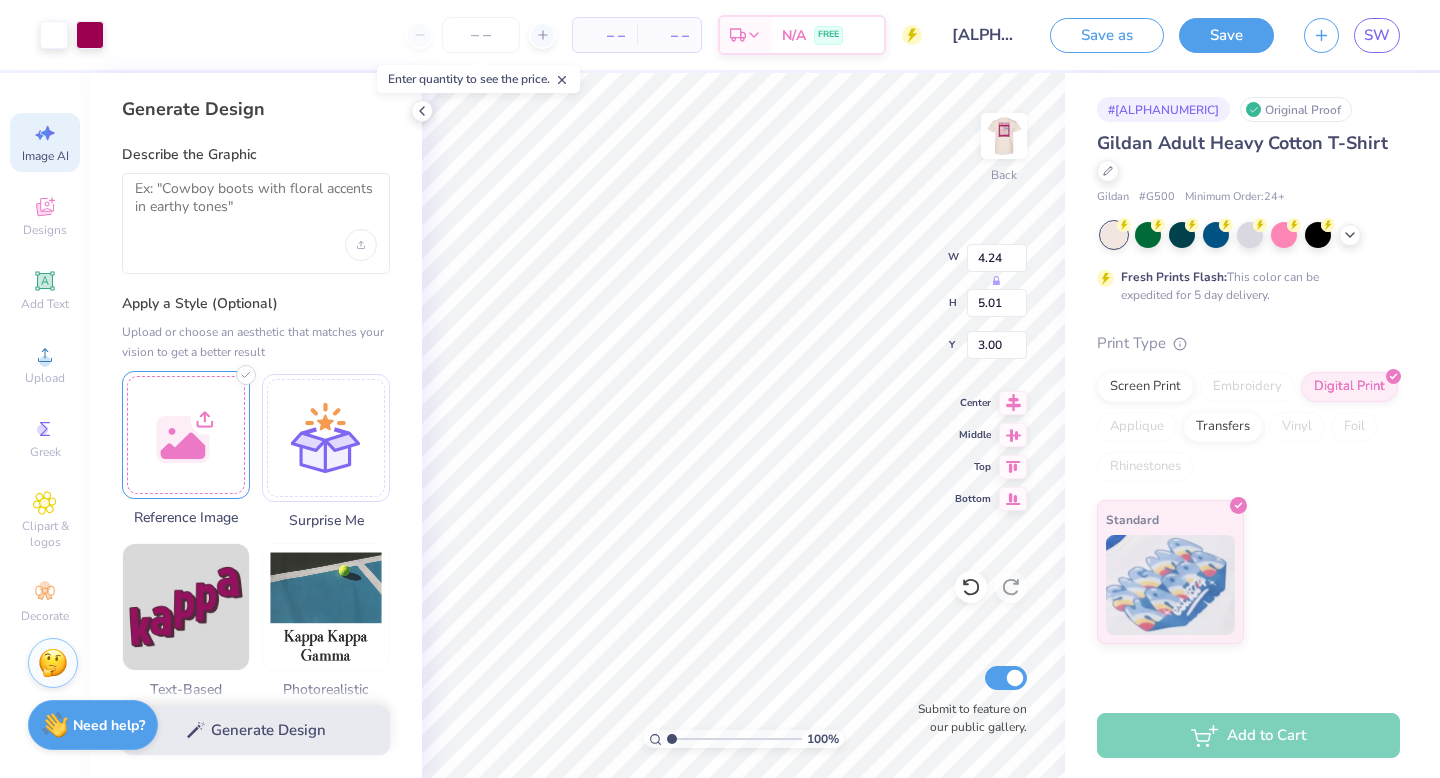 click at bounding box center (186, 435) 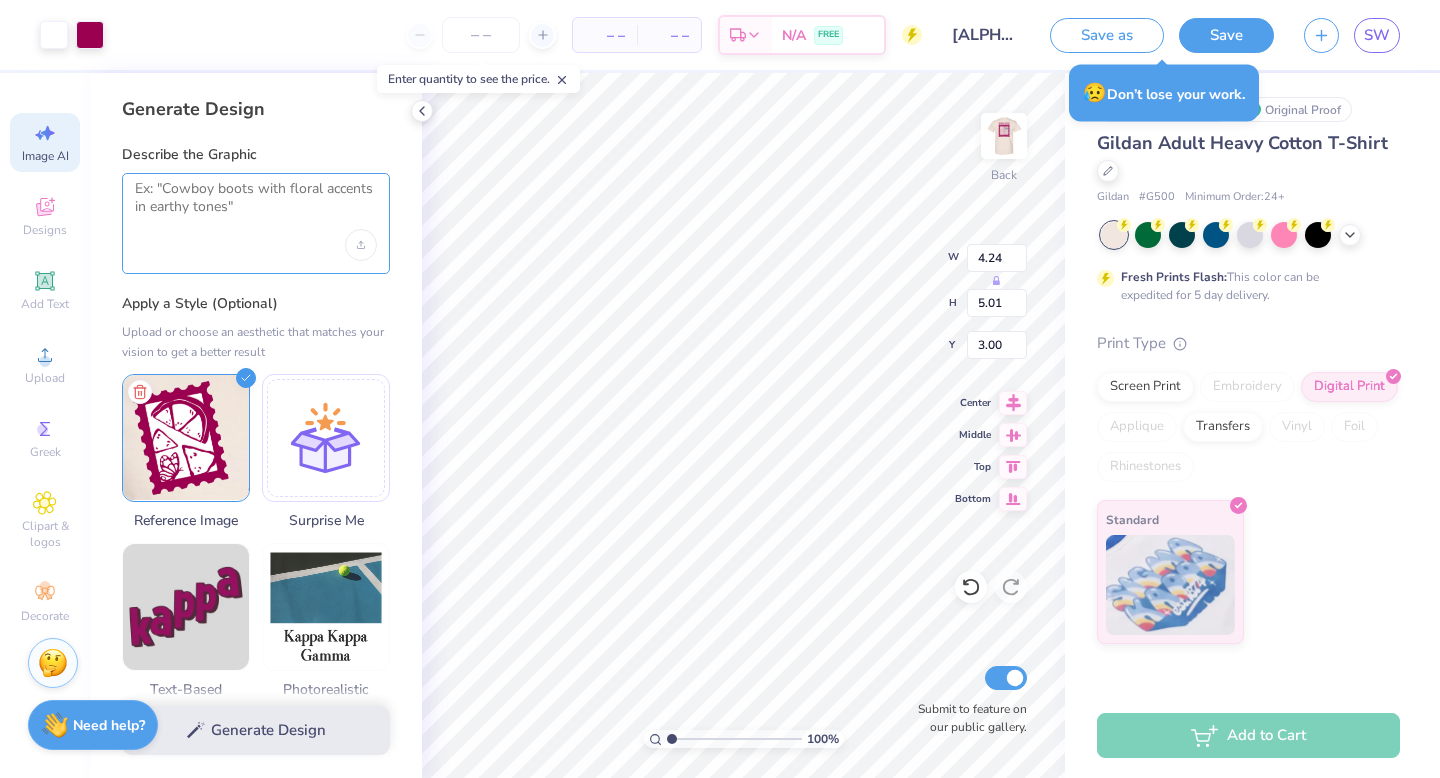 click at bounding box center [256, 205] 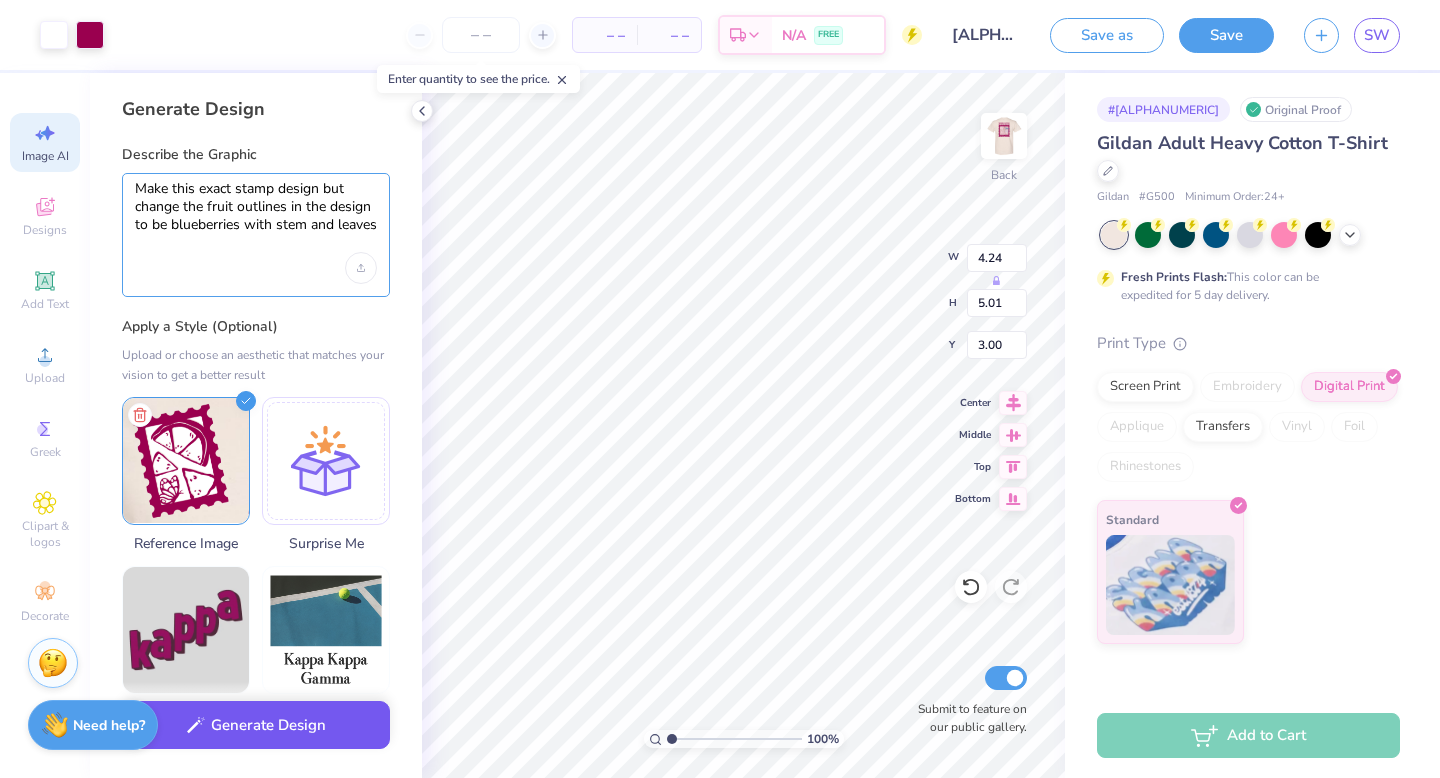 type on "Make this exact stamp design but change the fruit outlines in the design to be blueberries with stem and leaves" 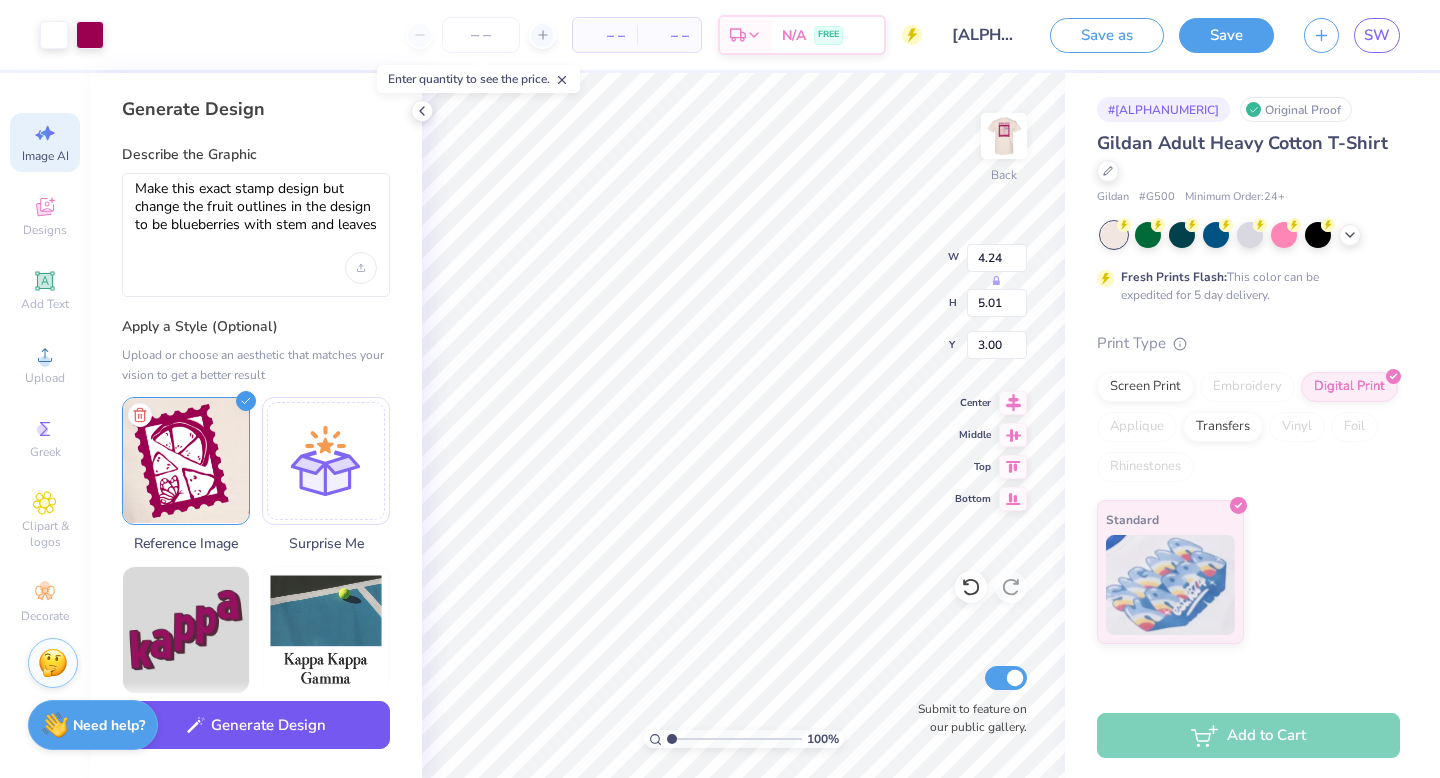 click on "Generate Design" at bounding box center (256, 725) 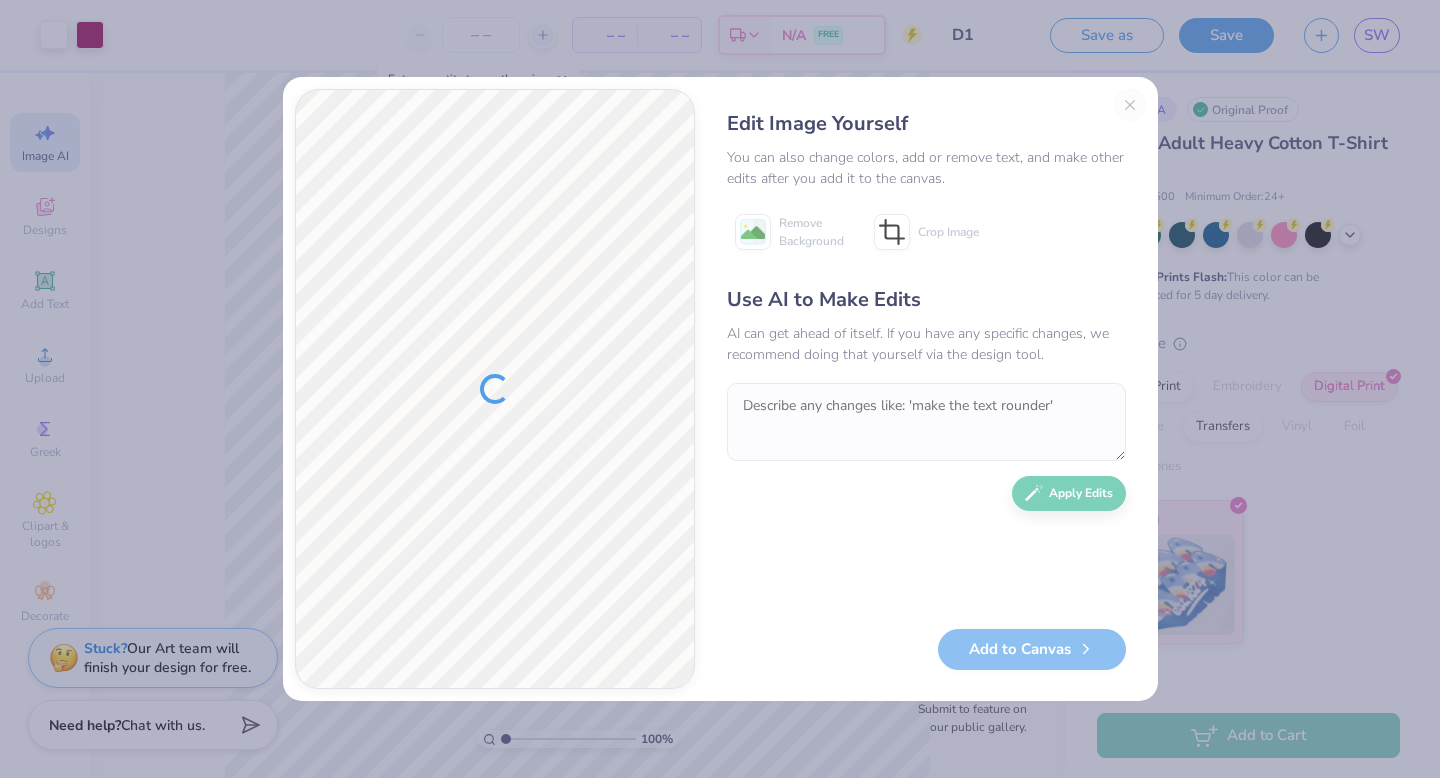 scroll, scrollTop: 0, scrollLeft: 0, axis: both 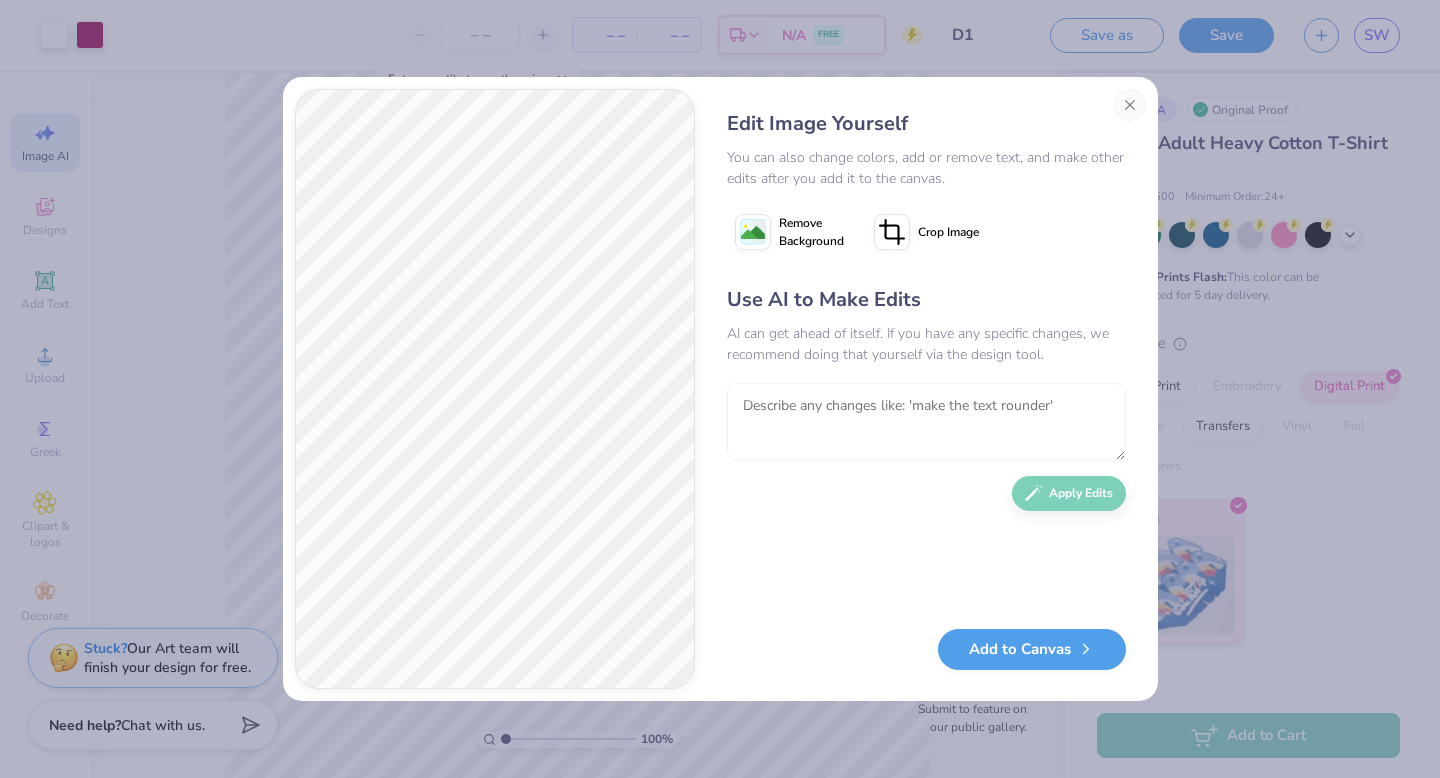 click at bounding box center [926, 422] 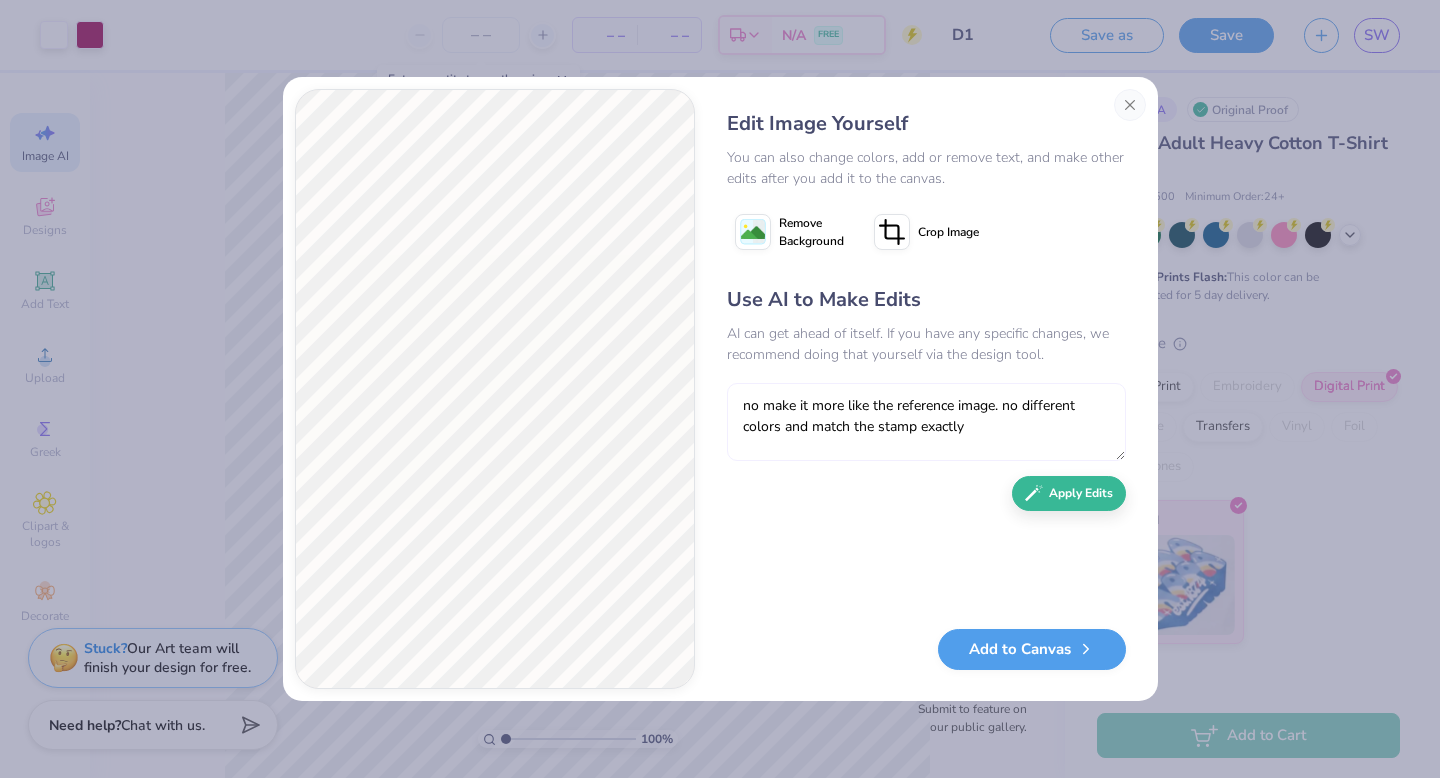 click on "no make it more like the reference image. no different colors and match the stamp exactly" at bounding box center [926, 422] 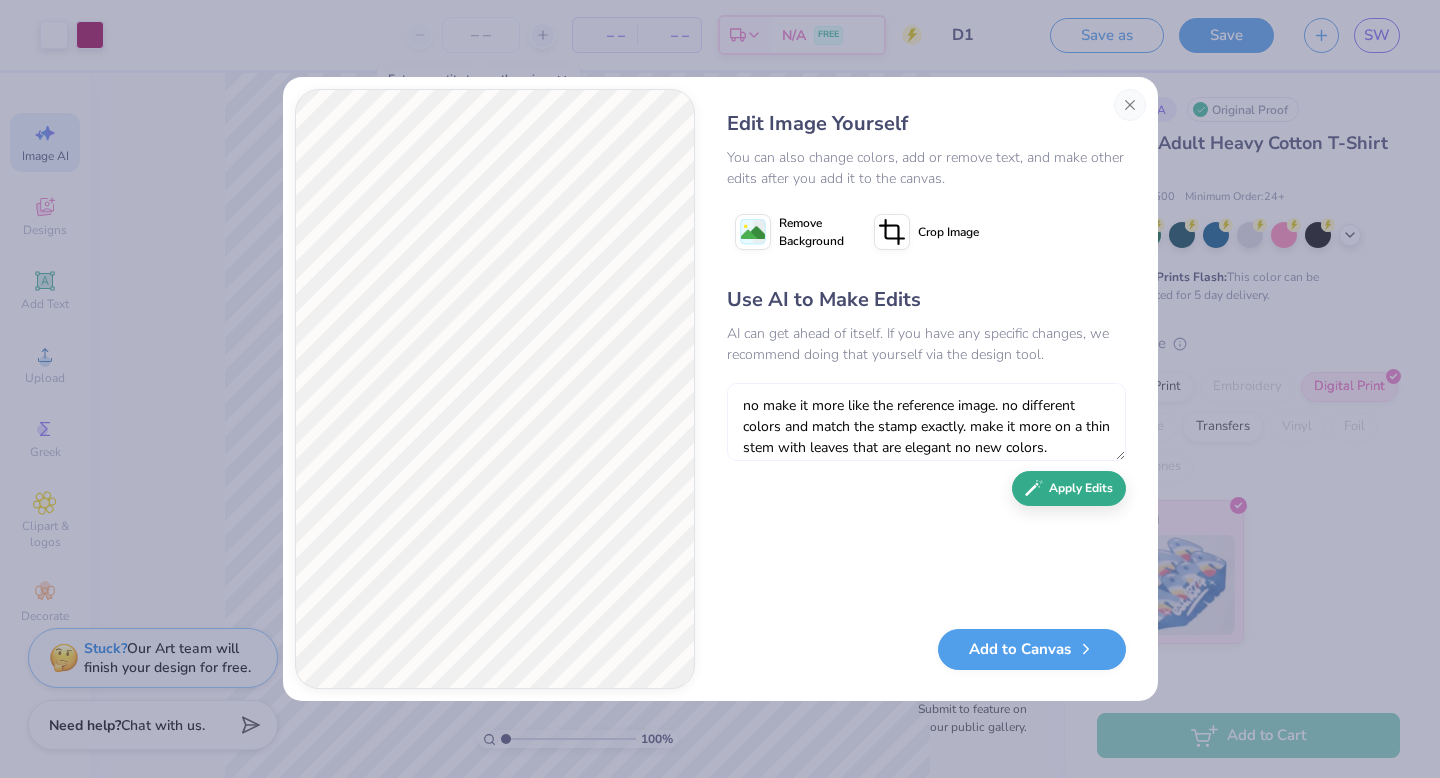 type on "no make it more like the reference image. no different colors and match the stamp exactly. make it more on a thin stem with leaves that are elegant no new colors." 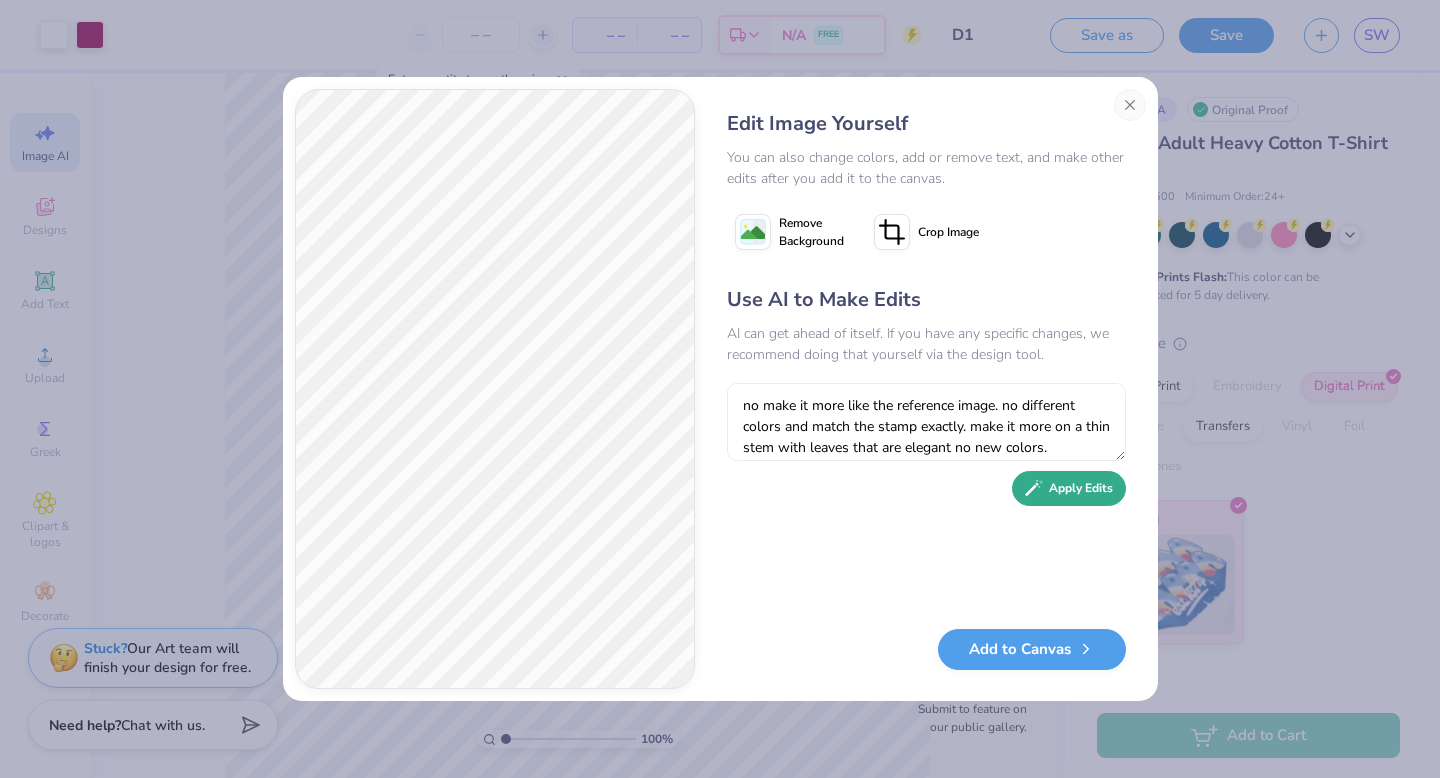 click on "Apply Edits" at bounding box center (1069, 488) 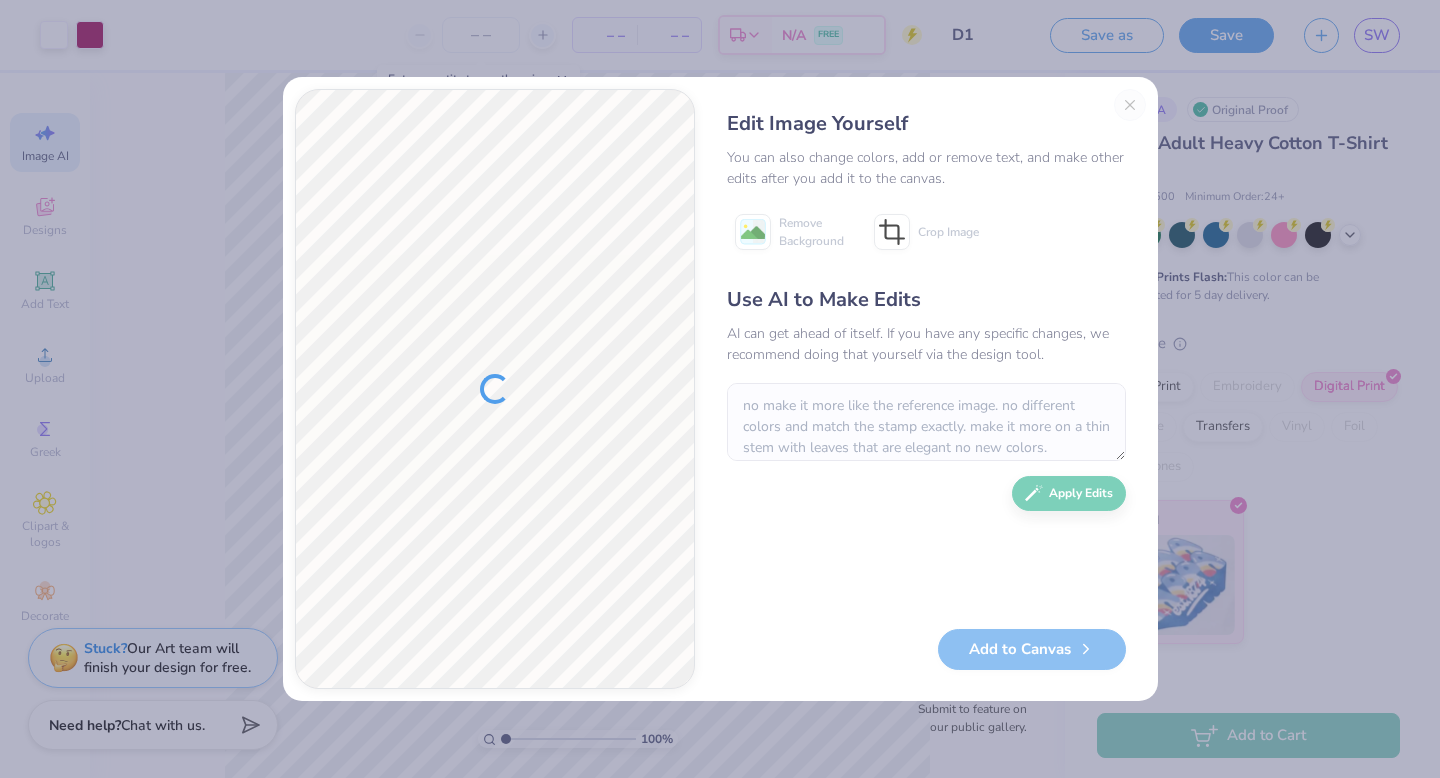 scroll, scrollTop: 0, scrollLeft: 0, axis: both 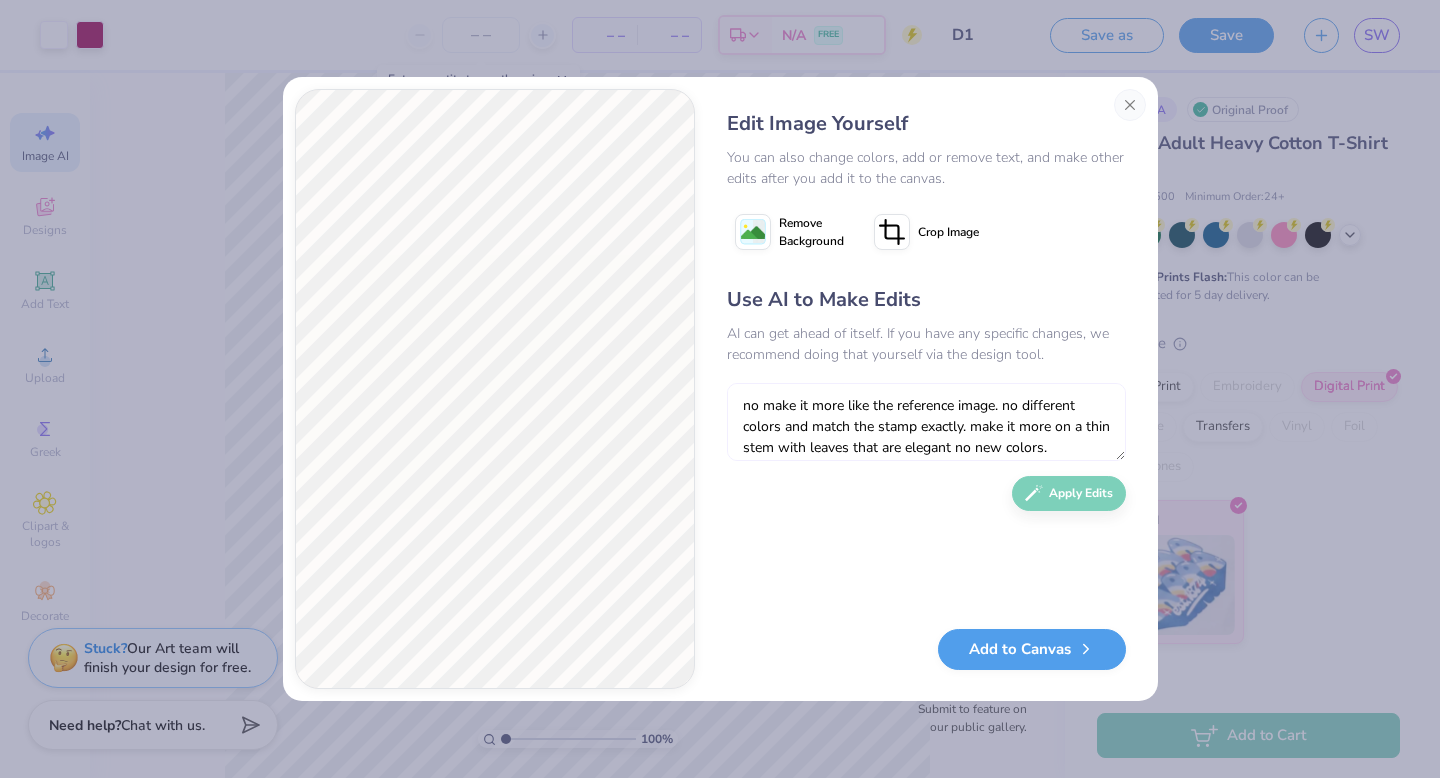 click on "no make it more like the reference image. no different colors and match the stamp exactly. make it more on a thin stem with leaves that are elegant no new colors." at bounding box center [926, 422] 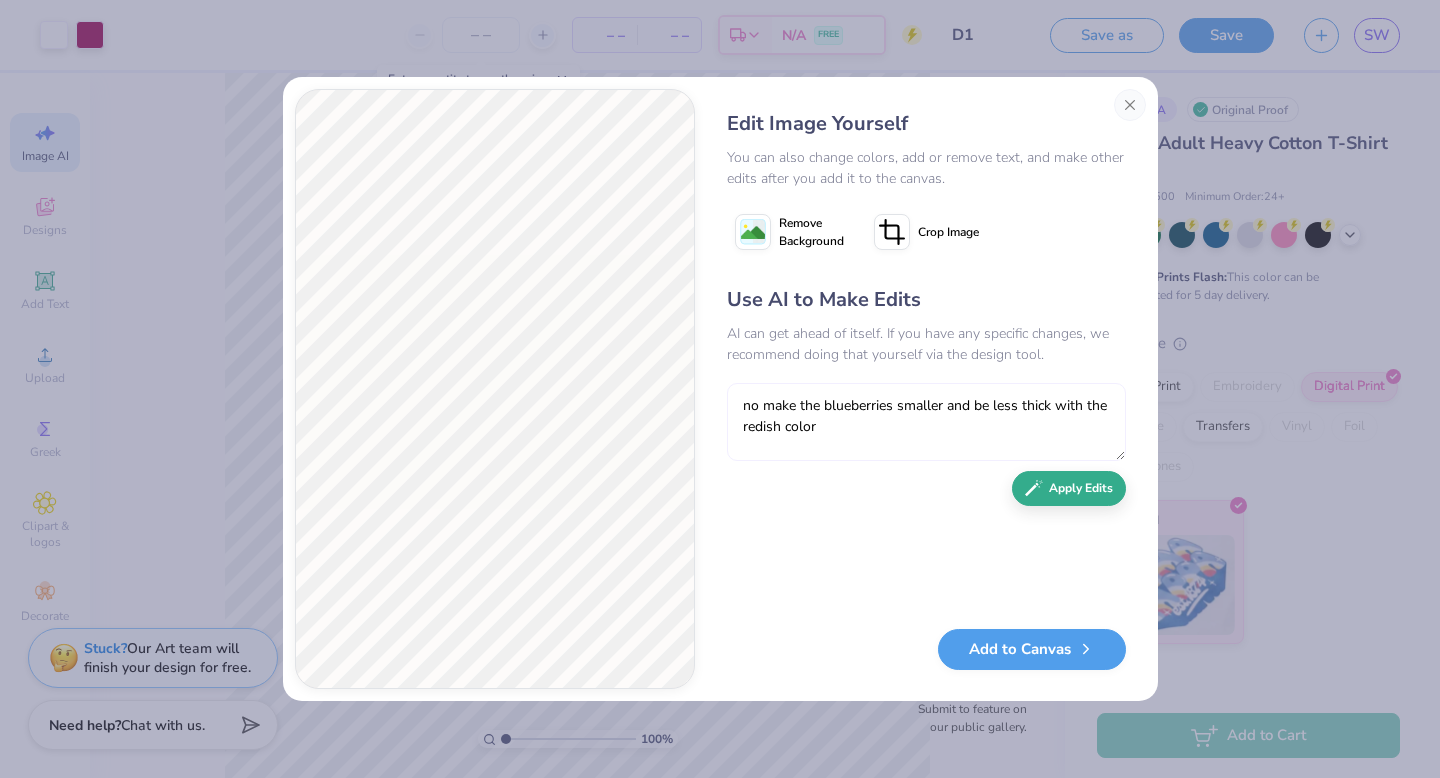 type on "no make the blueberries smaller and be less thick with the redish color" 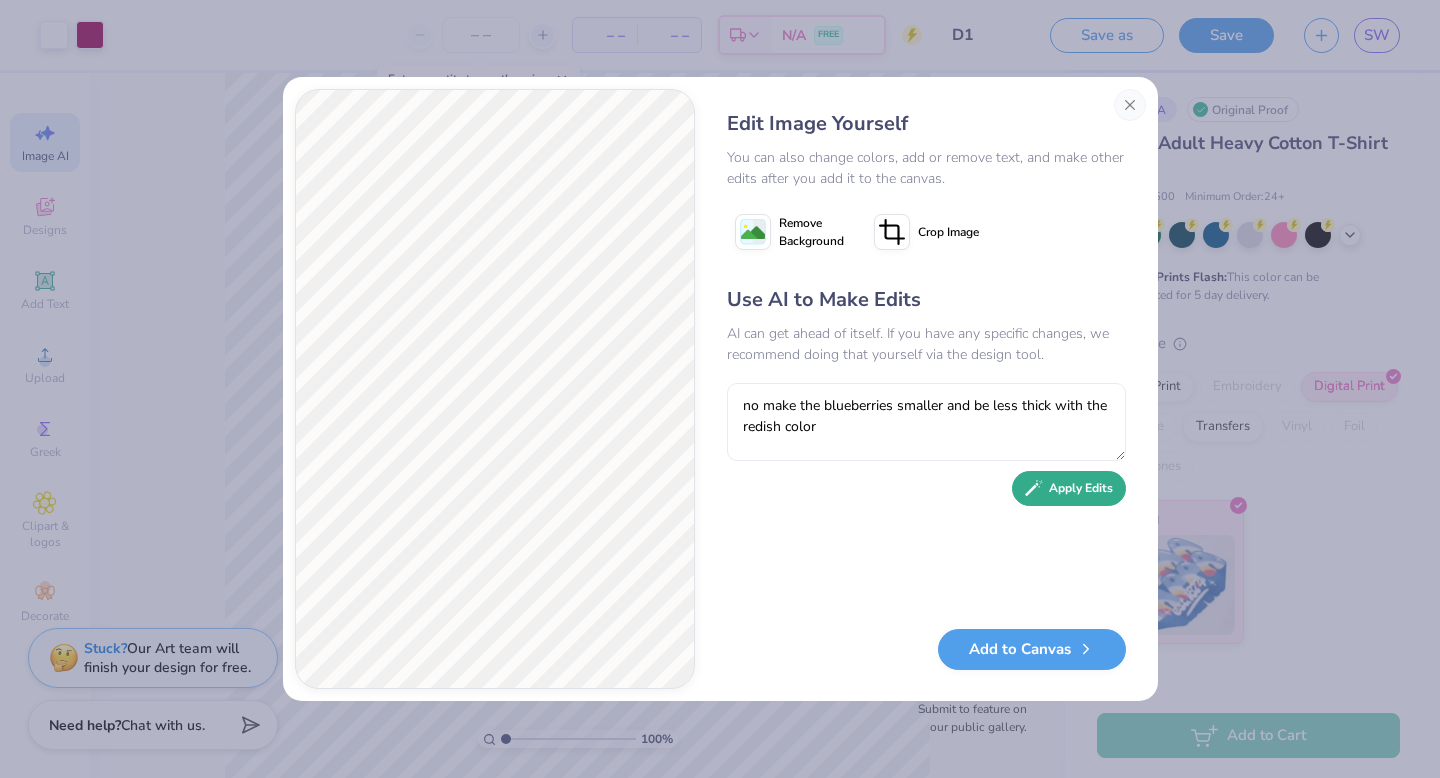 click on "Apply Edits" at bounding box center [1069, 488] 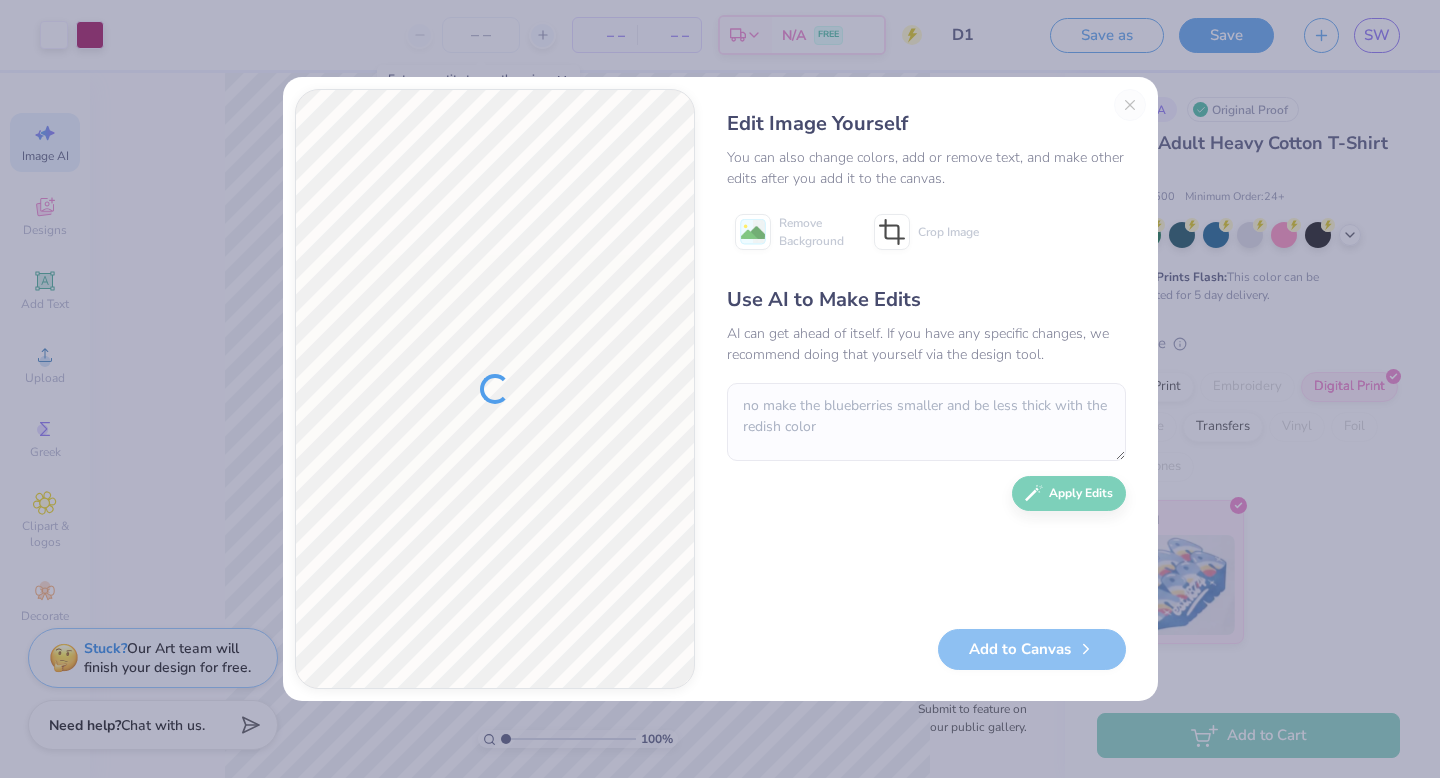 scroll, scrollTop: 0, scrollLeft: 0, axis: both 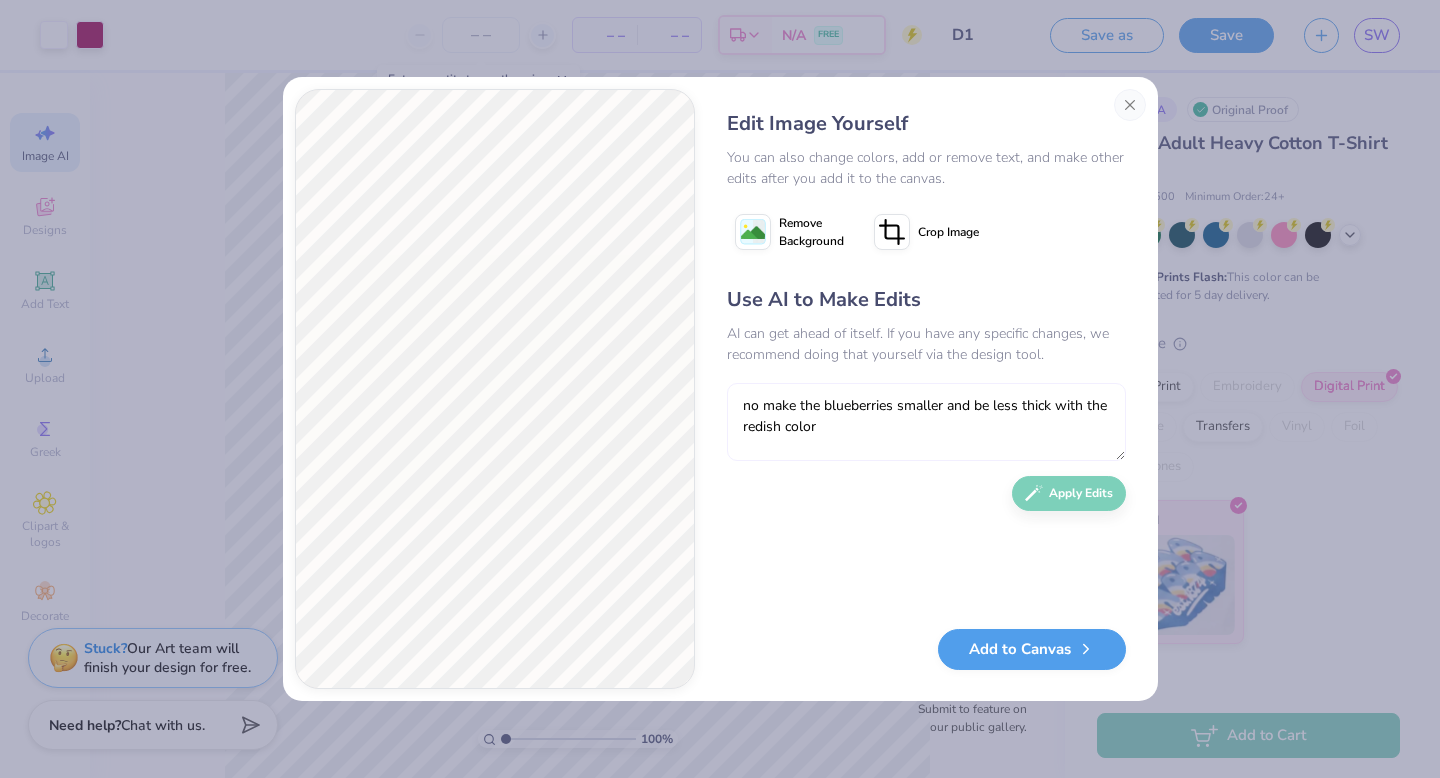 click on "no make the blueberries smaller and be less thick with the redish color" at bounding box center (926, 422) 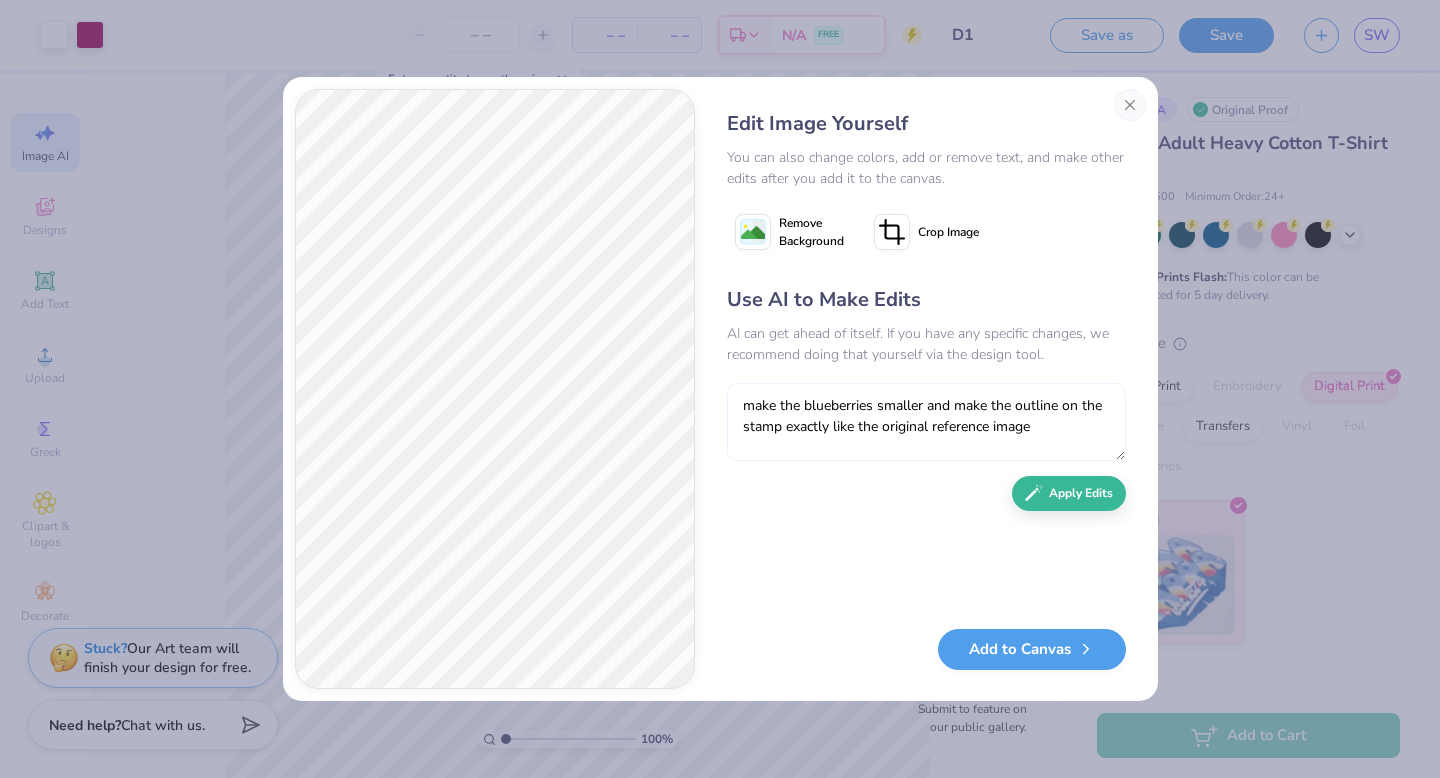 type on "make the blueberries smaller and make the outline on the stamp exactly like the original reference image" 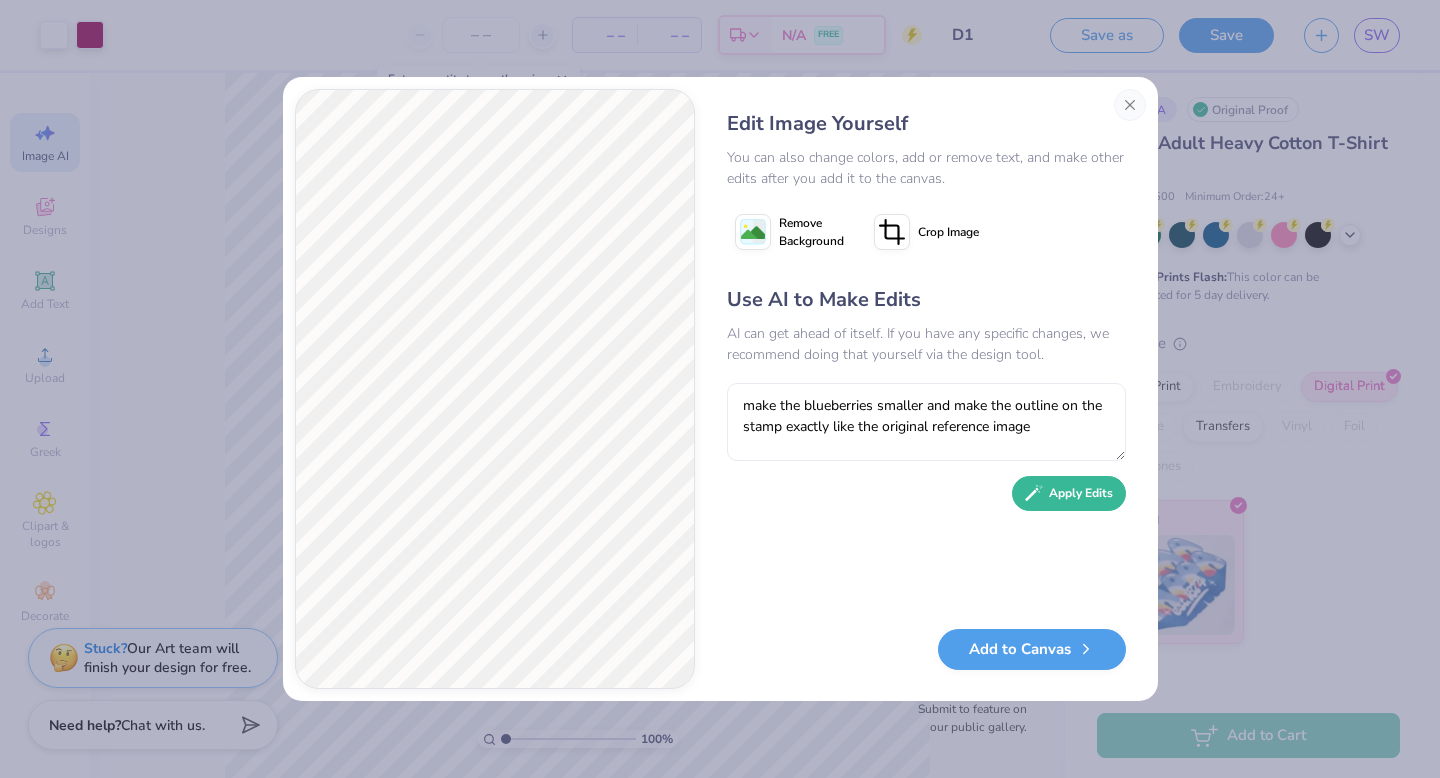 click on "Apply Edits" at bounding box center [1069, 493] 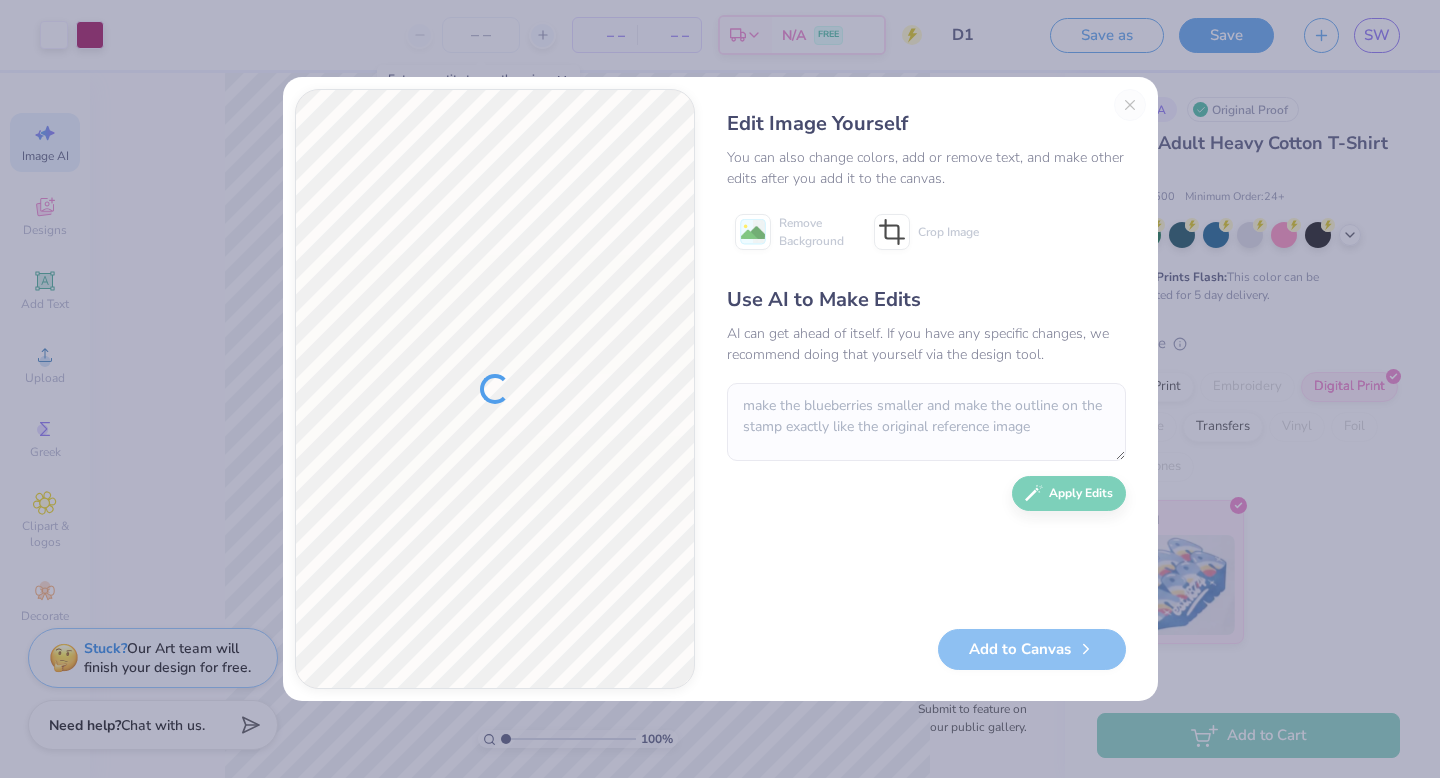 scroll, scrollTop: 0, scrollLeft: 0, axis: both 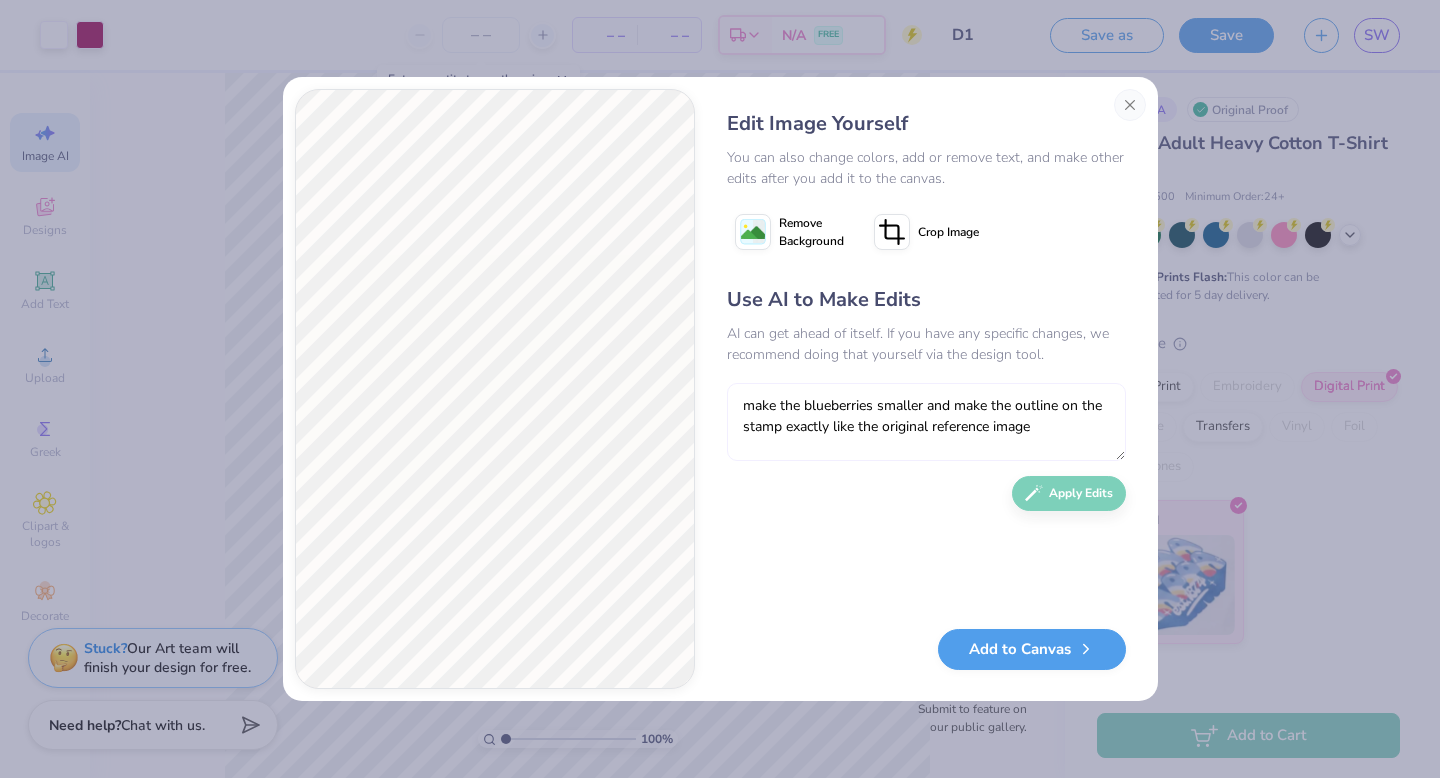 click on "make the blueberries smaller and make the outline on the stamp exactly like the original reference image" at bounding box center [926, 422] 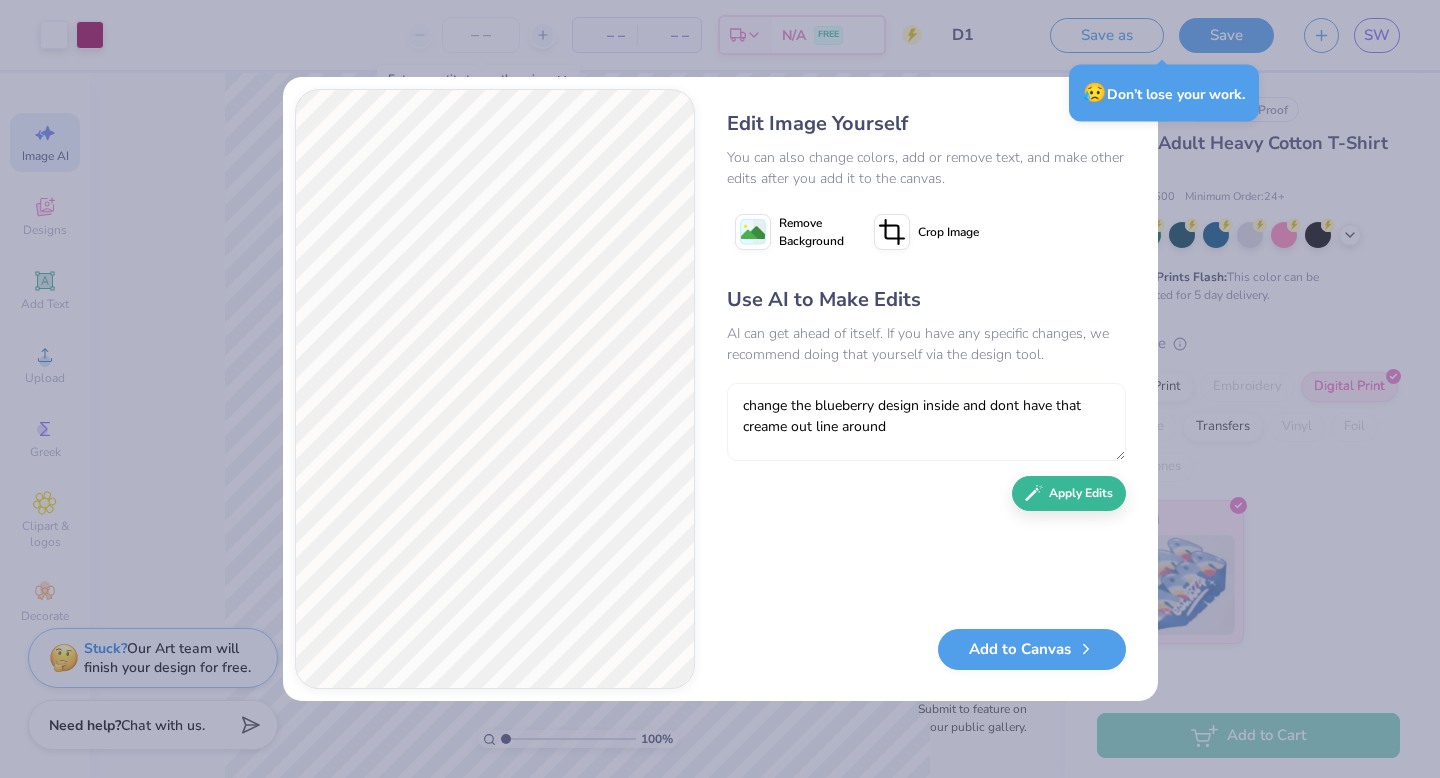 type on "change the blueberry design inside and dont have that creame out line around" 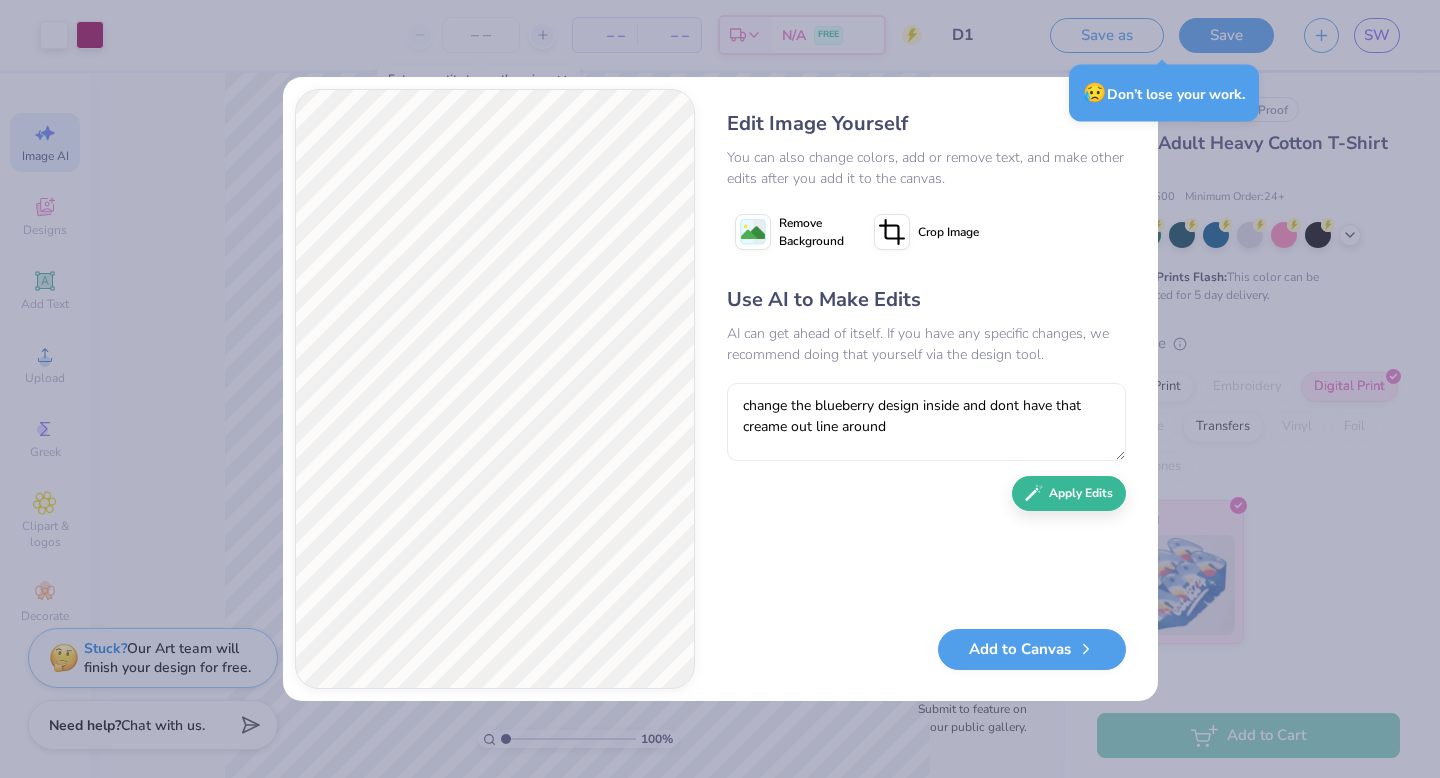 click on "Use AI to Make Edits AI can get ahead of itself. If you have any specific changes, we recommend doing that yourself via the design tool. change the blueberry design inside and dont have that creame out line around Apply Edits" at bounding box center [926, 447] 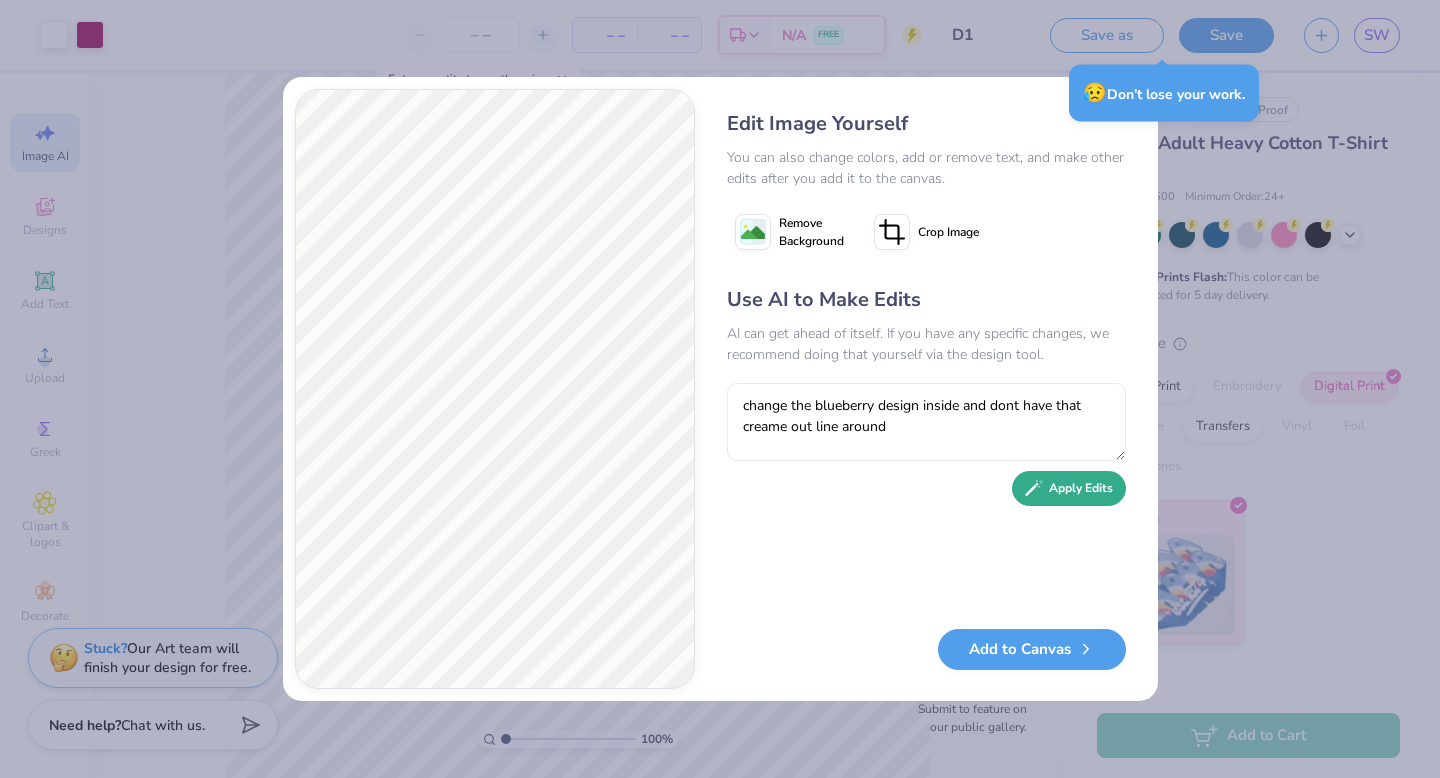 click on "Apply Edits" at bounding box center [1069, 488] 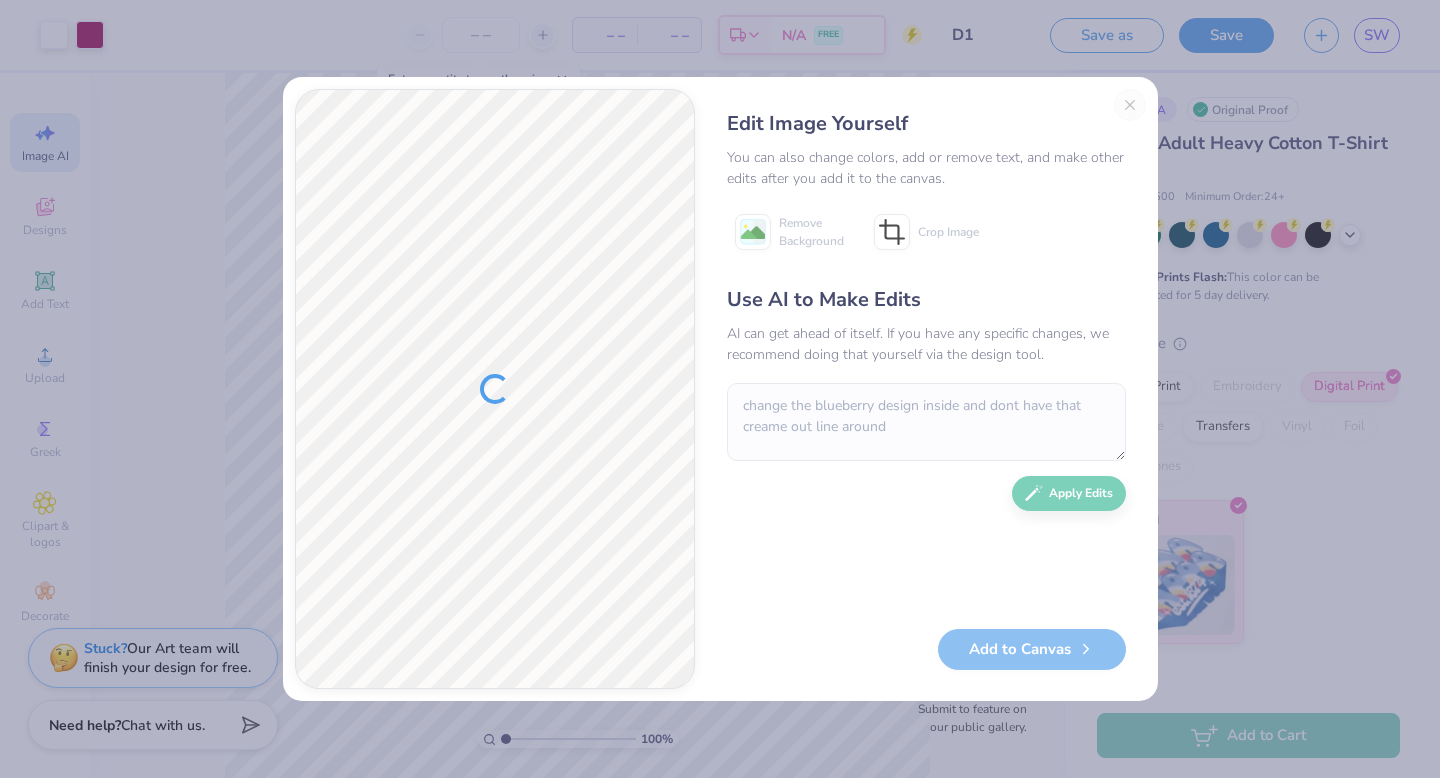 scroll, scrollTop: 0, scrollLeft: 0, axis: both 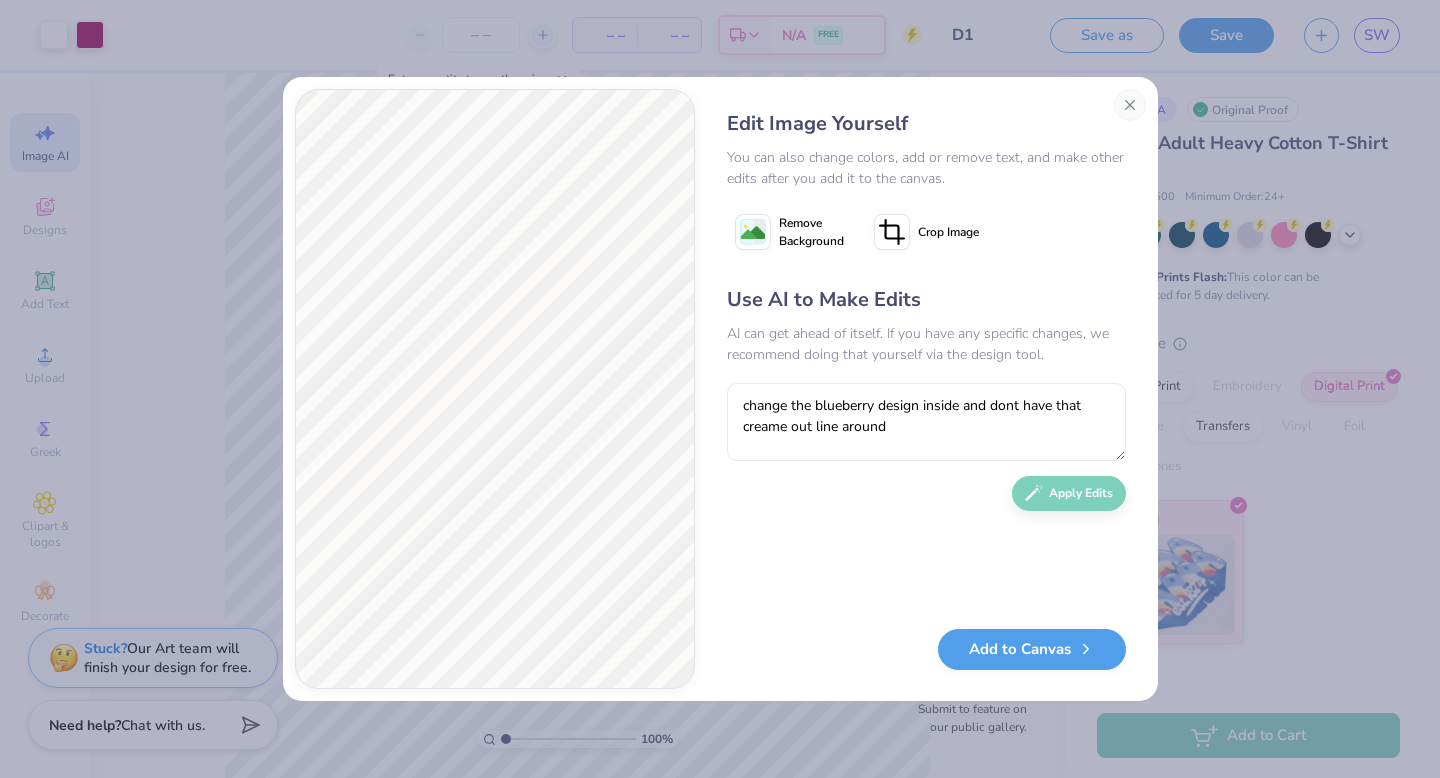 click on "Use AI to Make Edits AI can get ahead of itself. If you have any specific changes, we recommend doing that yourself via the design tool. change the blueberry design inside and dont have that creame out line around Apply Edits" at bounding box center [926, 447] 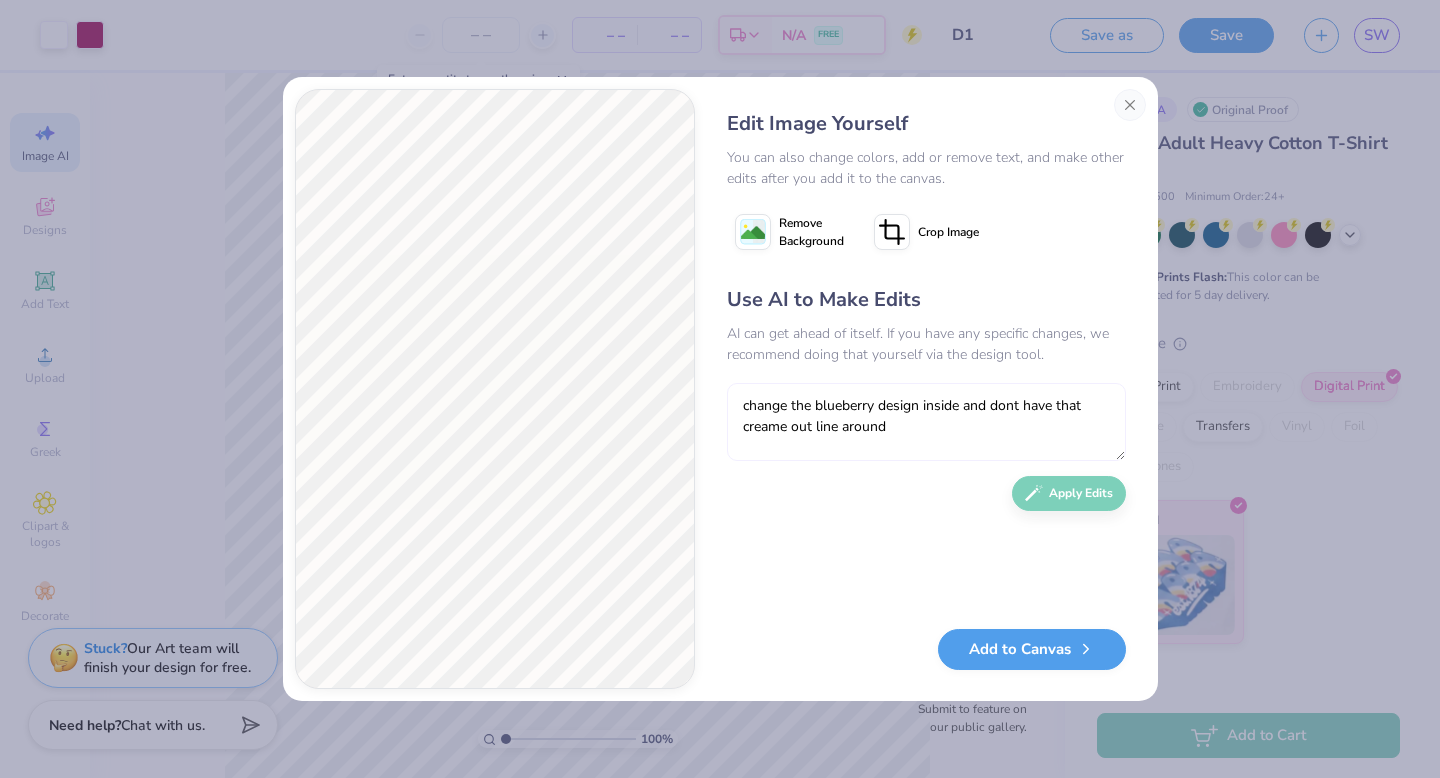 click on "change the blueberry design inside and dont have that creame out line around" at bounding box center [926, 422] 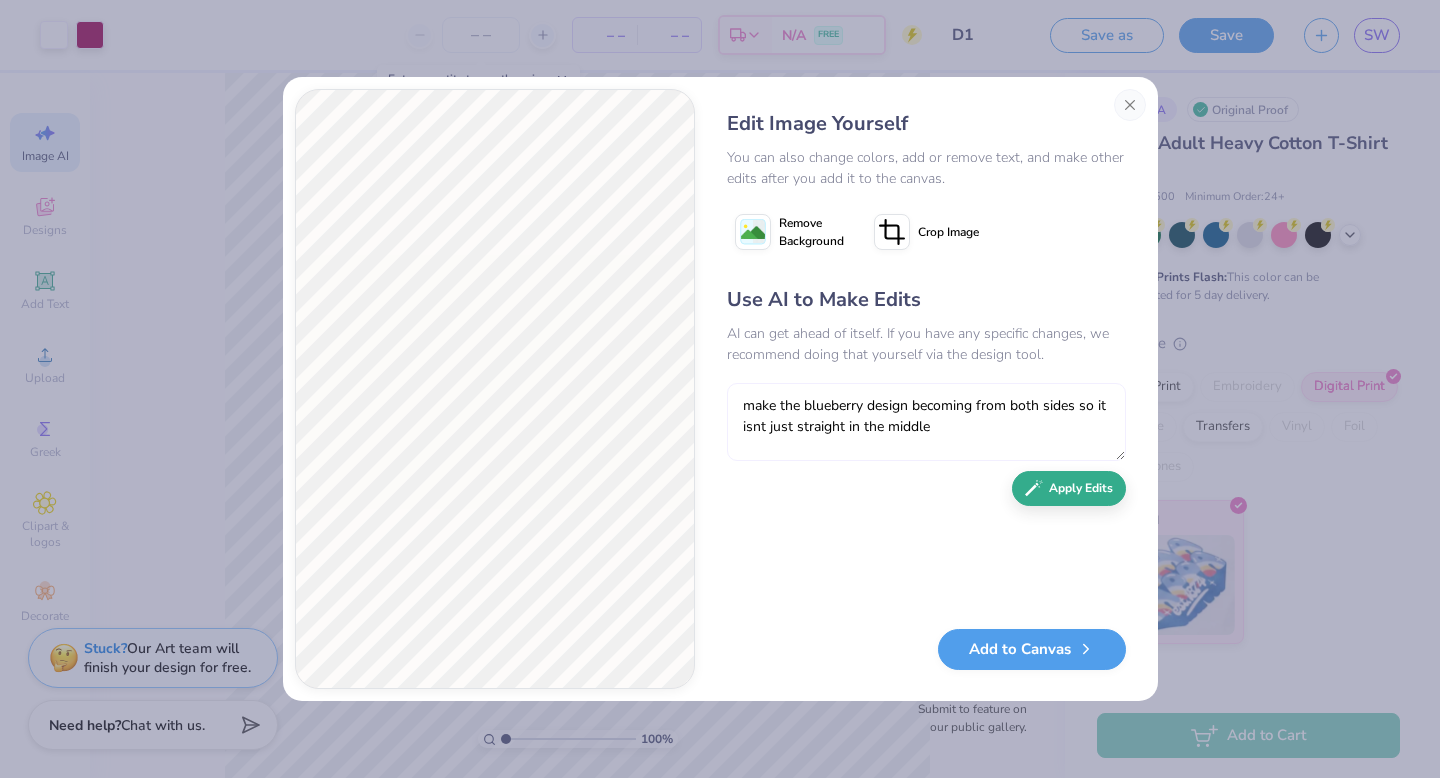 type on "make the blueberry design becoming from both sides so it isnt just straight in the middle" 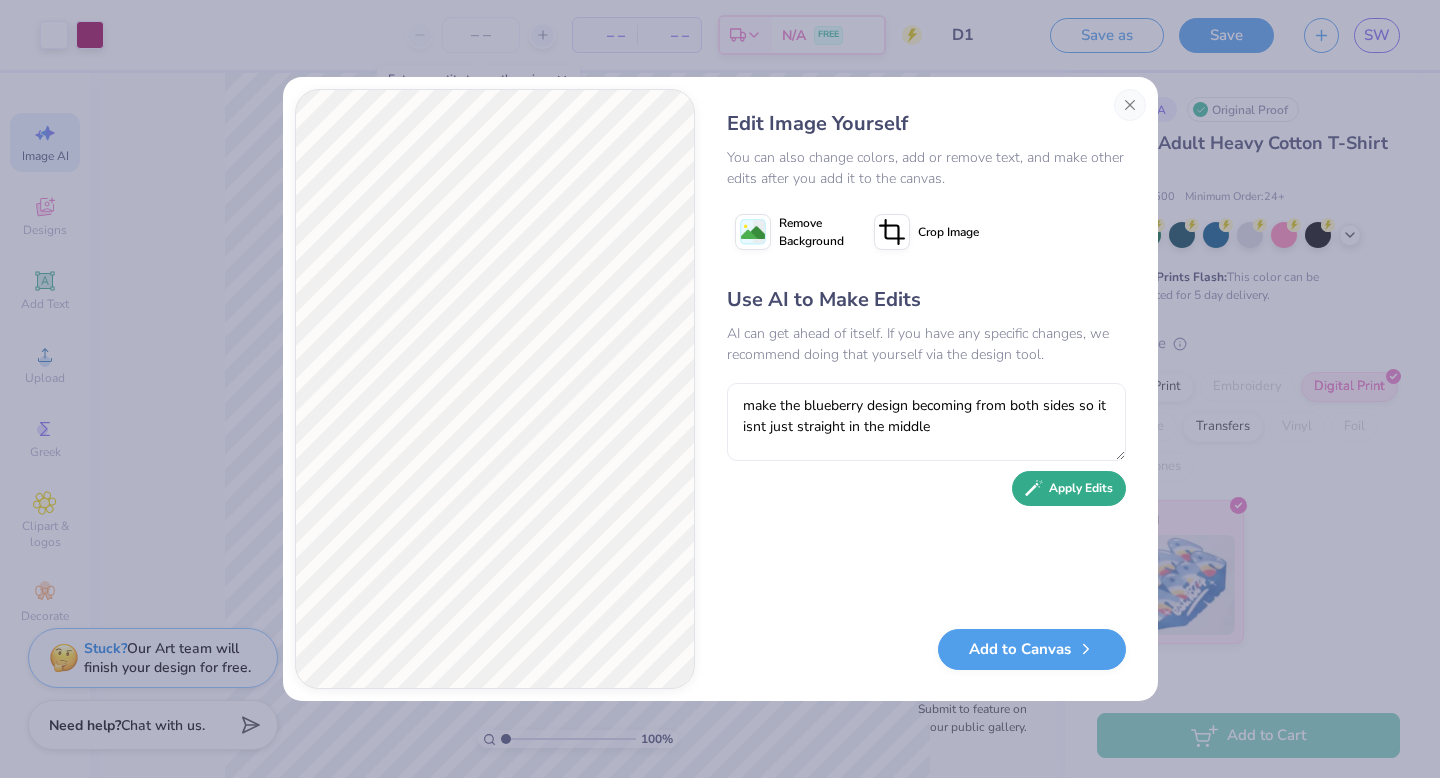 click on "Apply Edits" at bounding box center (1069, 488) 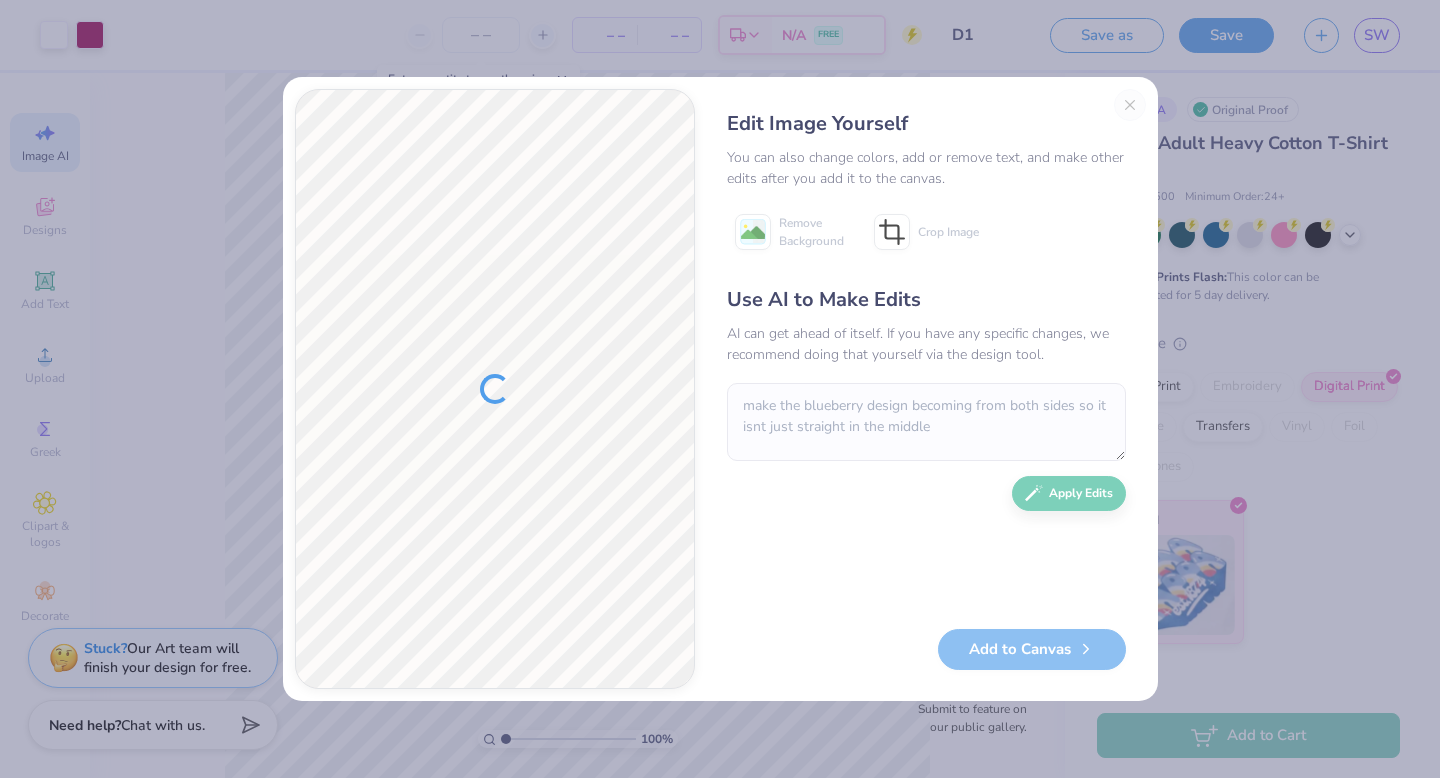 scroll, scrollTop: 0, scrollLeft: 0, axis: both 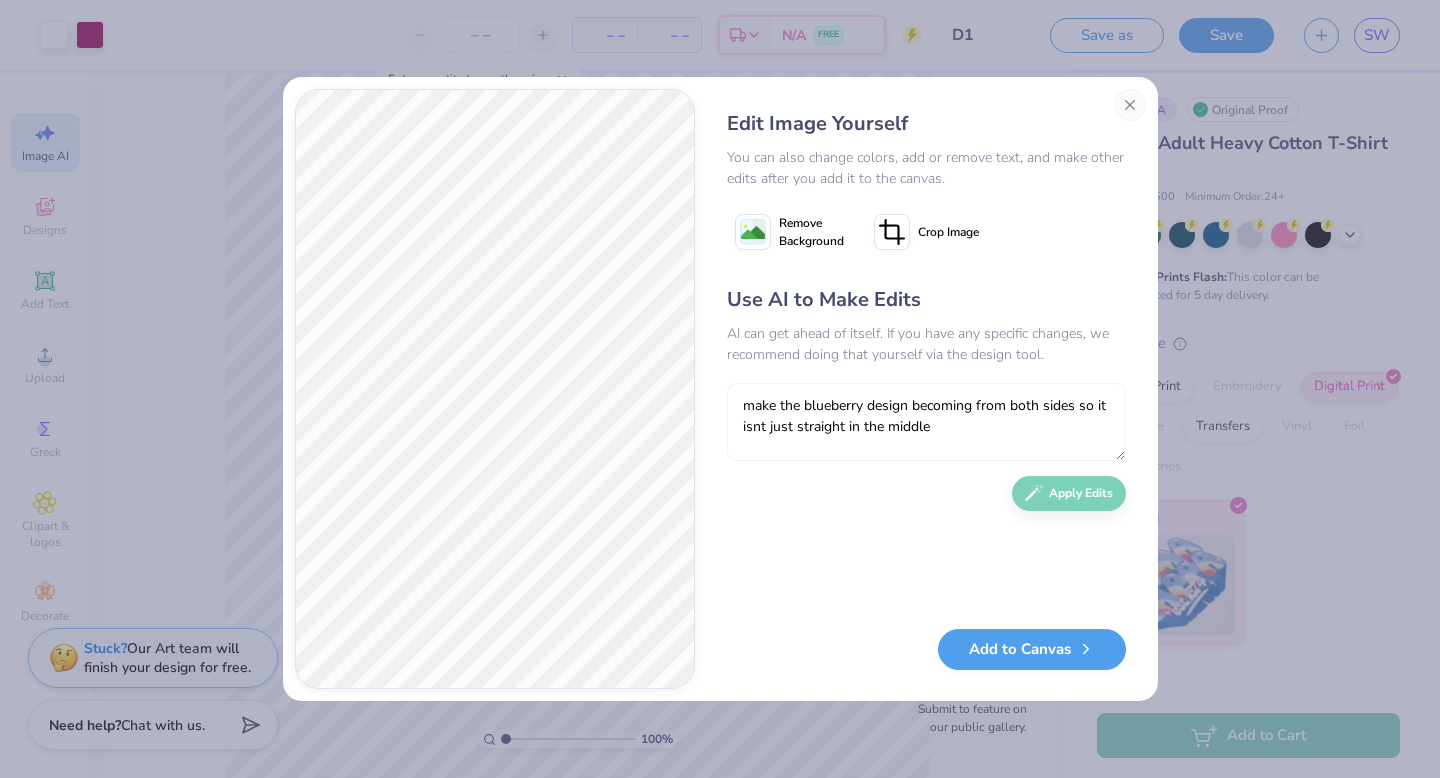 click on "make the blueberry design becoming from both sides so it isnt just straight in the middle" at bounding box center (926, 422) 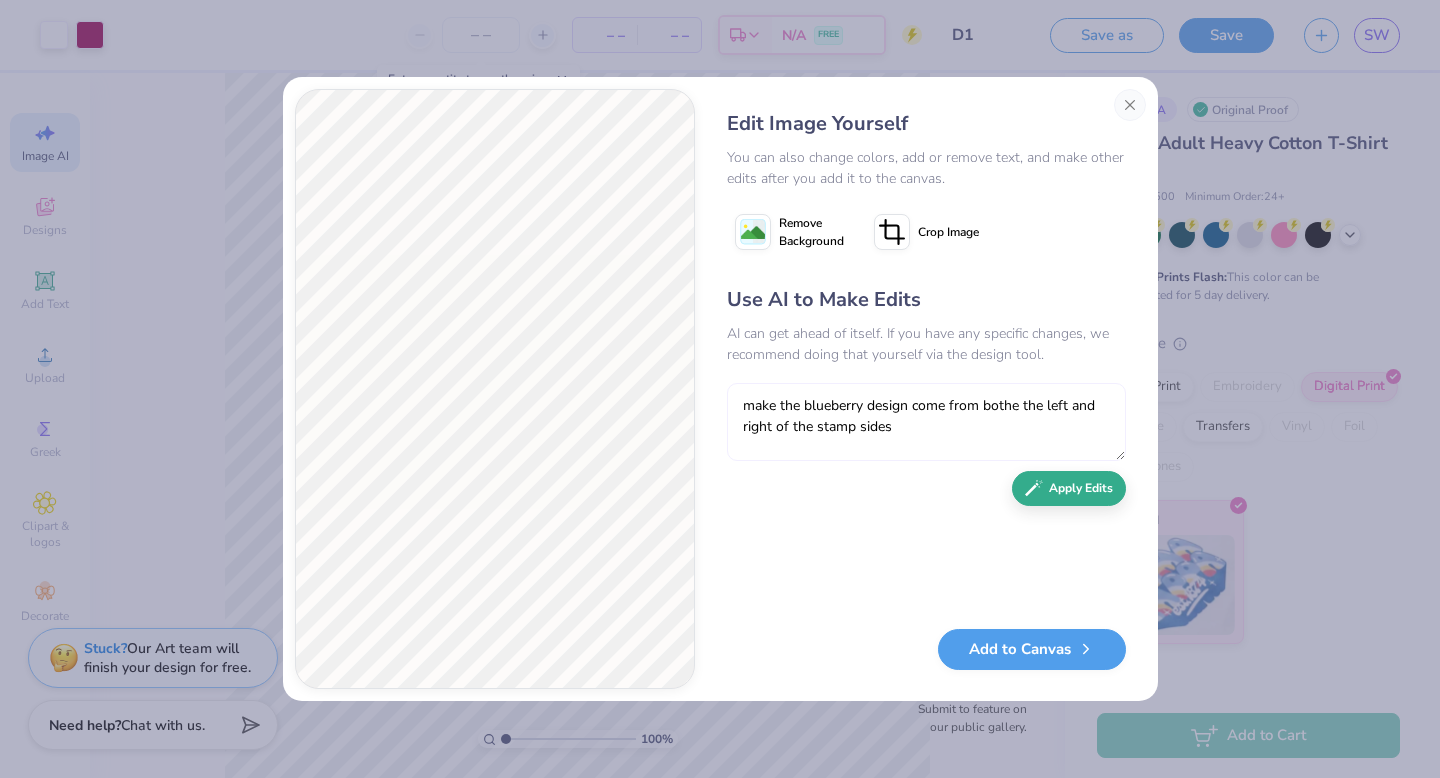 type on "make the blueberry design come from bothe the left and right of the stamp sides" 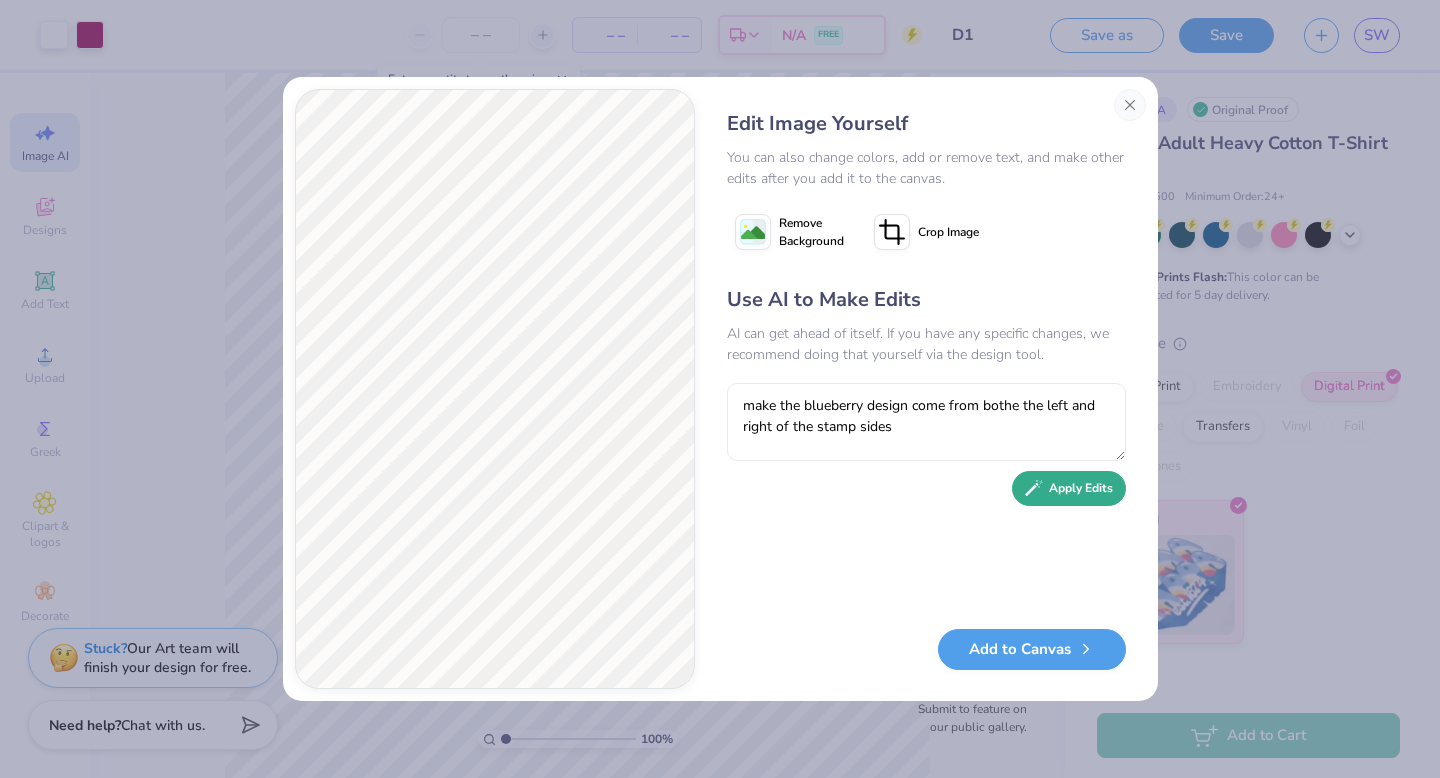 click on "Apply Edits" at bounding box center (1069, 488) 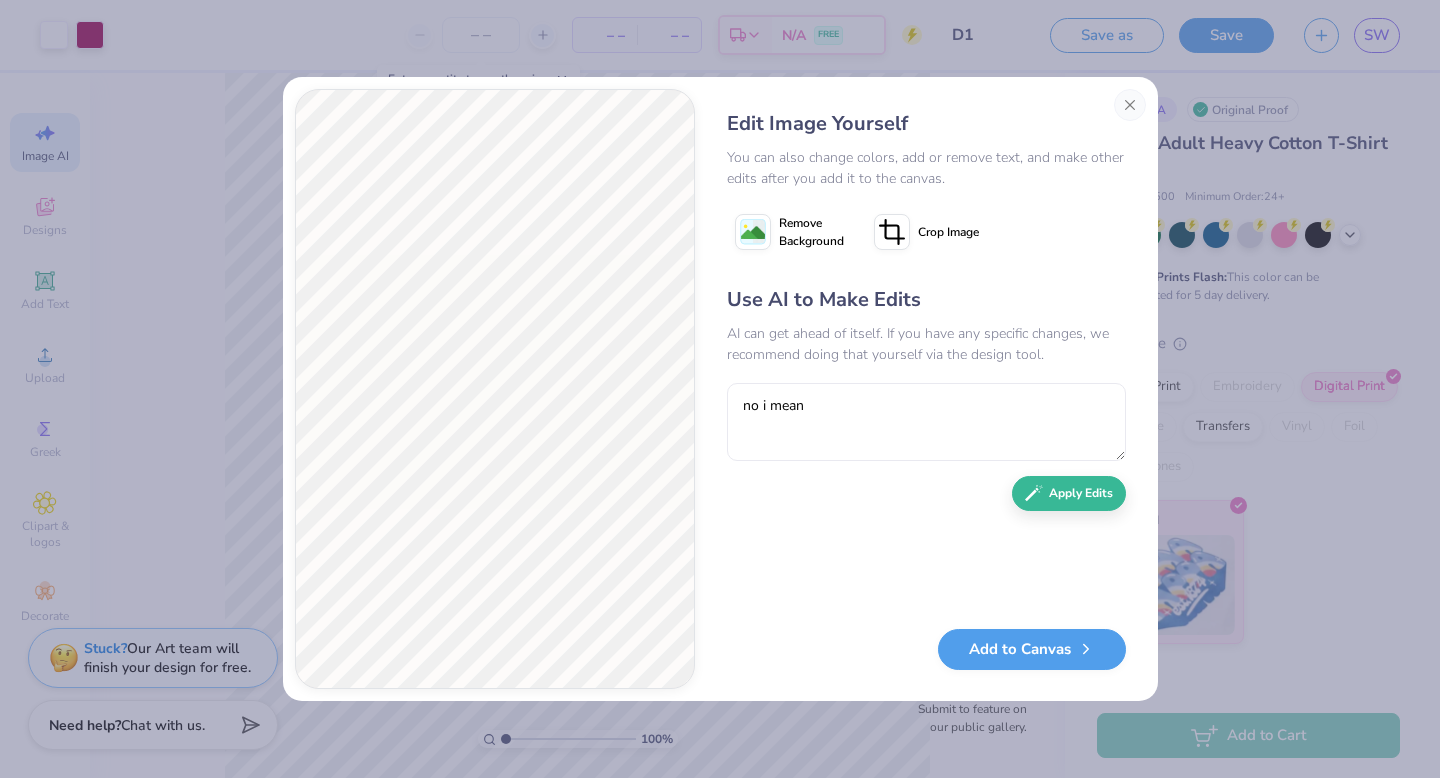 scroll, scrollTop: 0, scrollLeft: 0, axis: both 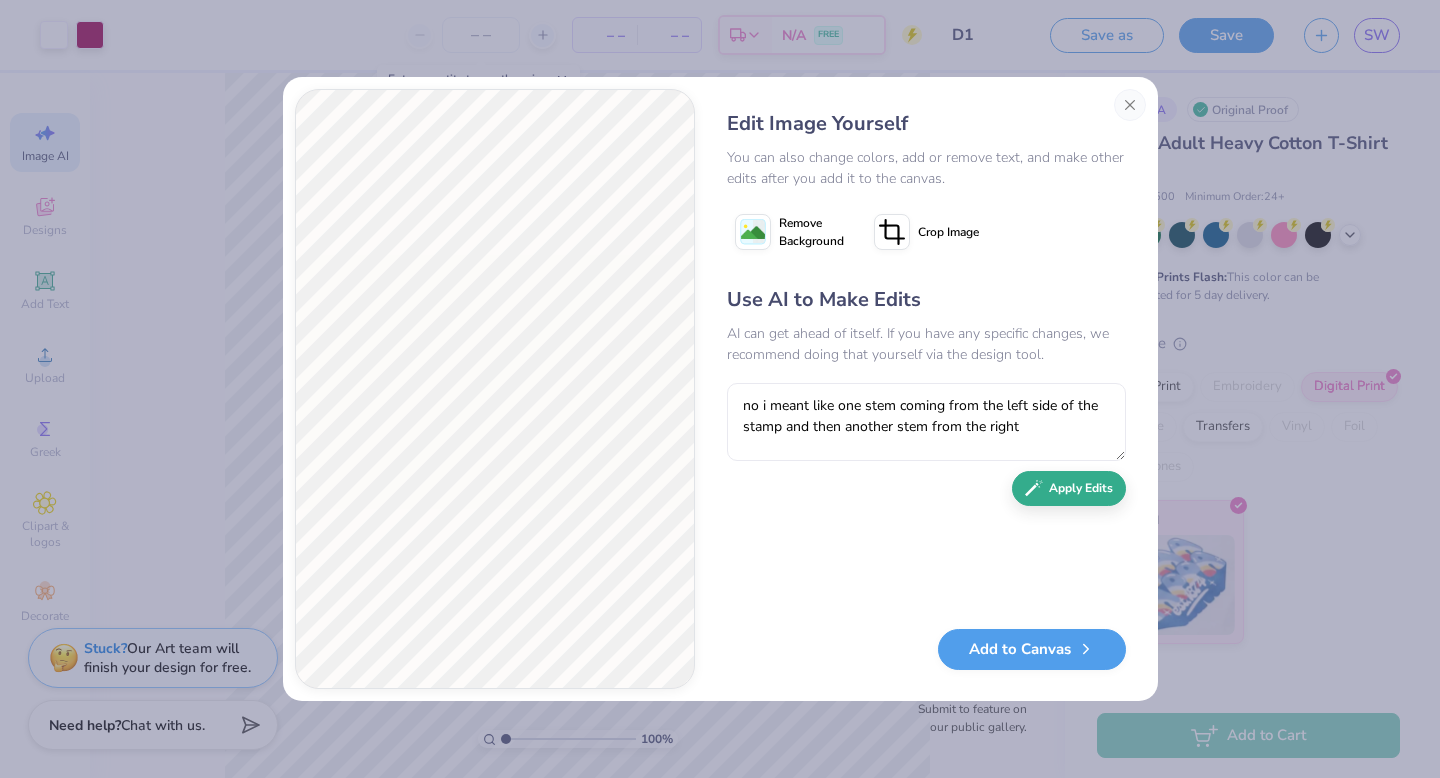 type on "no i meant like one stem coming from the left side of the stamp and then another stem from the right" 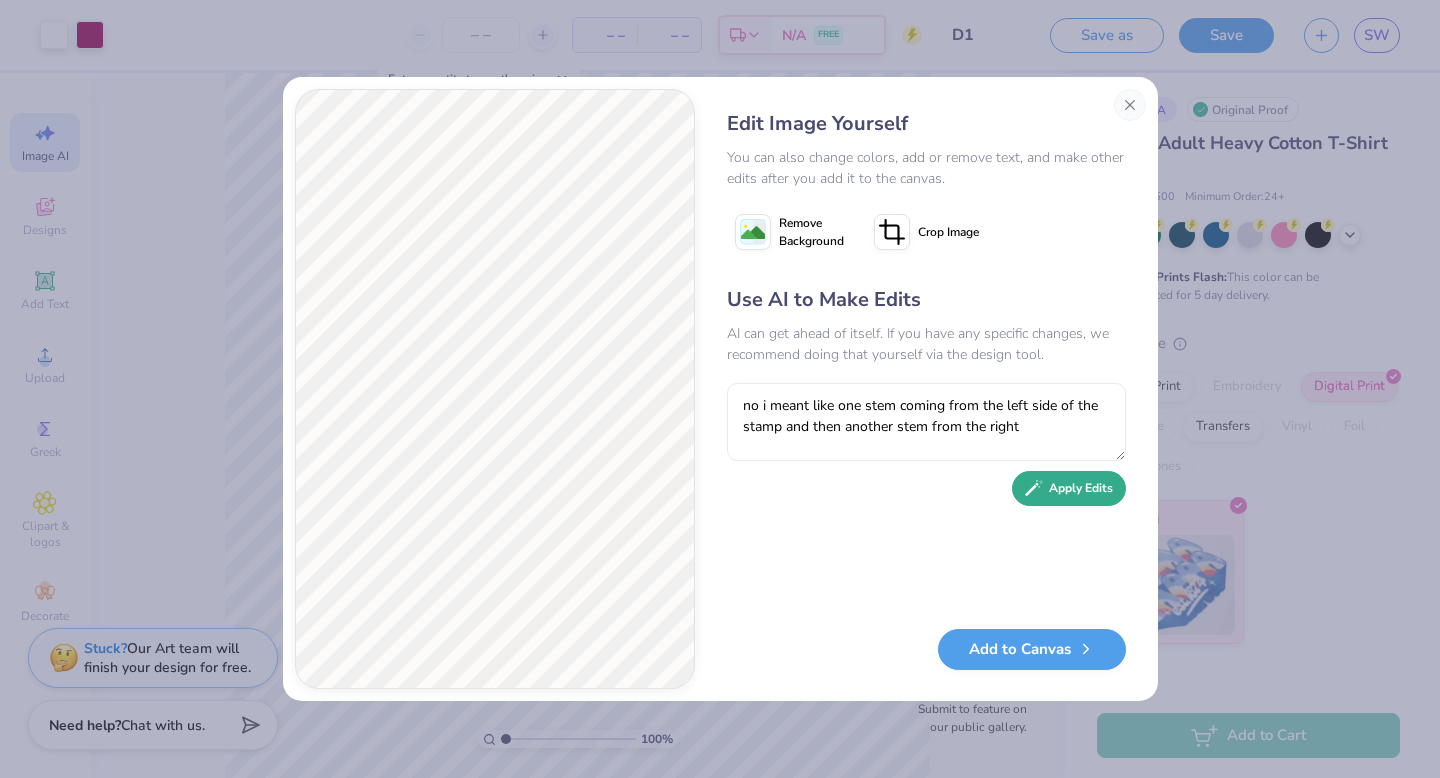 click on "Use AI to Make Edits AI can get ahead of itself. If you have any specific changes, we recommend doing that yourself via the design tool. no i meant like one stem coming from the left side of the stamp and then another stem from the right Apply Edits" at bounding box center [926, 447] 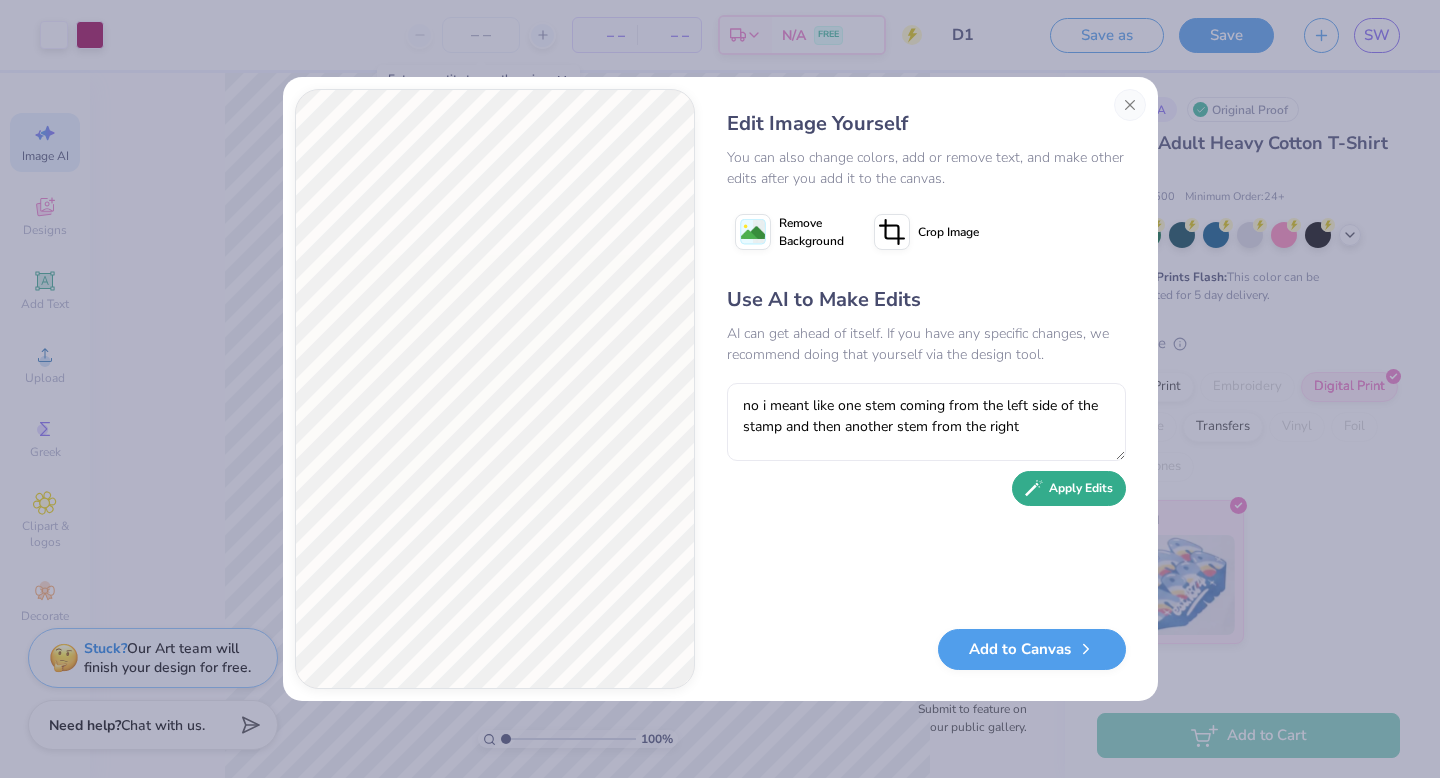 click on "Apply Edits" at bounding box center [1069, 488] 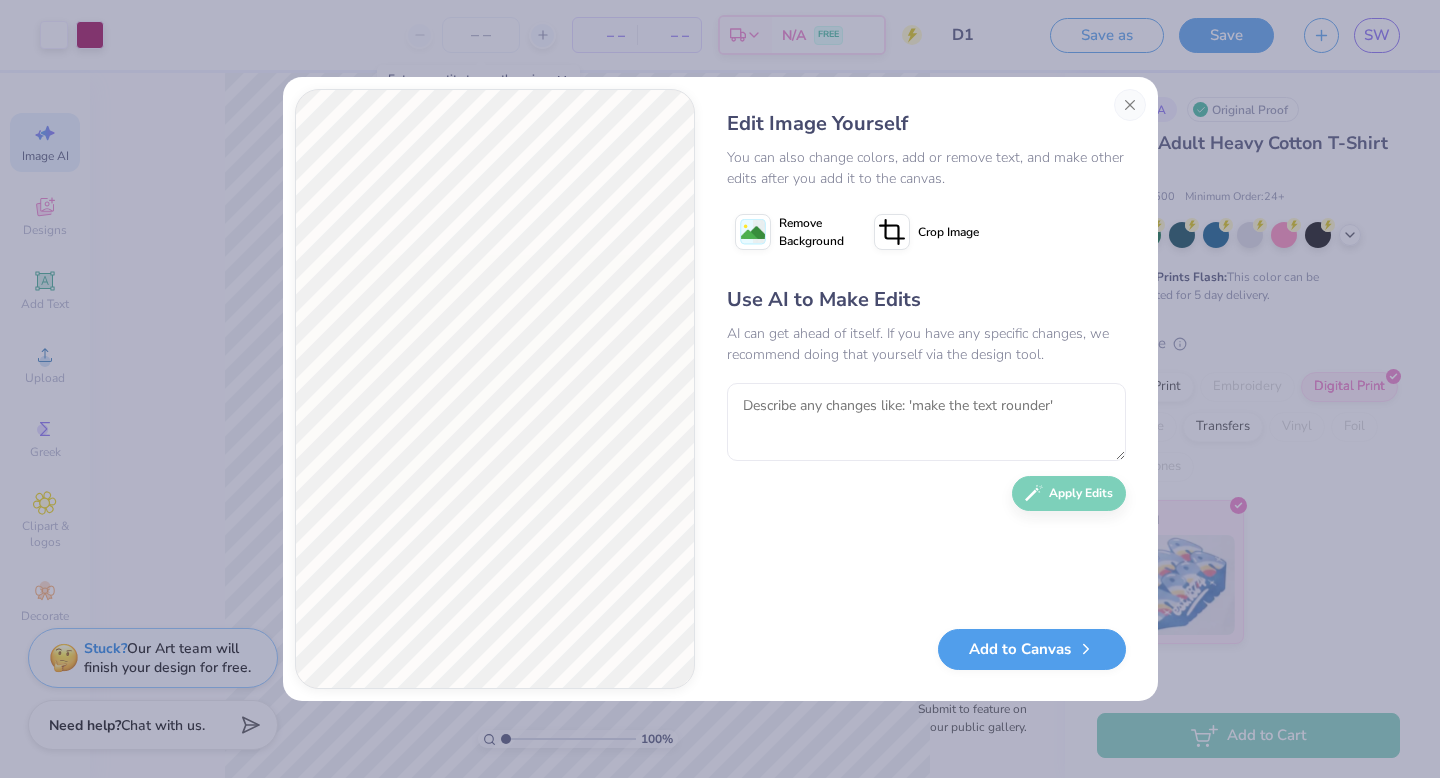 scroll, scrollTop: 0, scrollLeft: 0, axis: both 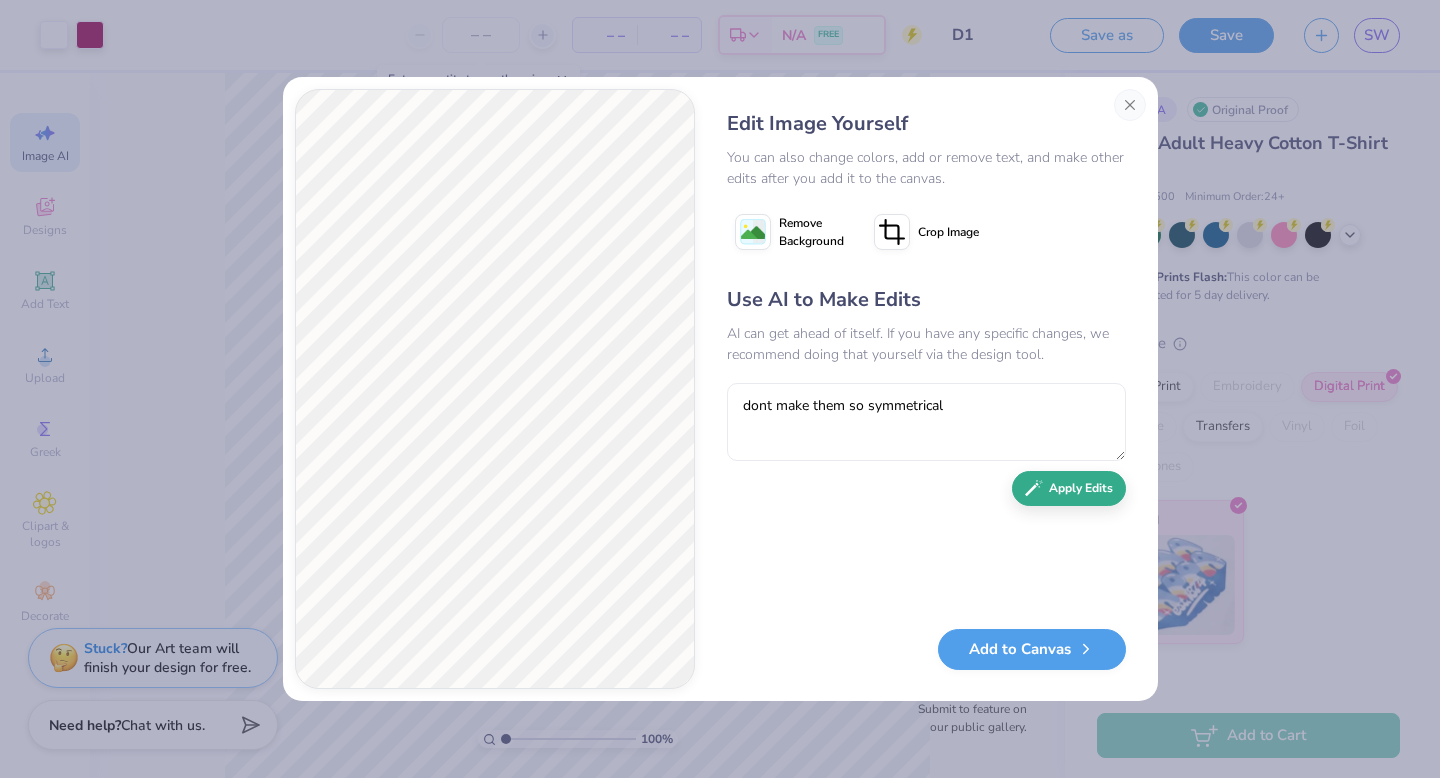 type on "dont make them so symmetrical" 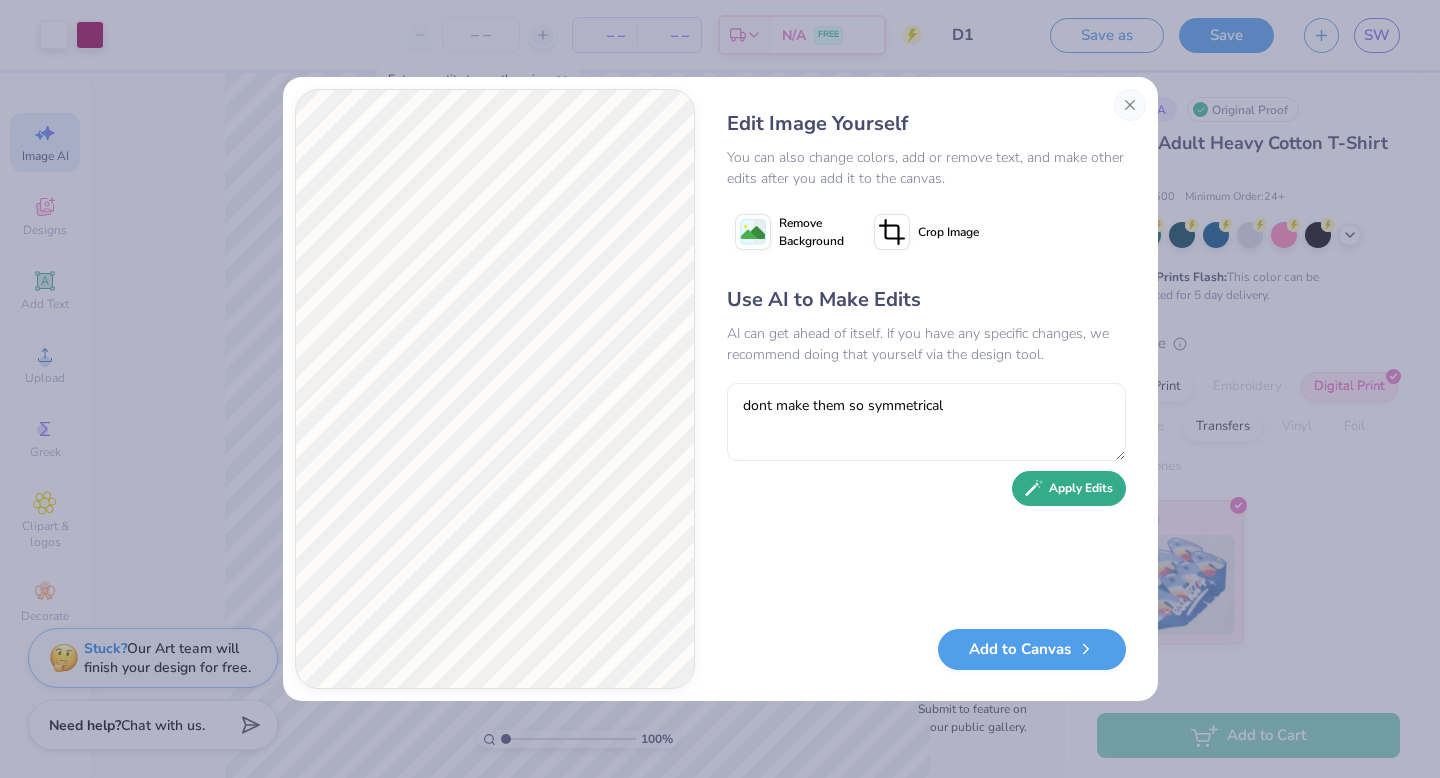 click on "Apply Edits" at bounding box center [1069, 488] 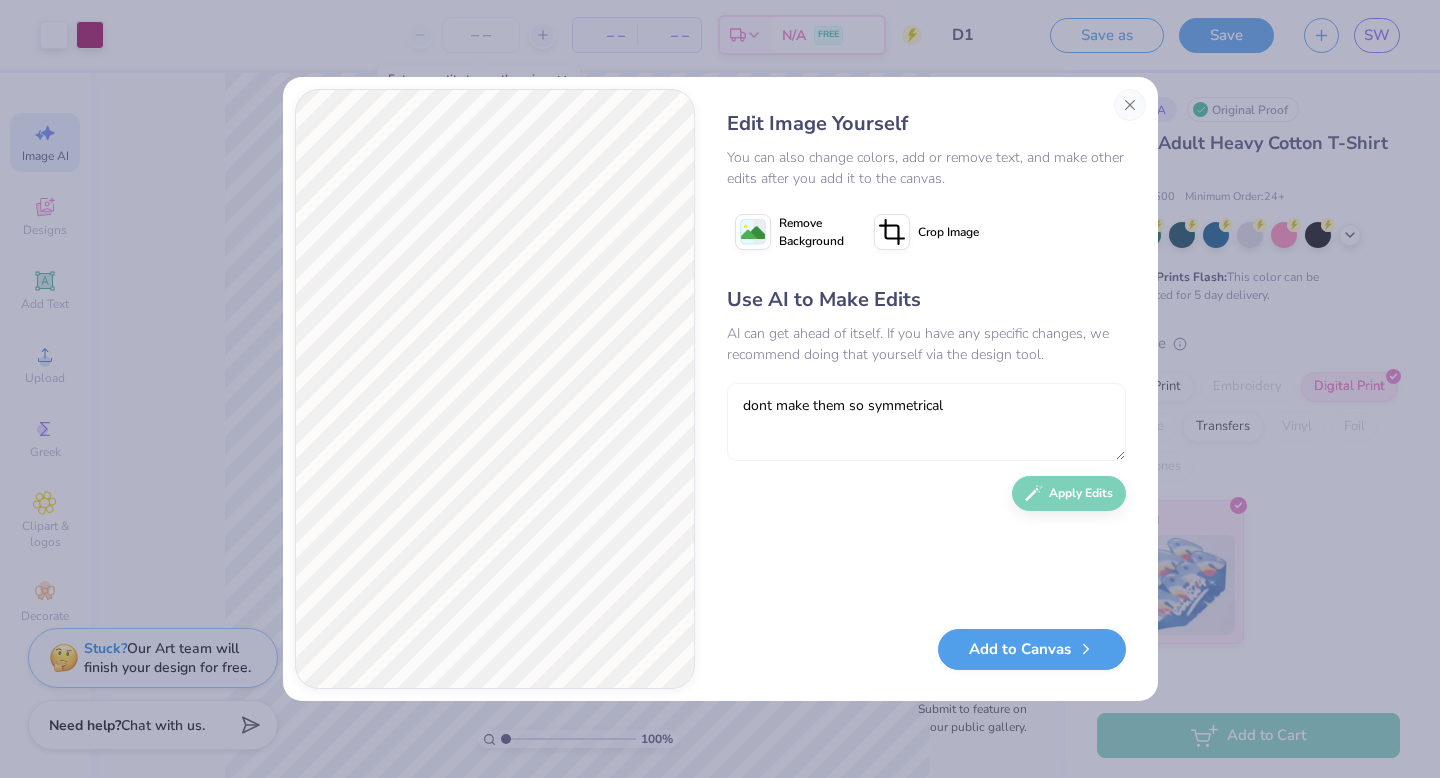 click on "dont make them so symmetrical" at bounding box center (926, 422) 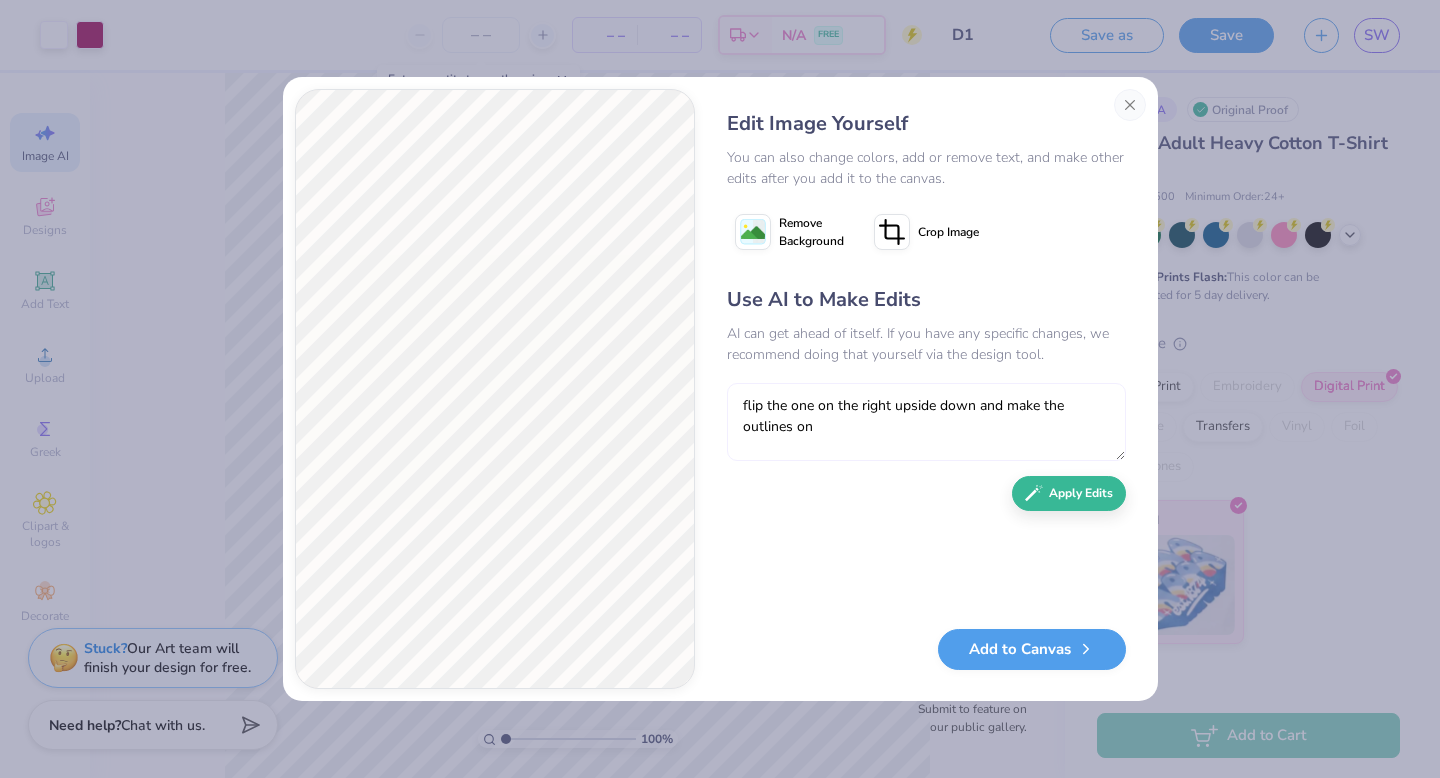 type on "flip the one on the right upside down and make the outlines on" 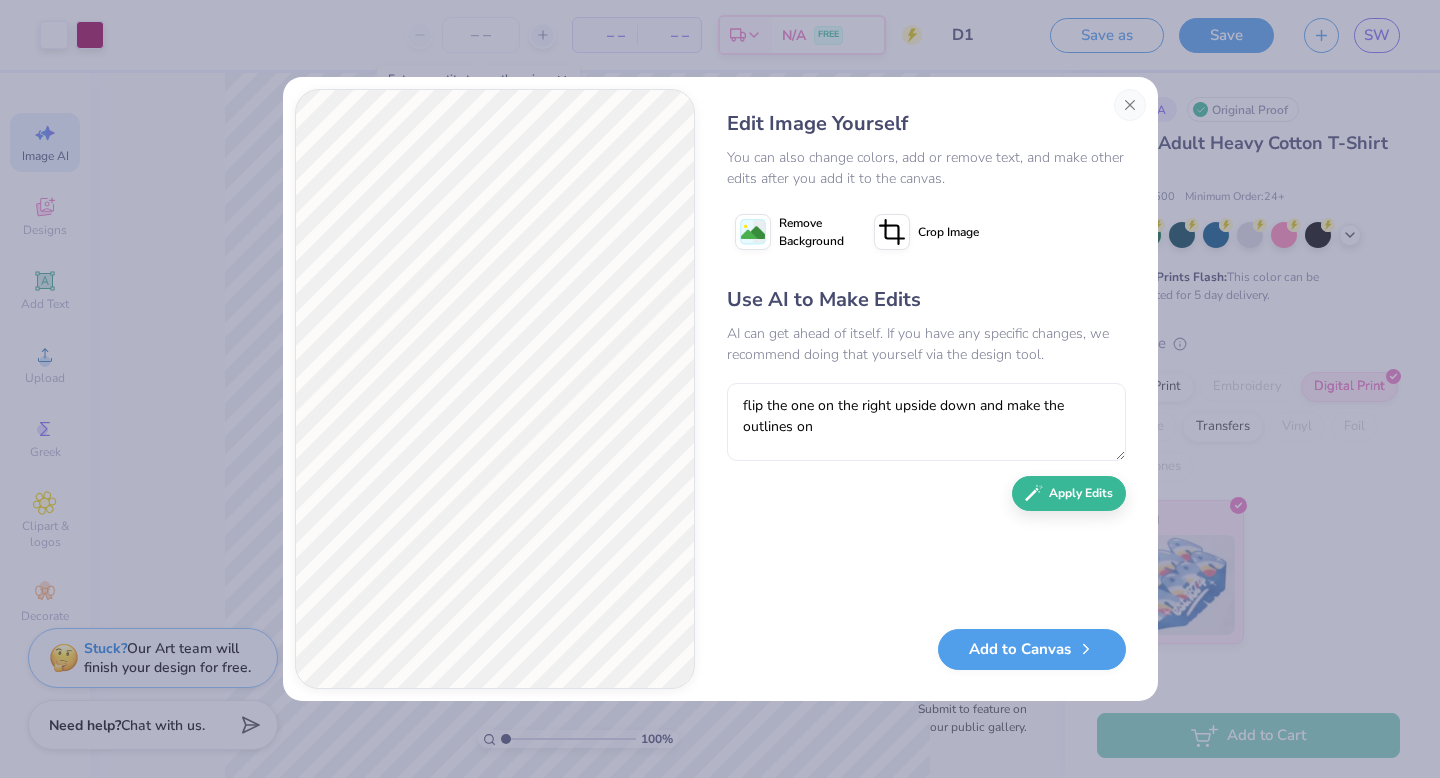 scroll, scrollTop: 0, scrollLeft: 0, axis: both 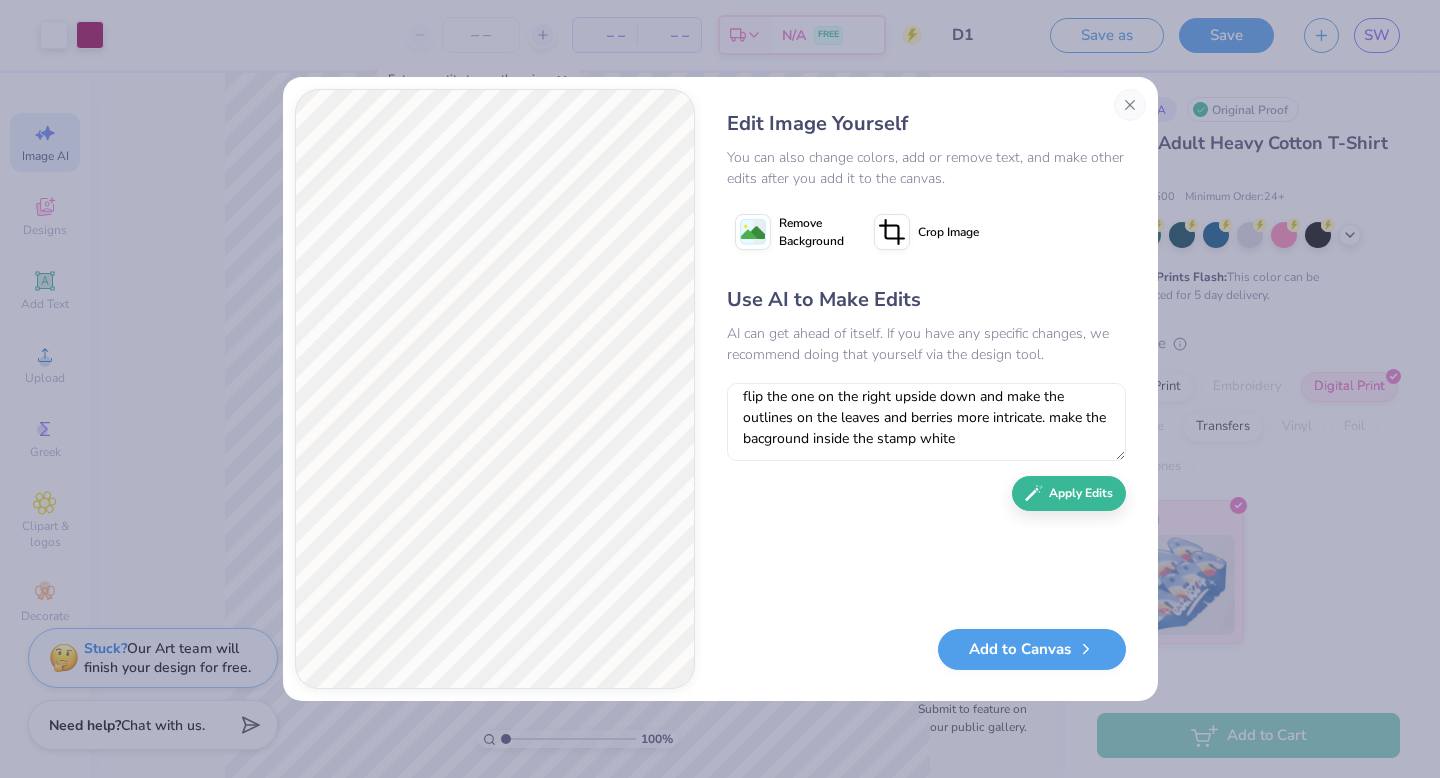 type on "flip the one on the right upside down and make the outlines on the leaves and berries more intricate. make the bacground inside the stamp white" 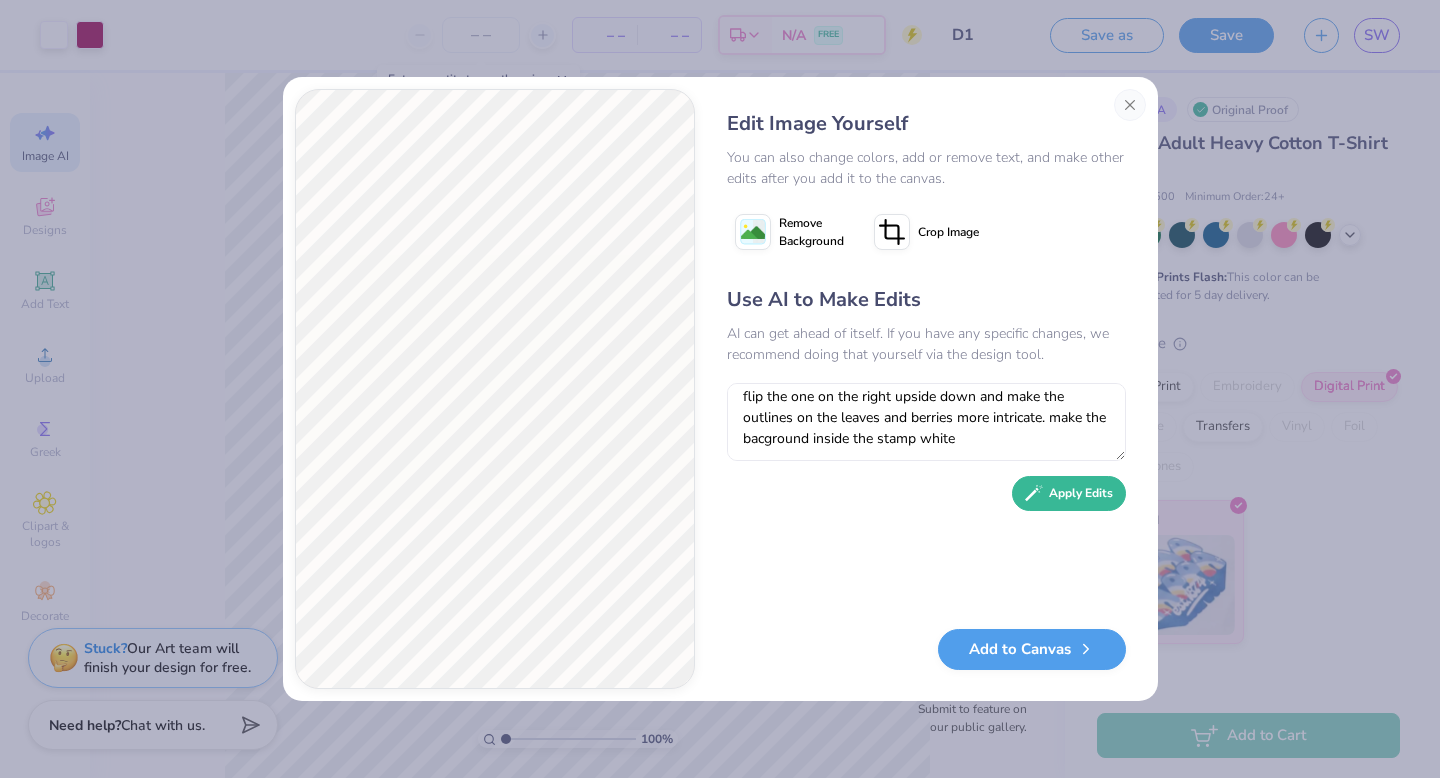 click on "Apply Edits" at bounding box center [1069, 493] 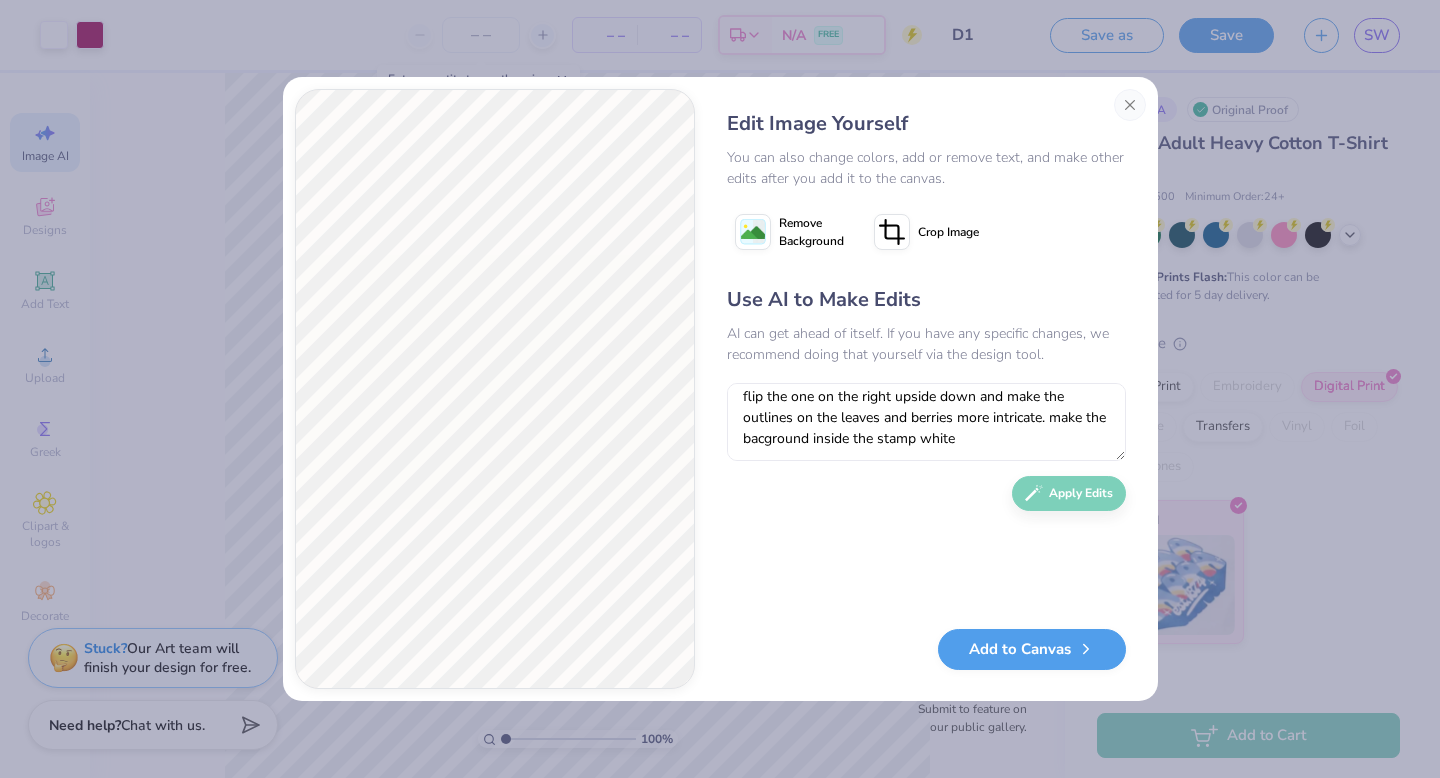 scroll, scrollTop: 0, scrollLeft: 0, axis: both 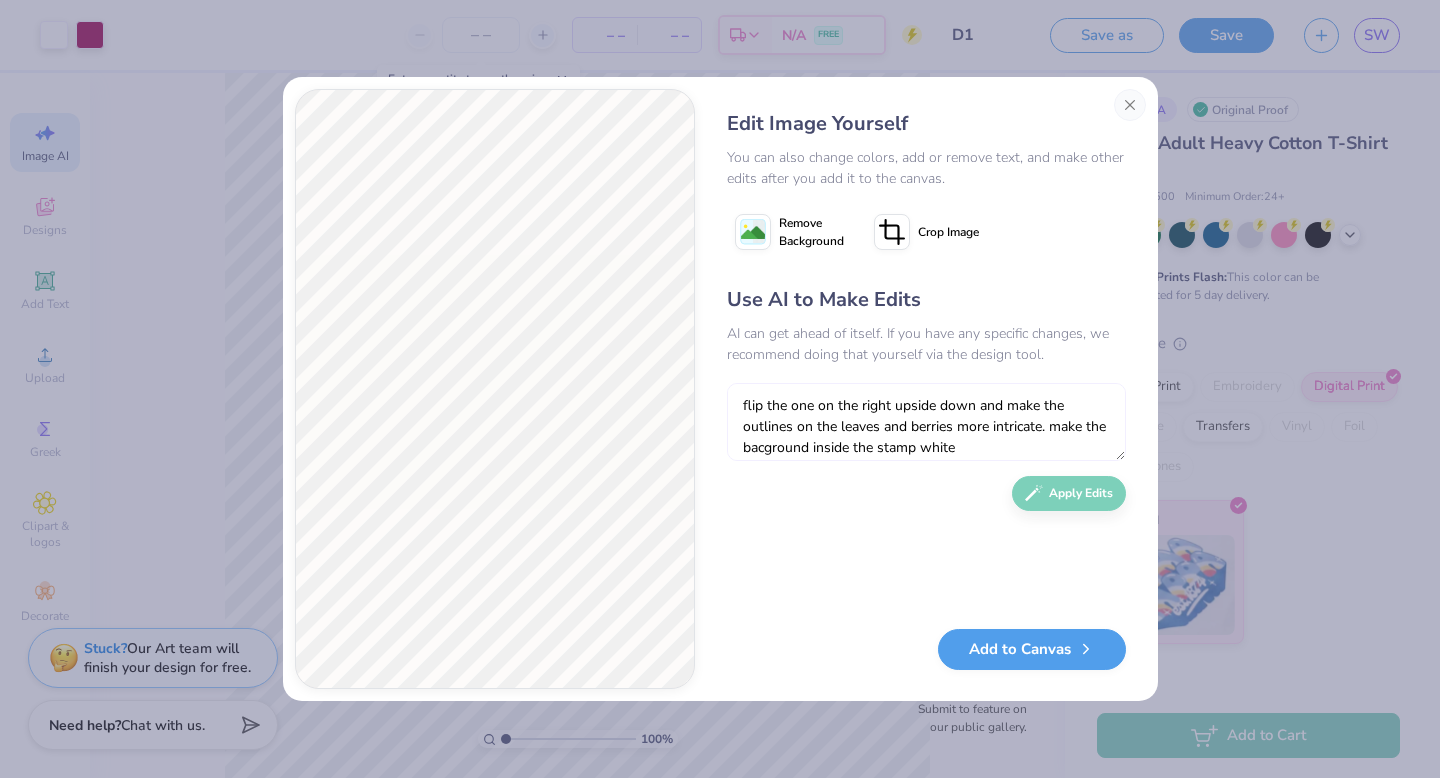 click on "flip the one on the right upside down and make the outlines on the leaves and berries more intricate. make the bacground inside the stamp white" at bounding box center [926, 422] 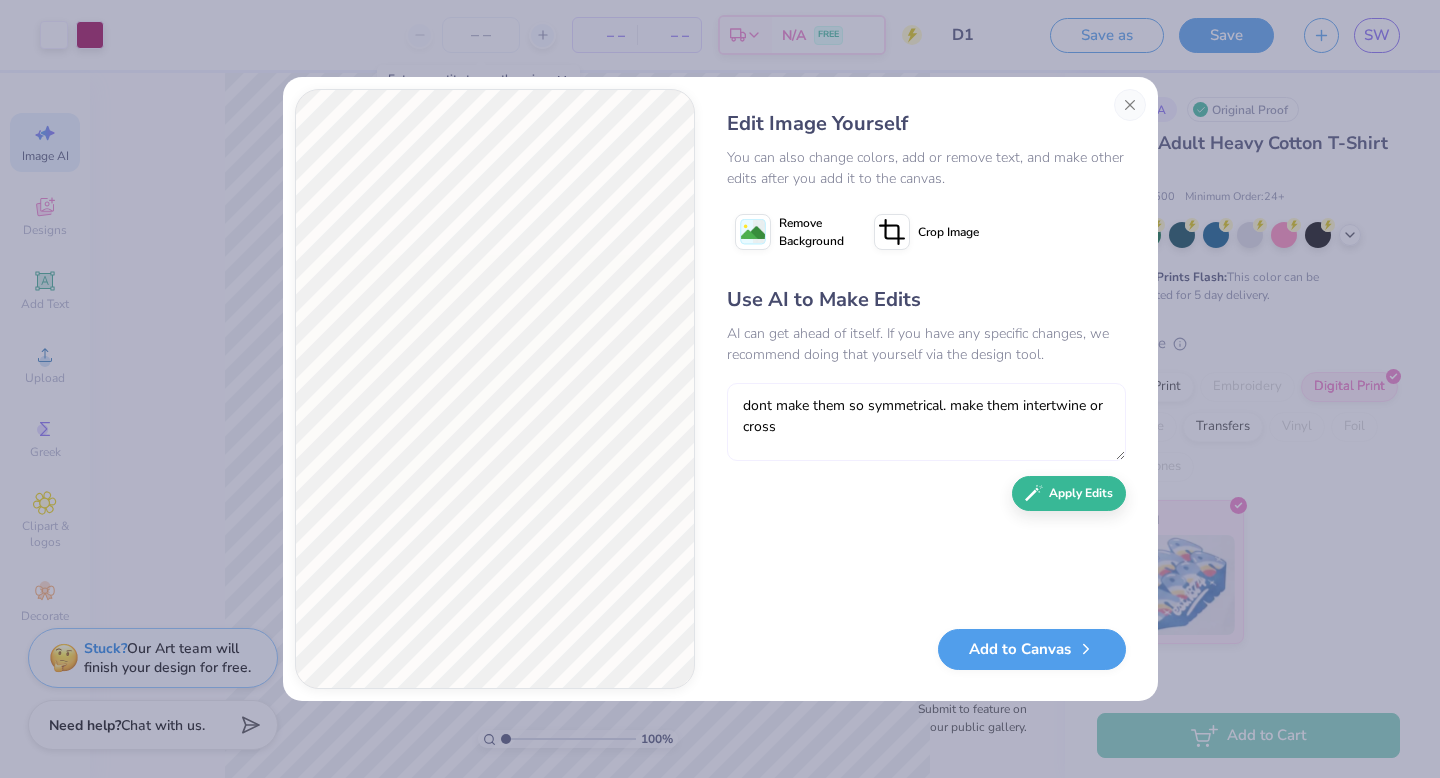 type on "dont make them so symmetrical. make them intertwine or cross" 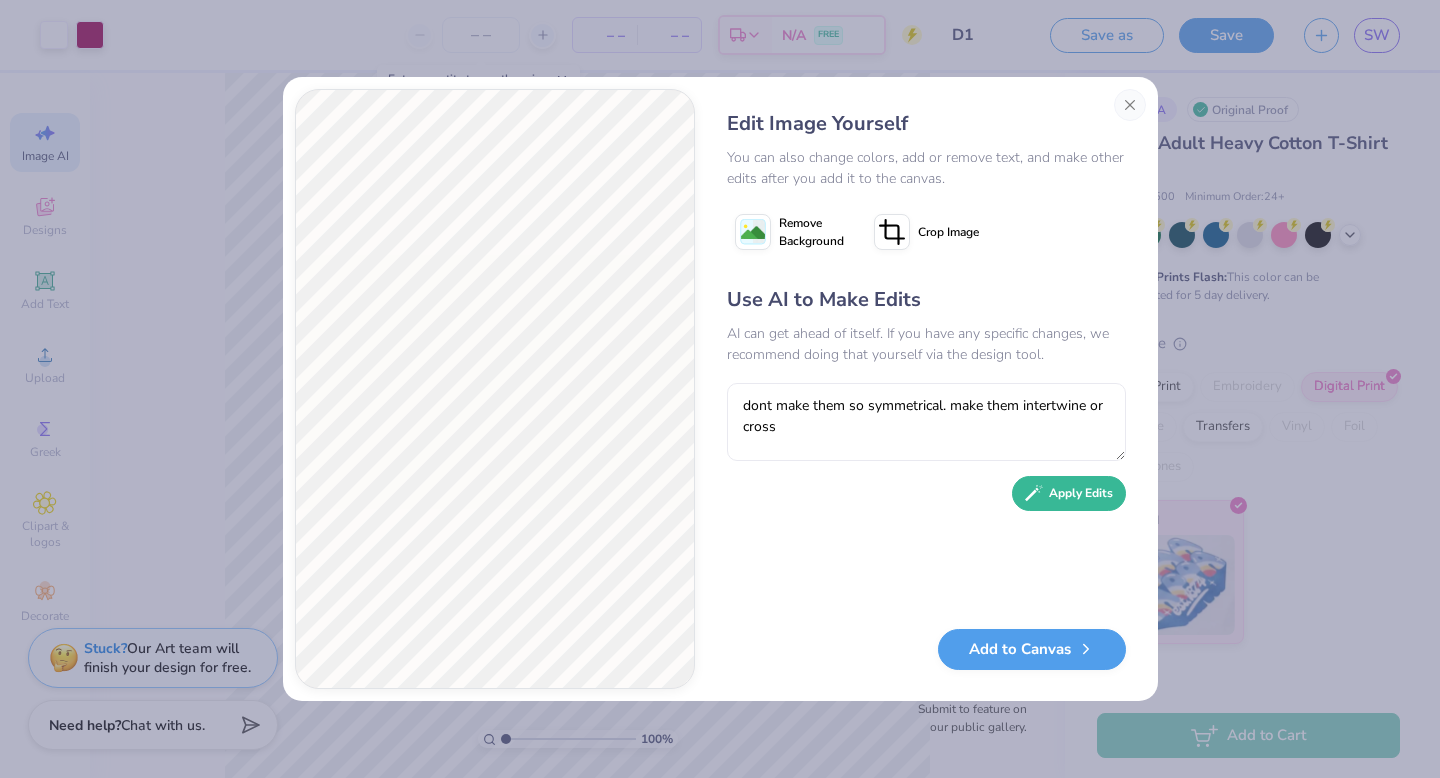 click on "Apply Edits" at bounding box center [1069, 493] 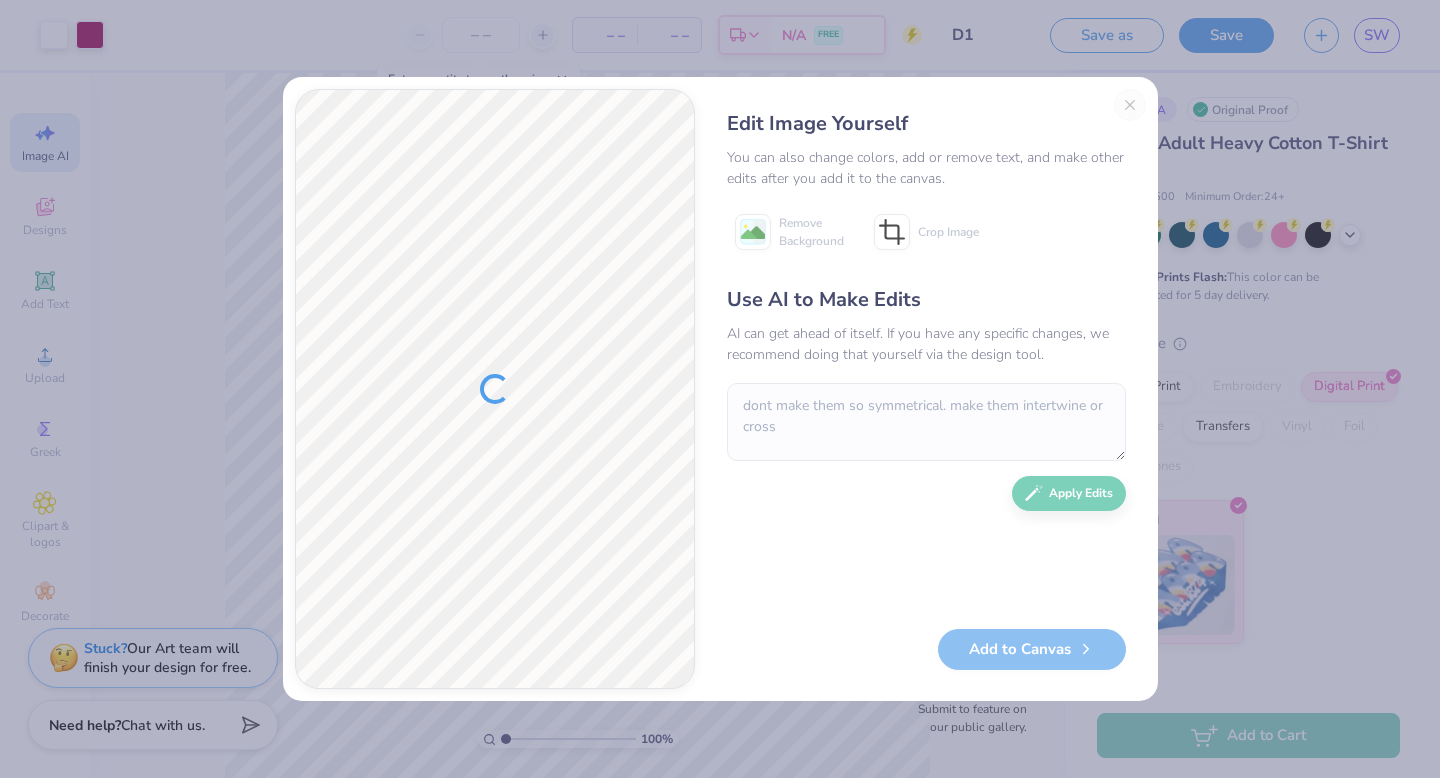 scroll, scrollTop: 0, scrollLeft: 0, axis: both 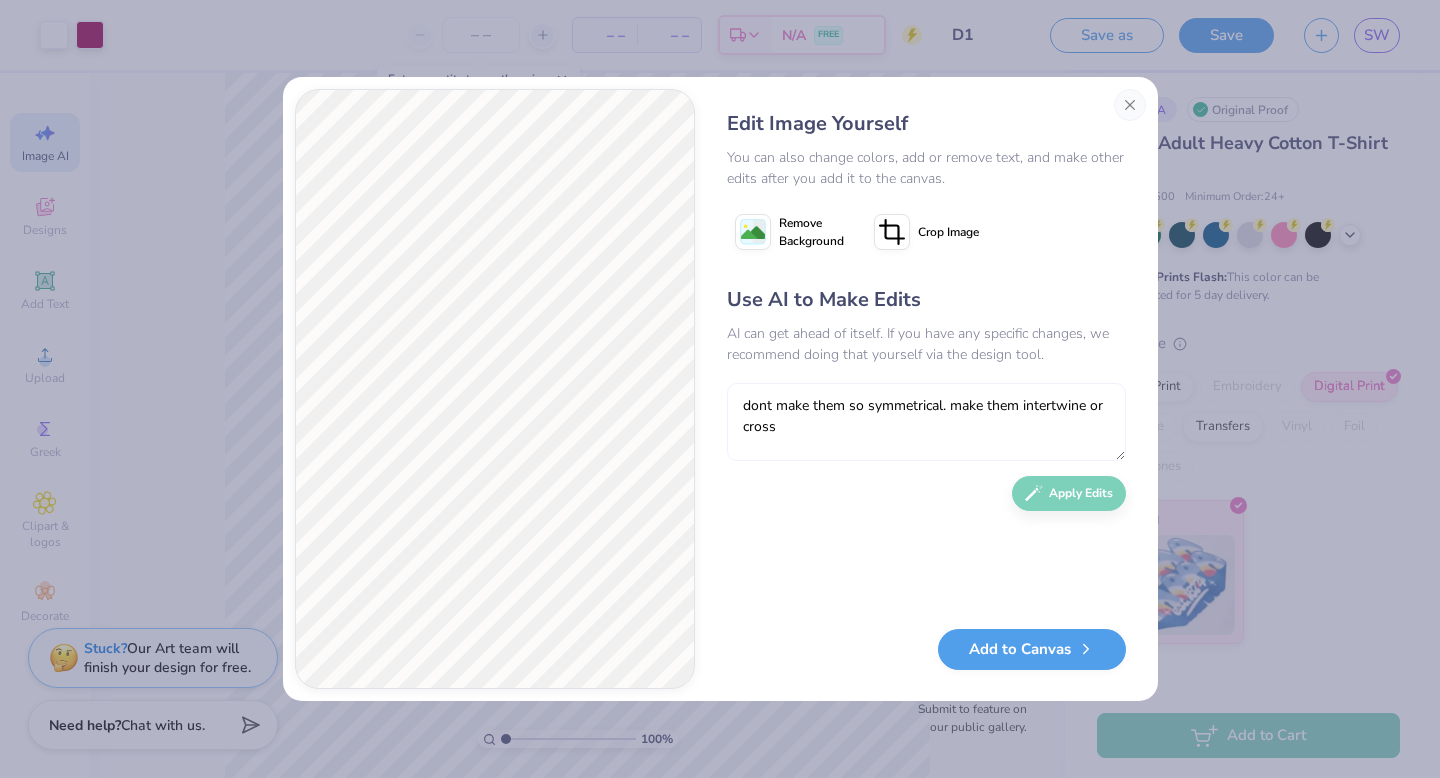 click on "dont make them so symmetrical. make them intertwine or cross" at bounding box center (926, 422) 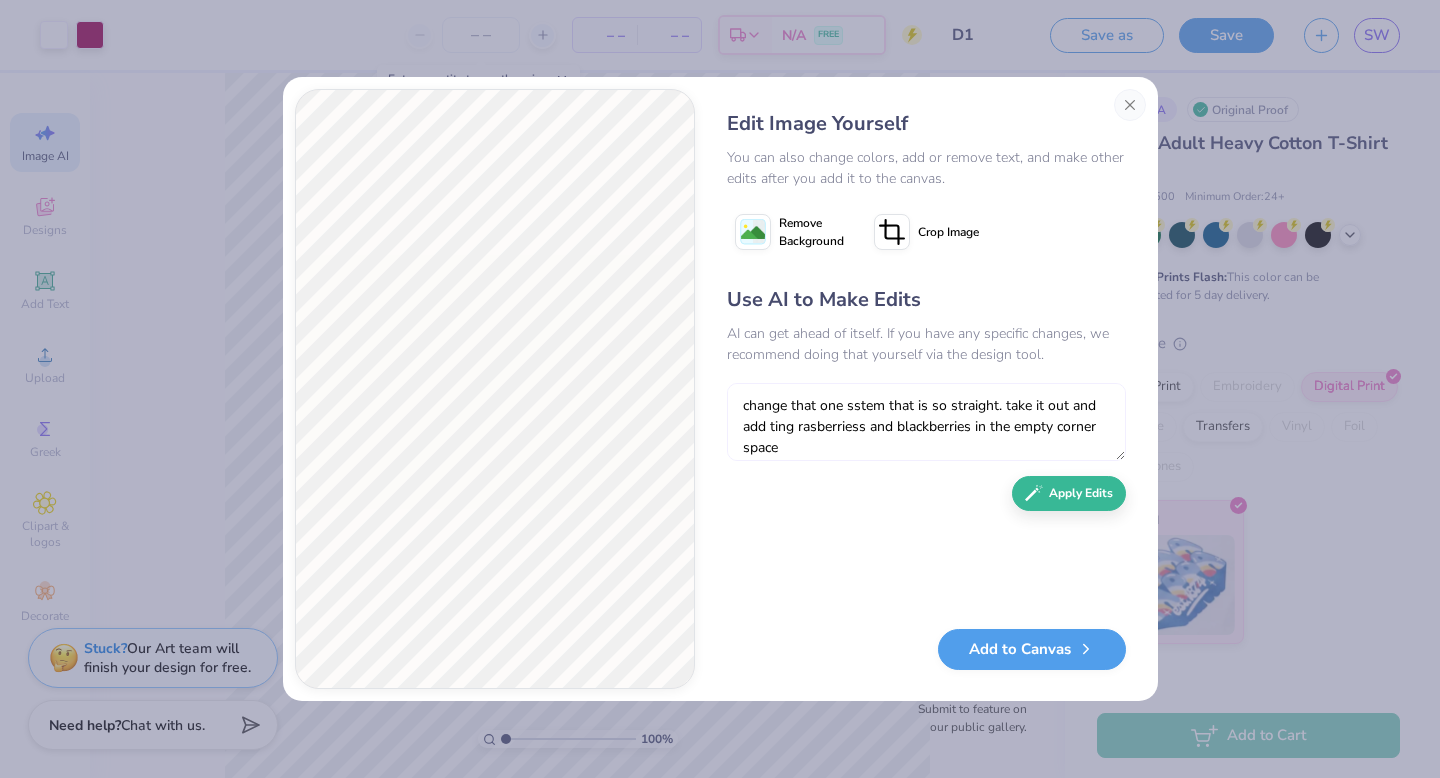 scroll, scrollTop: 18, scrollLeft: 0, axis: vertical 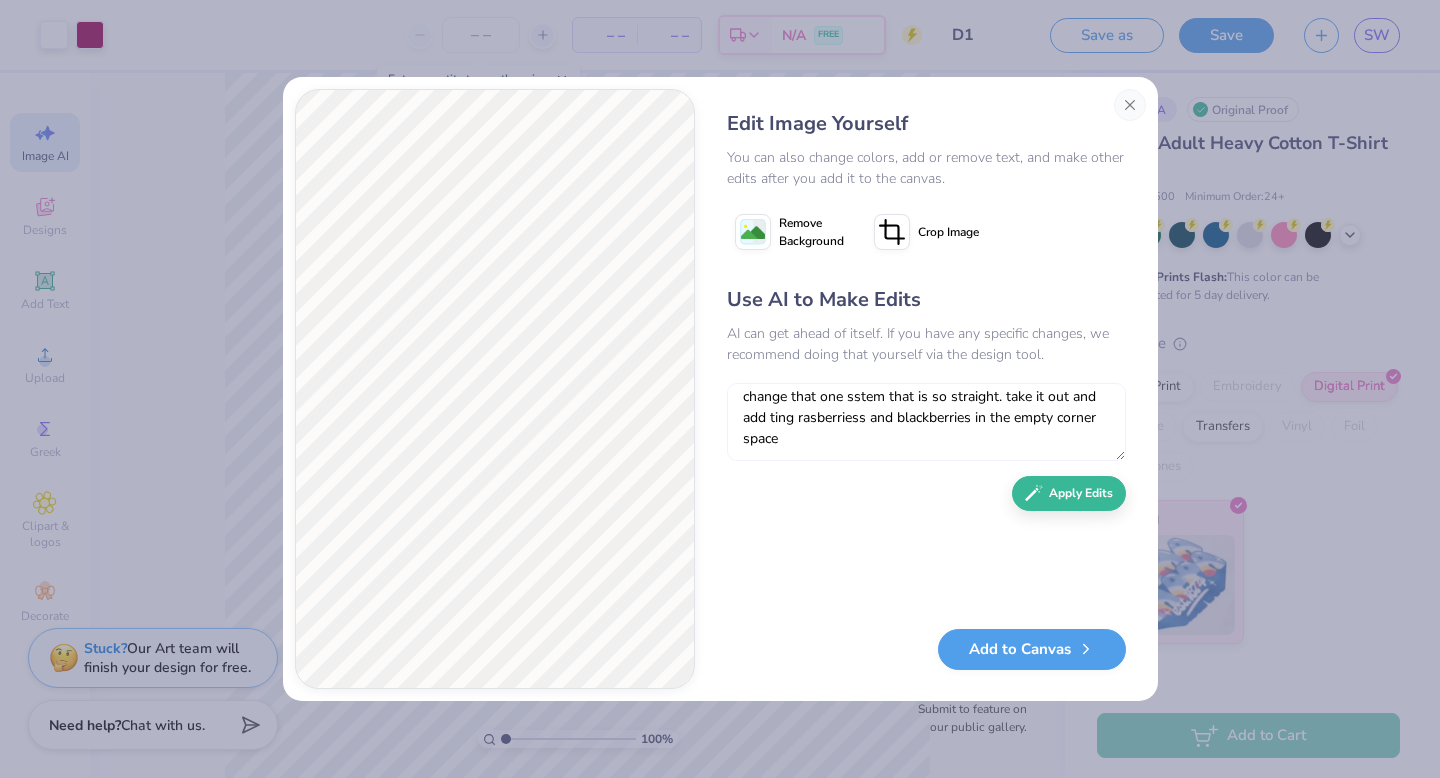 type on "change that one sstem that is so straight. take it out and add ting rasberriess and blackberries in the empty corner space" 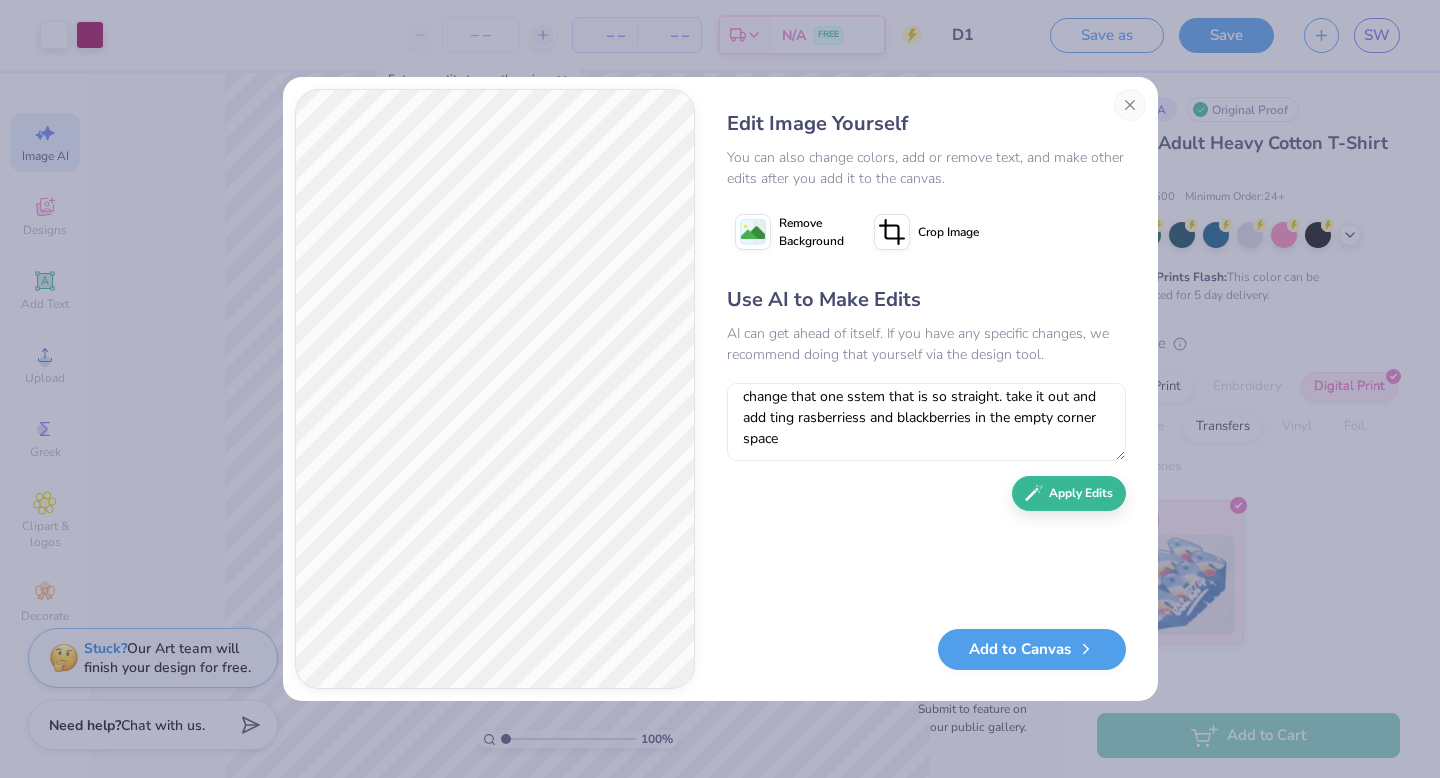 click on "Use AI to Make Edits AI can get ahead of itself. If you have any specific changes, we recommend doing that yourself via the design tool. change that one sstem that is so straight. take it out and add ting rasberriess and blackberries in the empty corner space
Apply Edits" at bounding box center [926, 447] 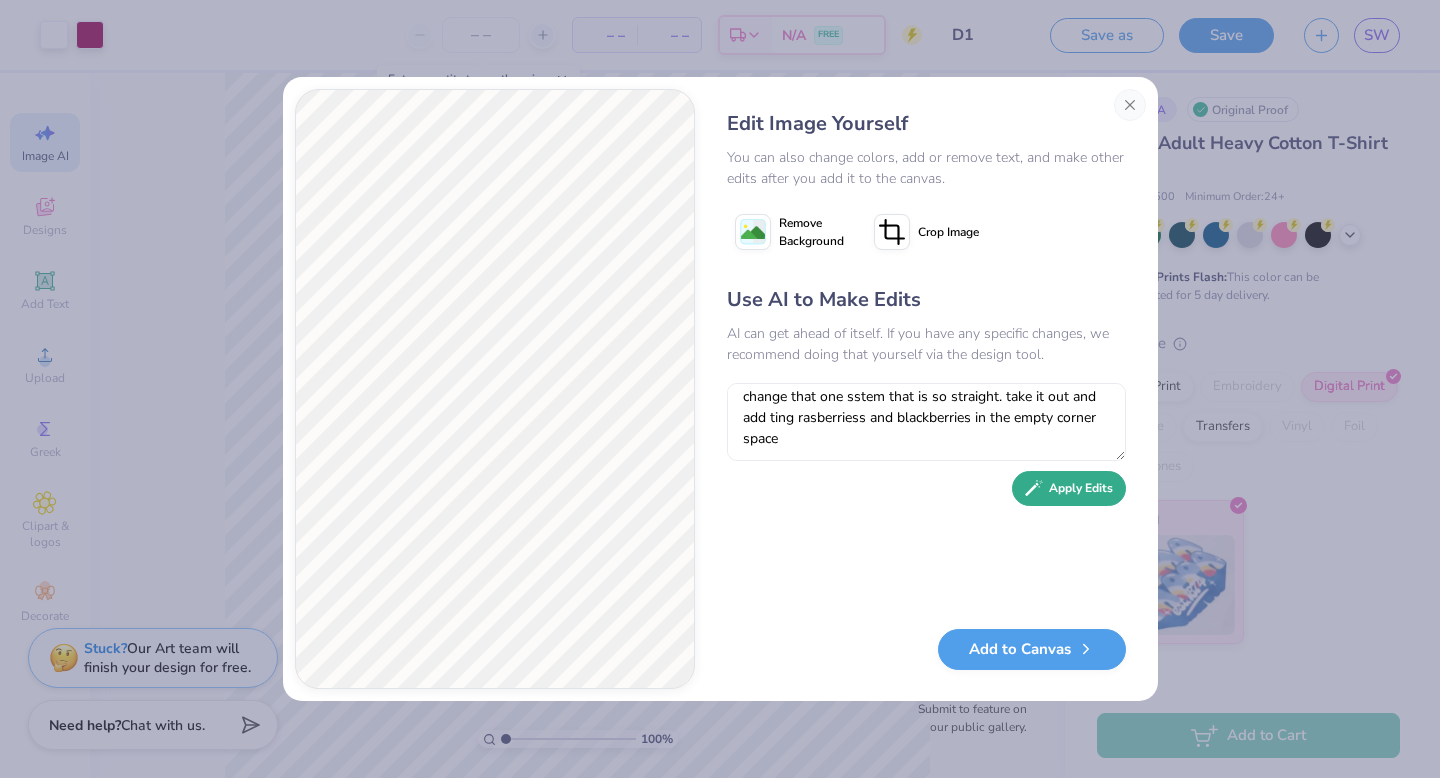 click on "Apply Edits" at bounding box center (1069, 488) 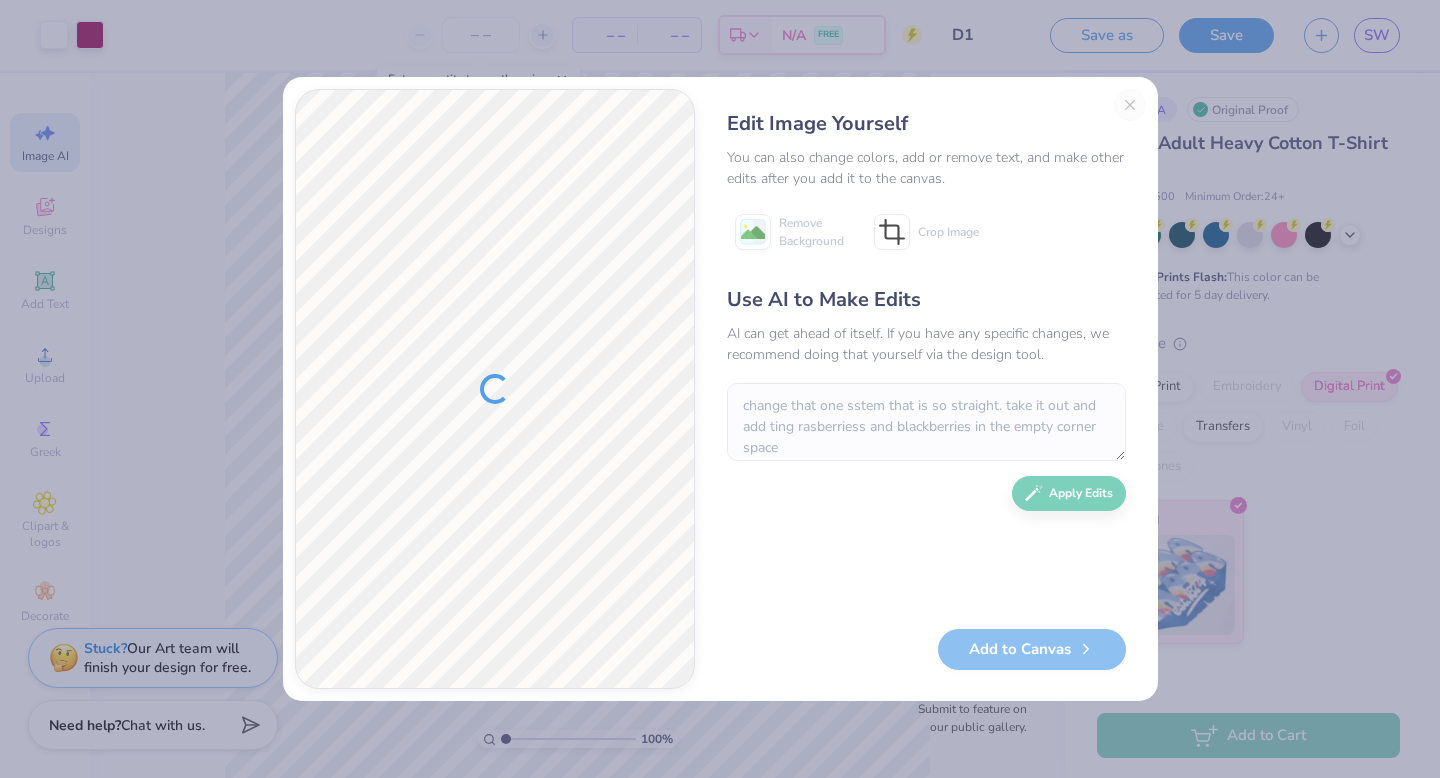 scroll, scrollTop: 0, scrollLeft: 0, axis: both 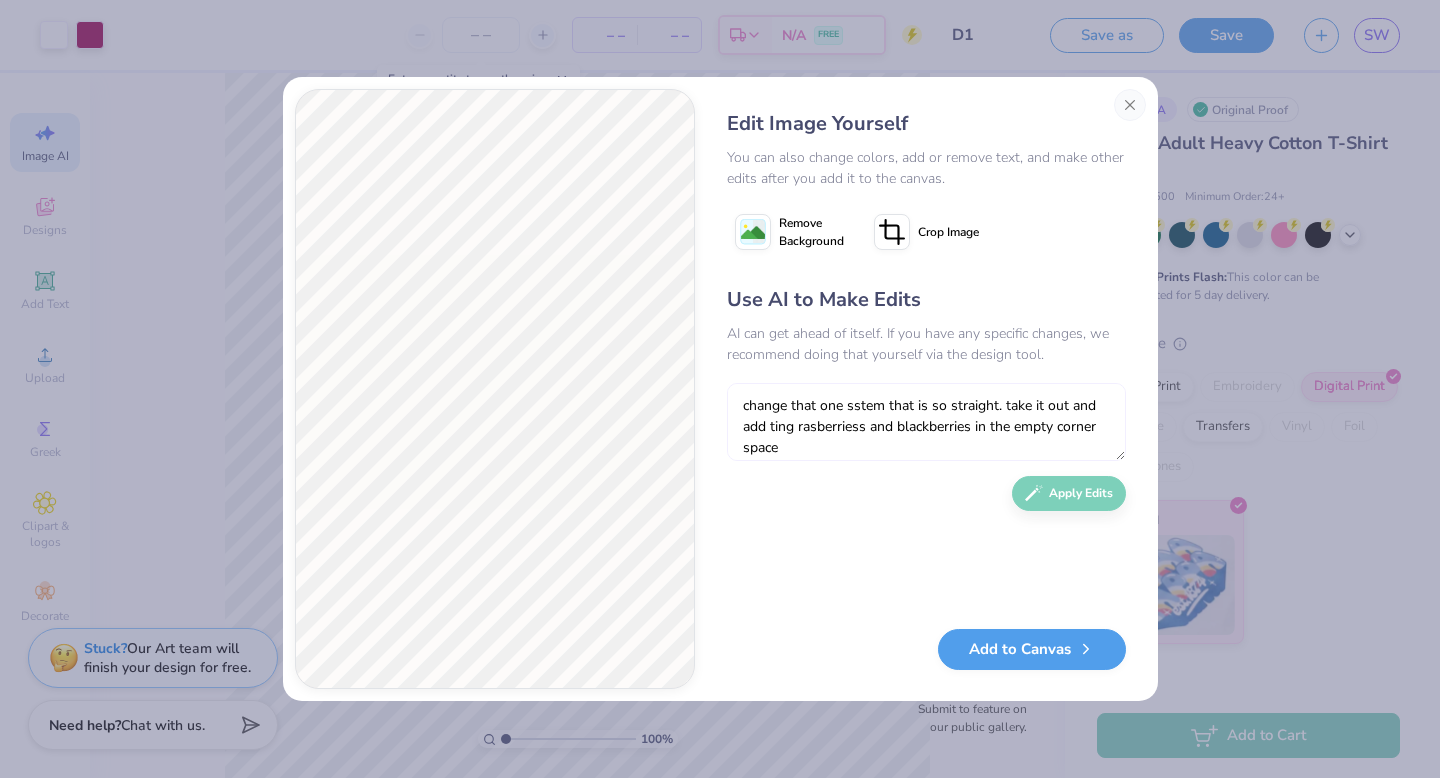 click on "change that one sstem that is so straight. take it out and add ting rasberriess and blackberries in the empty corner space" at bounding box center [926, 422] 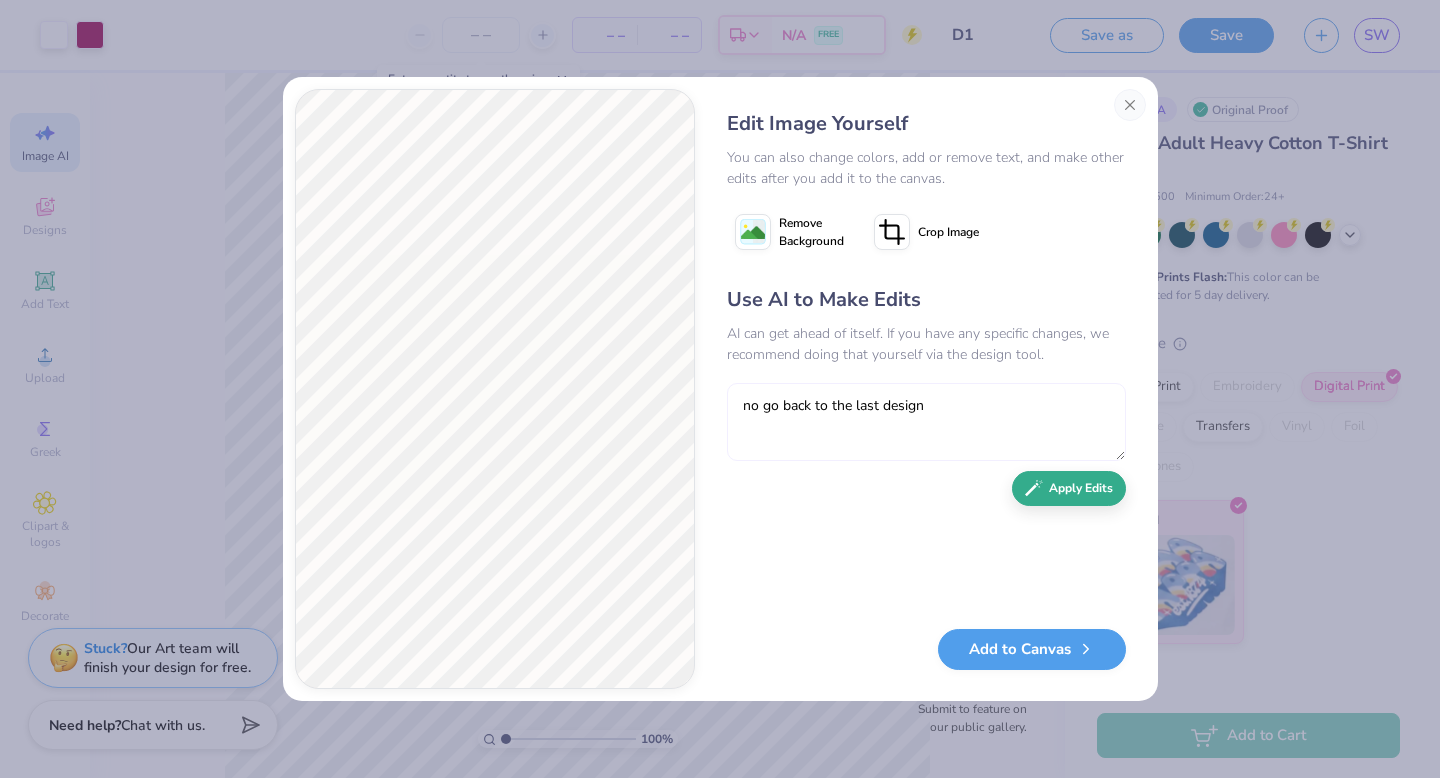 type on "no go back to the last design" 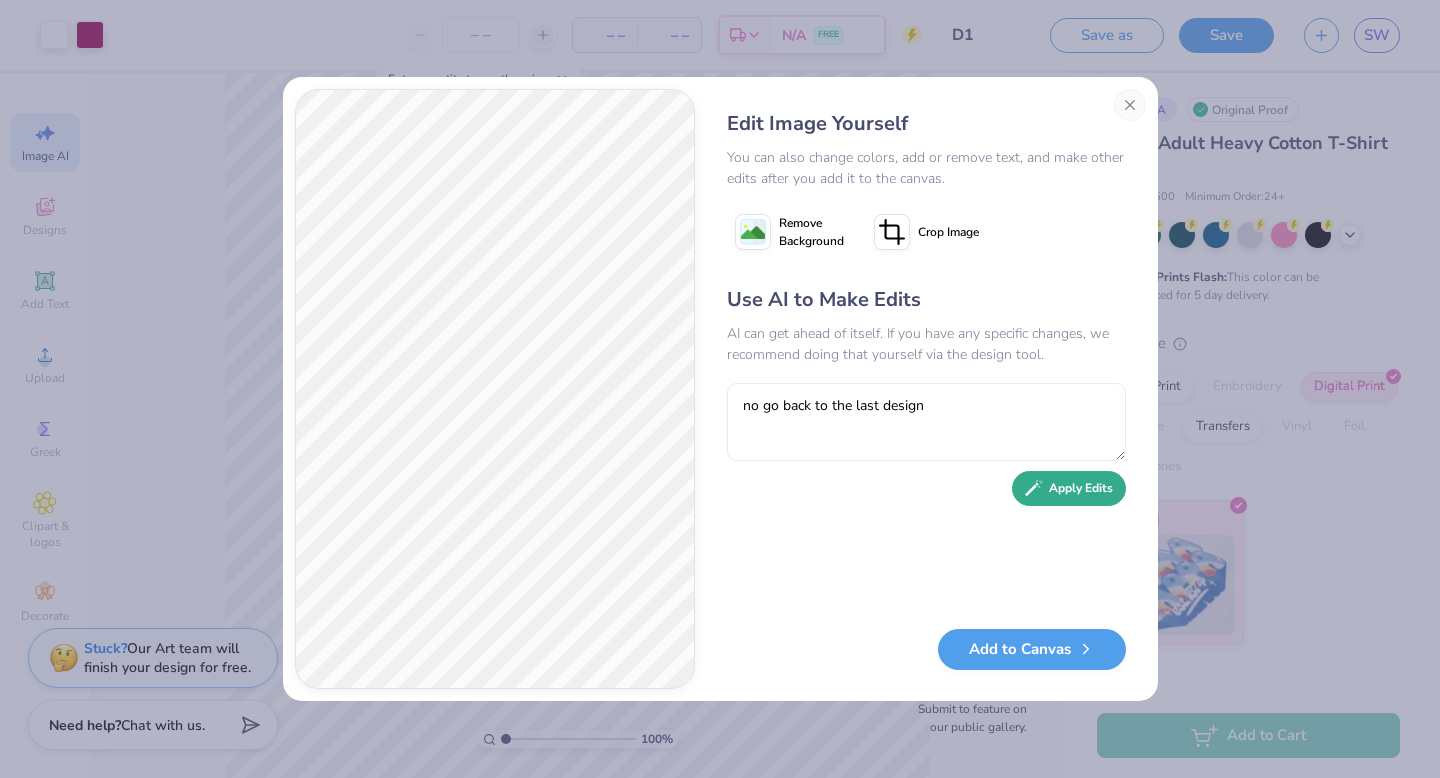 click on "Use AI to Make Edits AI can get ahead of itself. If you have any specific changes, we recommend doing that yourself via the design tool. no go back to the last design Apply Edits" at bounding box center [926, 447] 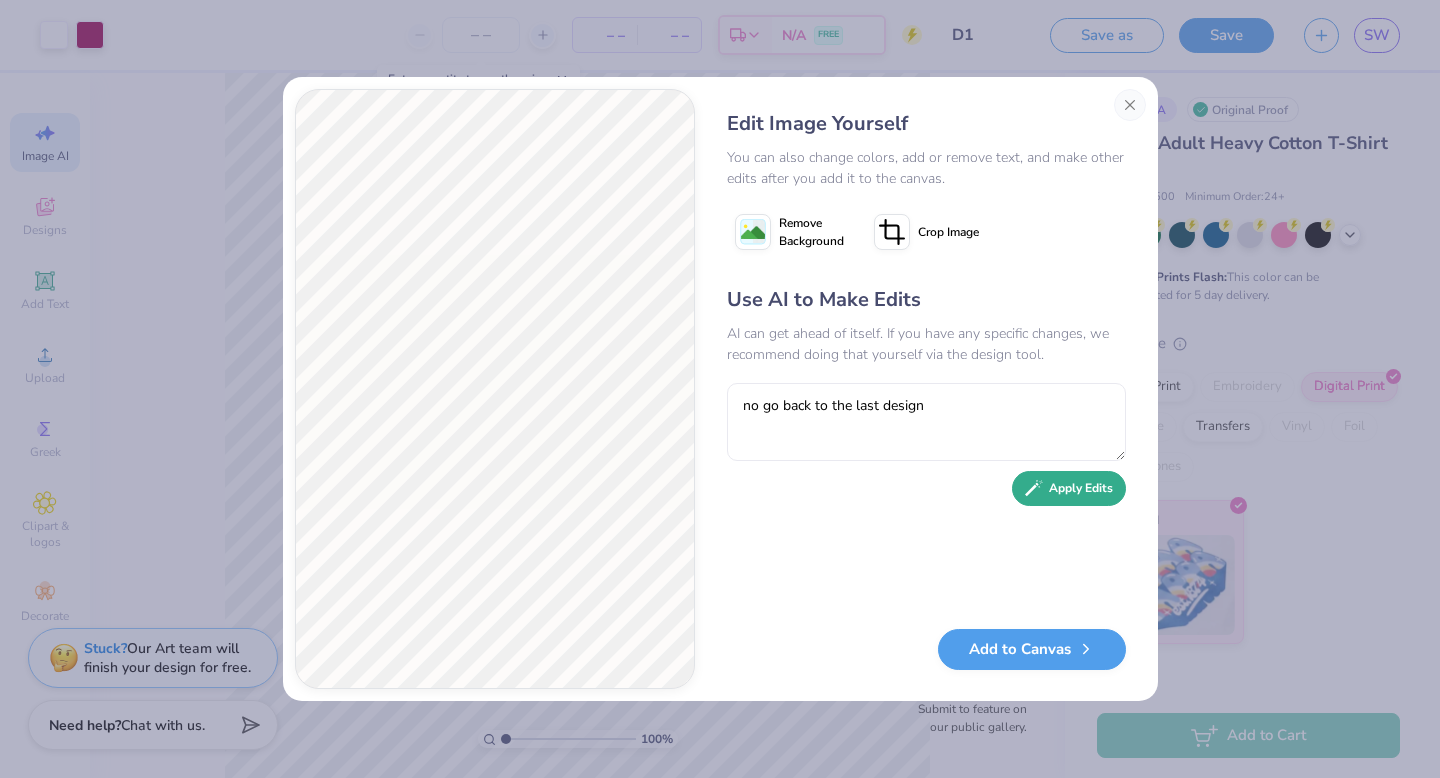 click on "Apply Edits" at bounding box center (1069, 488) 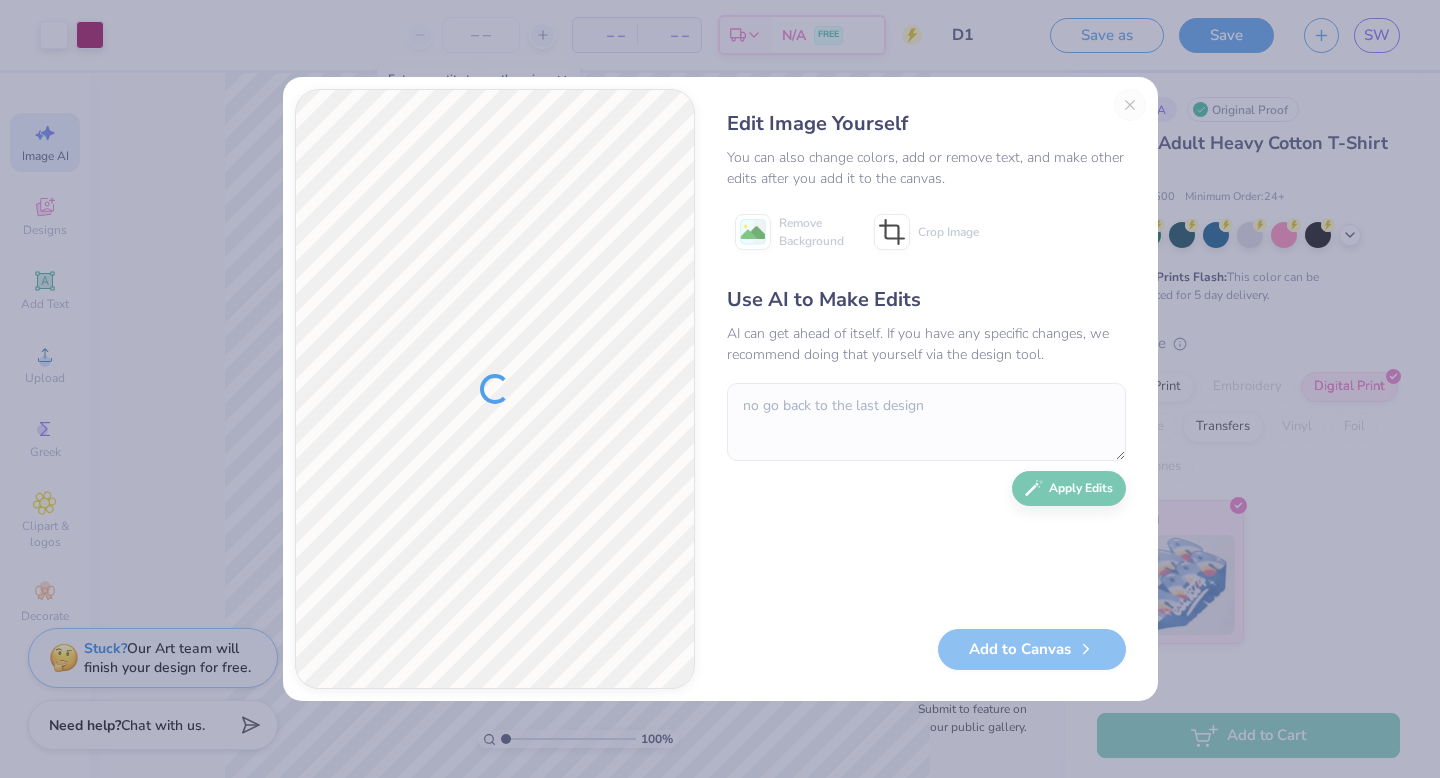 type on "x" 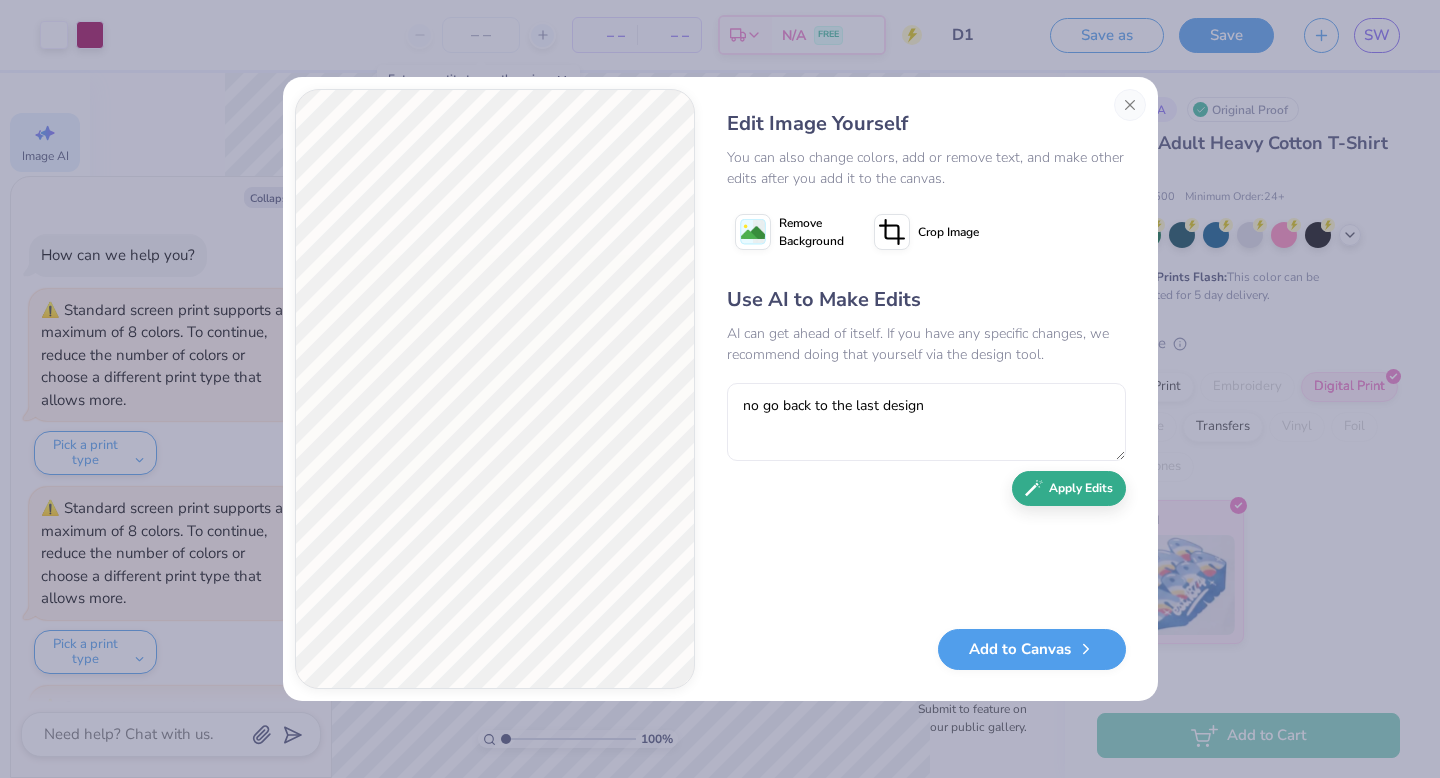 scroll, scrollTop: 2345, scrollLeft: 0, axis: vertical 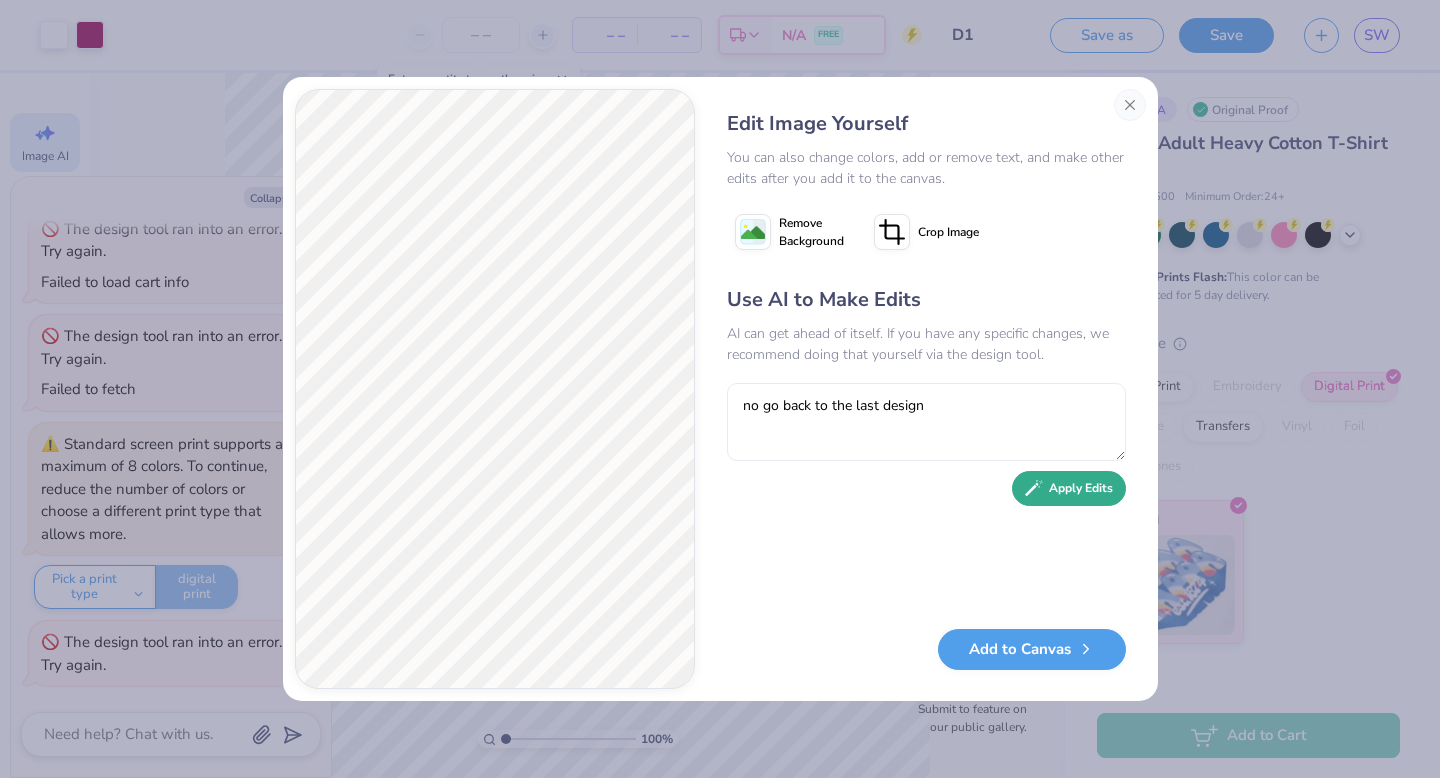 click on "Apply Edits" at bounding box center (1069, 488) 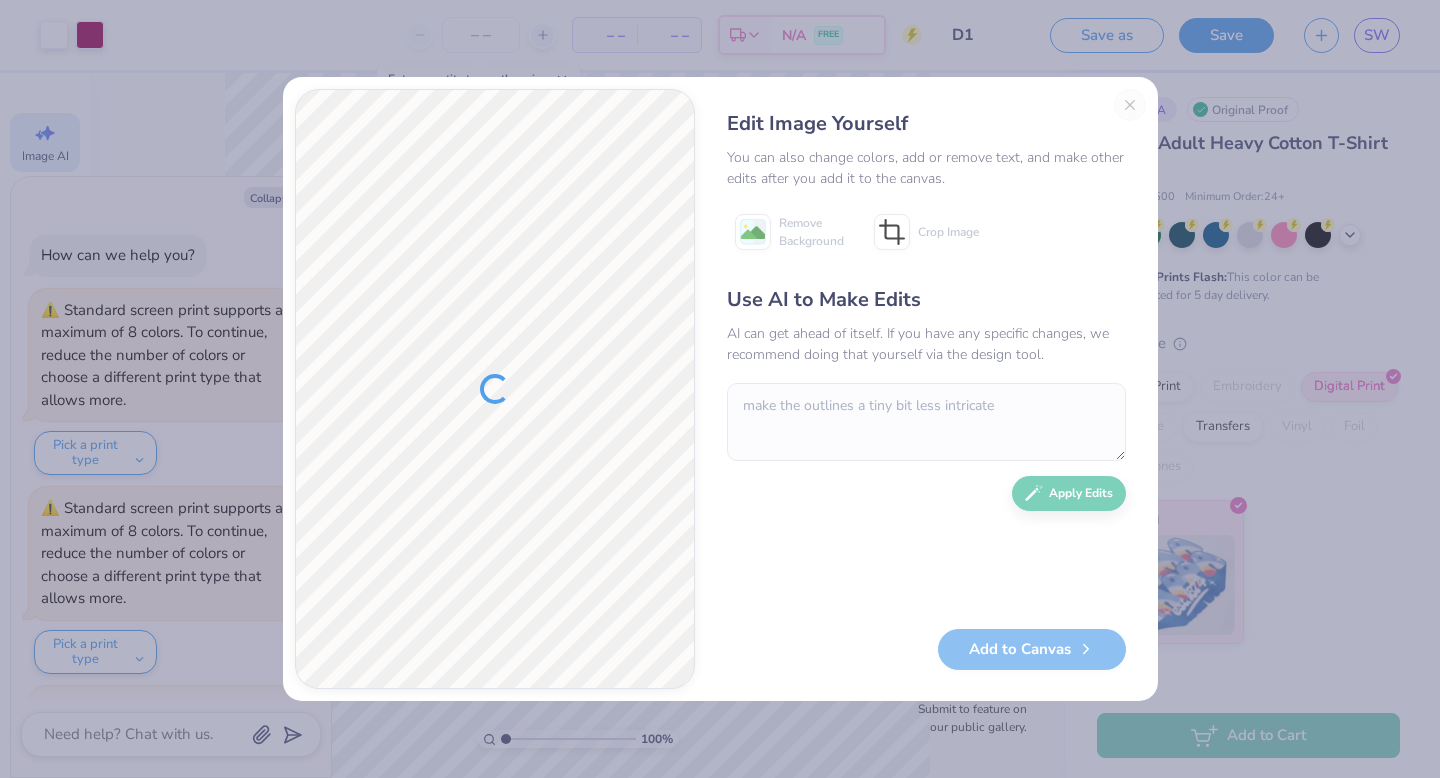 scroll, scrollTop: 0, scrollLeft: 0, axis: both 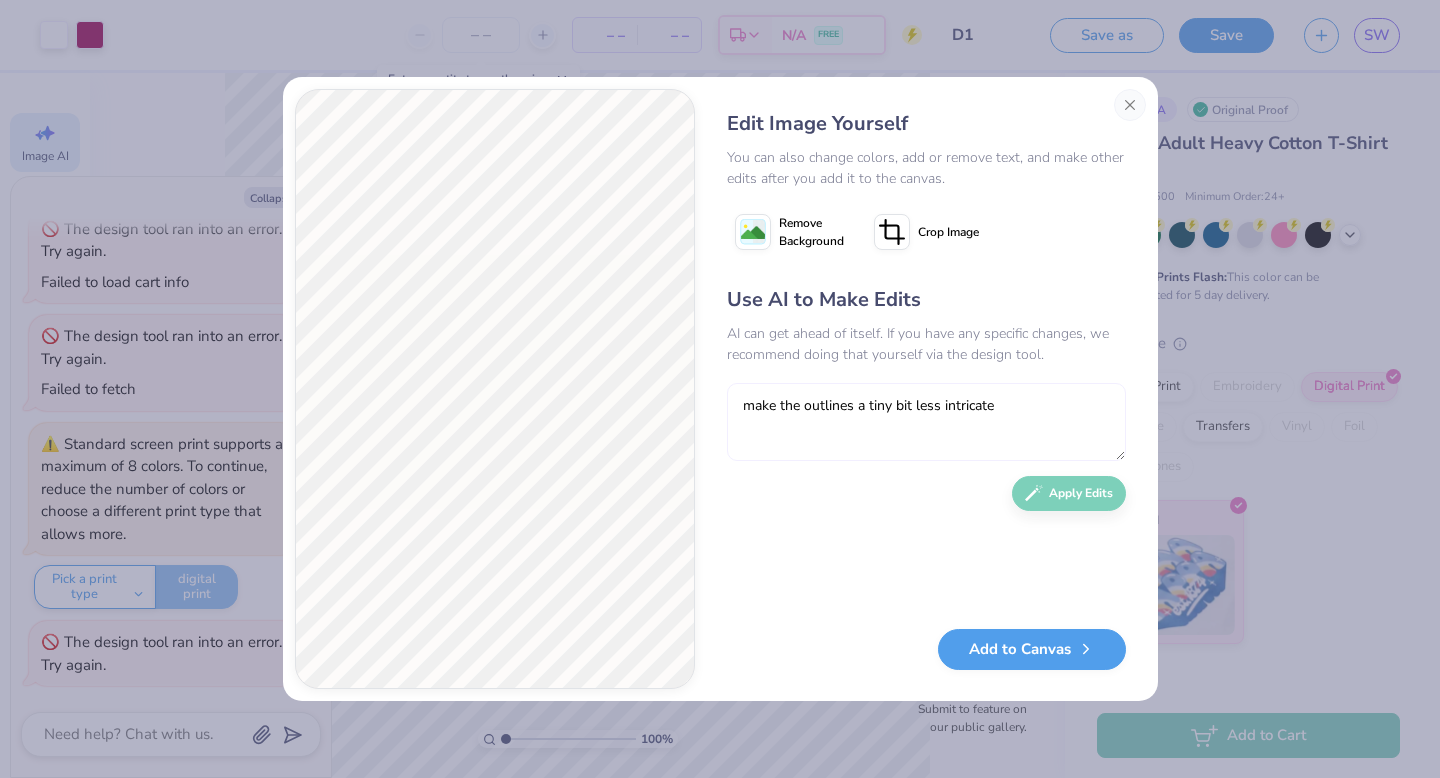 click on "make the outlines a tiny bit less intricate" at bounding box center [926, 422] 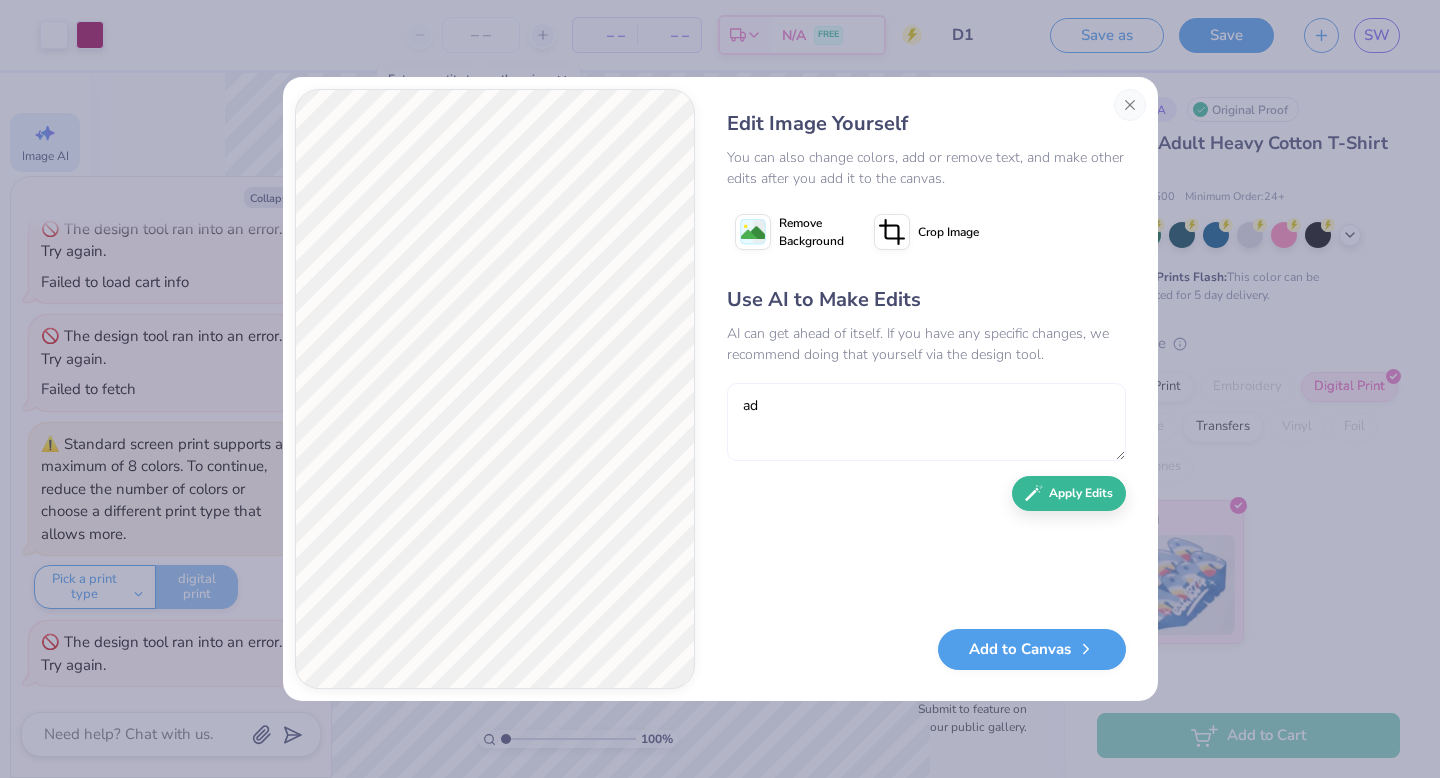 type on "a" 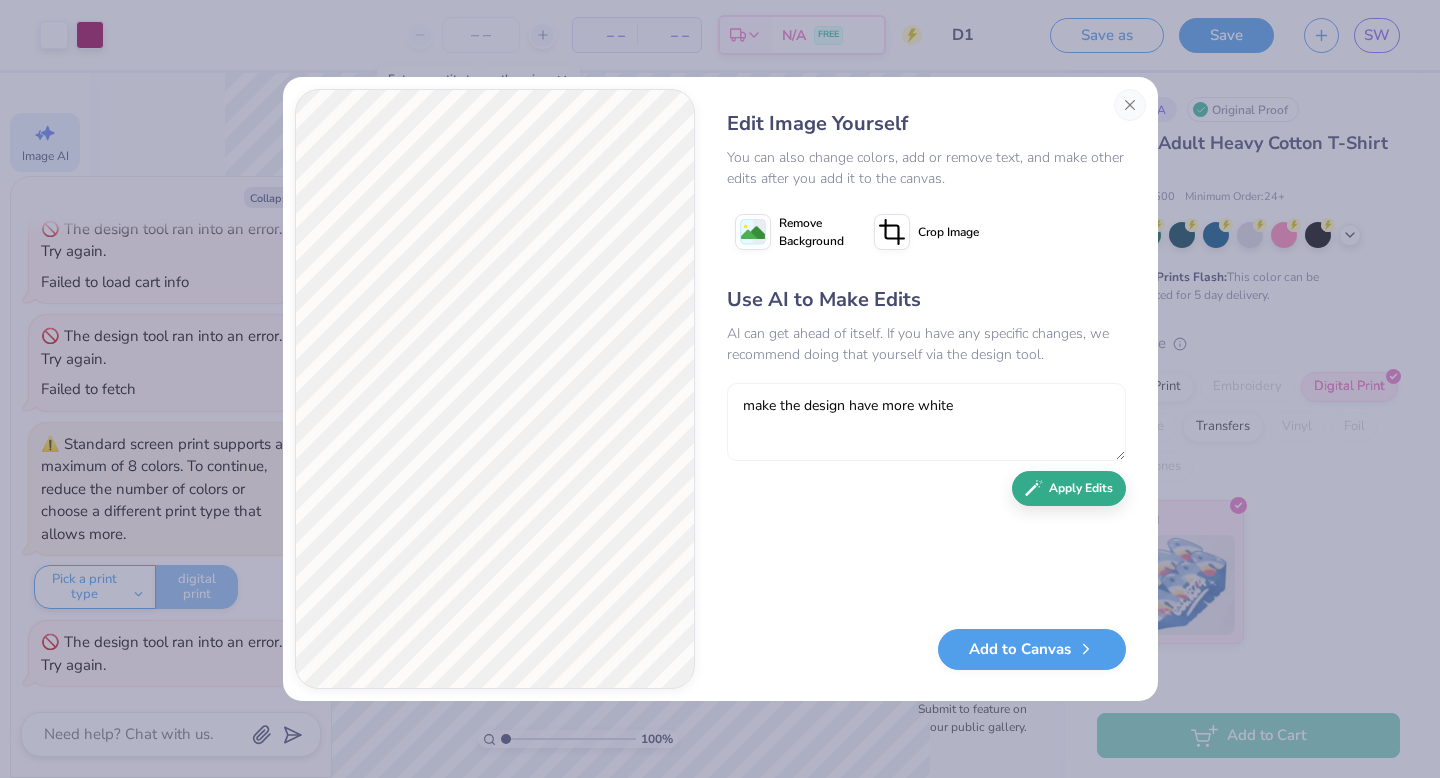 type on "make the design have more white" 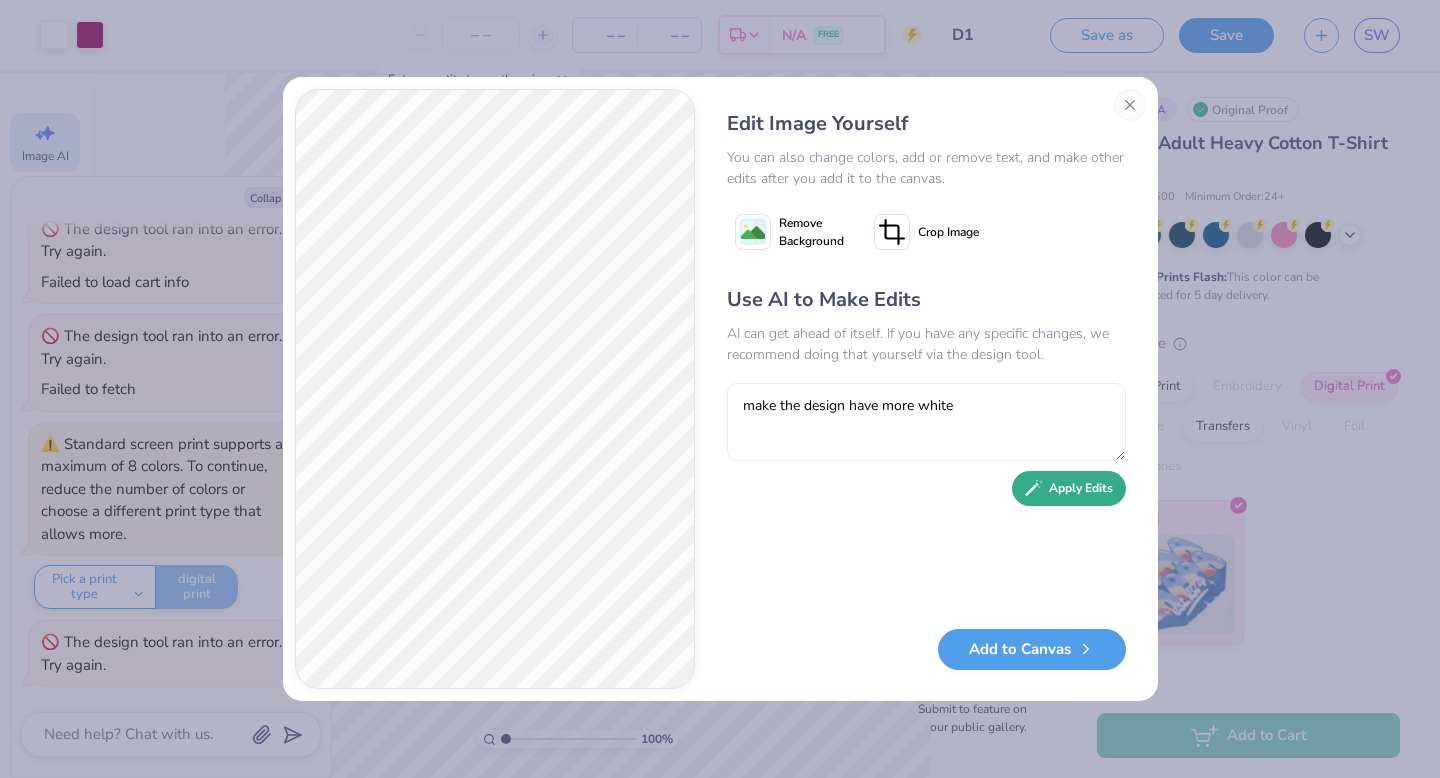 click on "Apply Edits" at bounding box center (1069, 488) 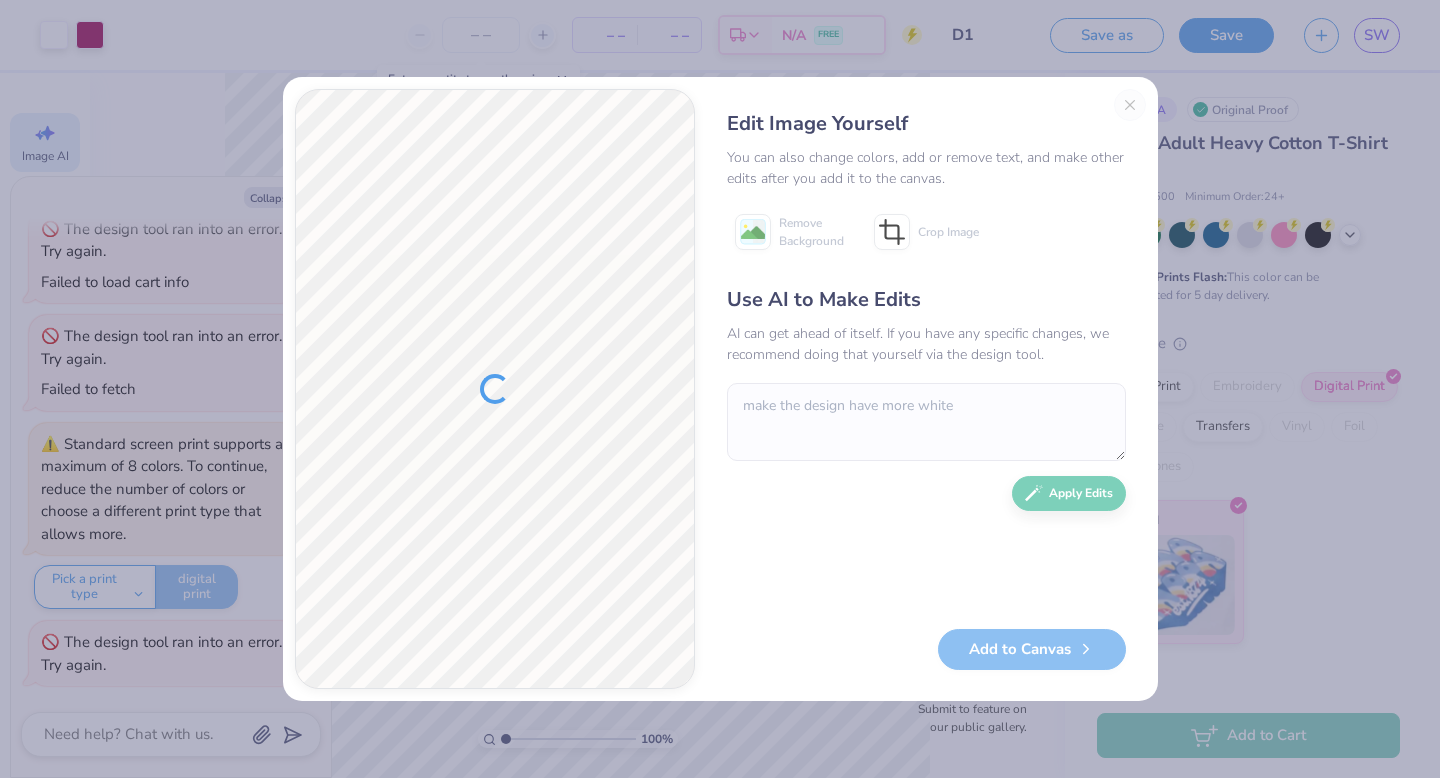 type on "x" 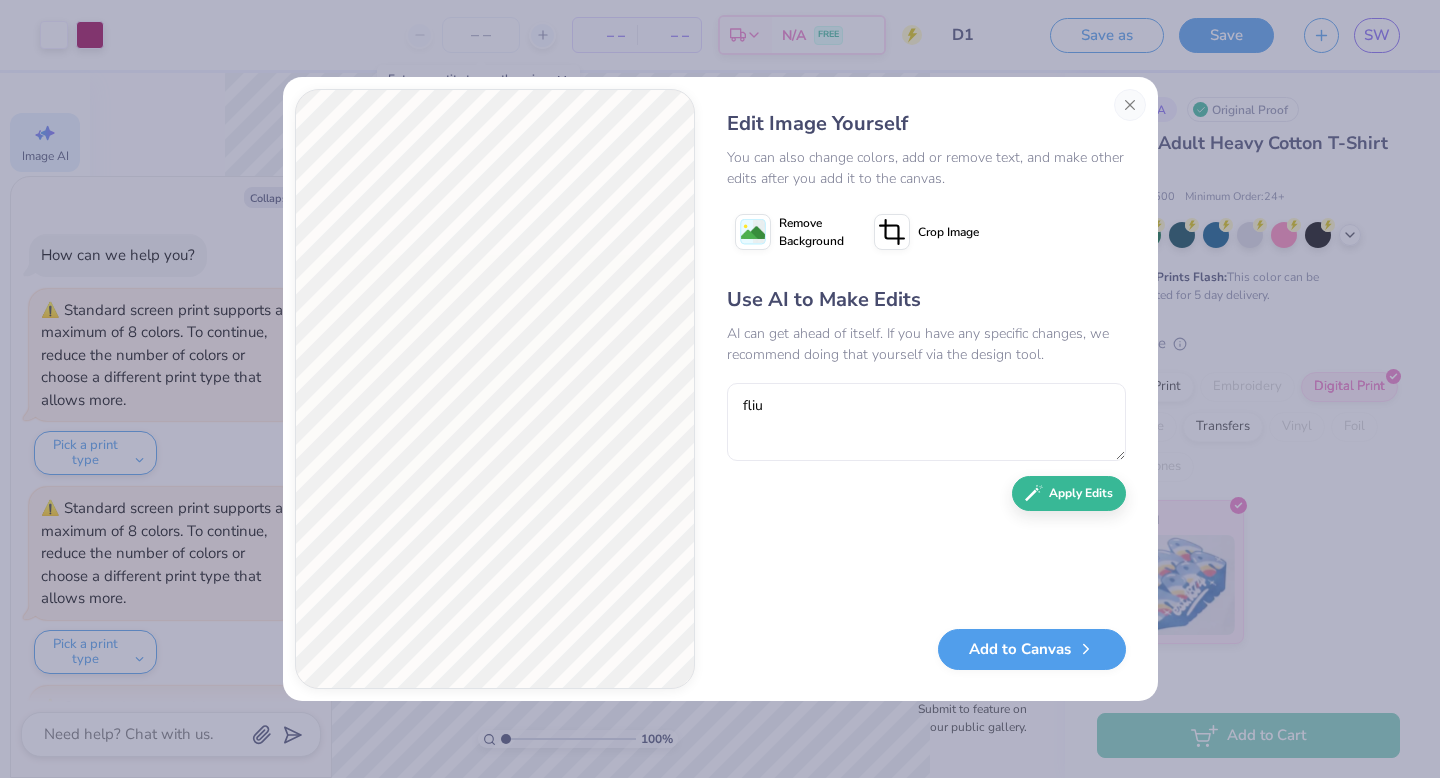 scroll, scrollTop: 0, scrollLeft: 0, axis: both 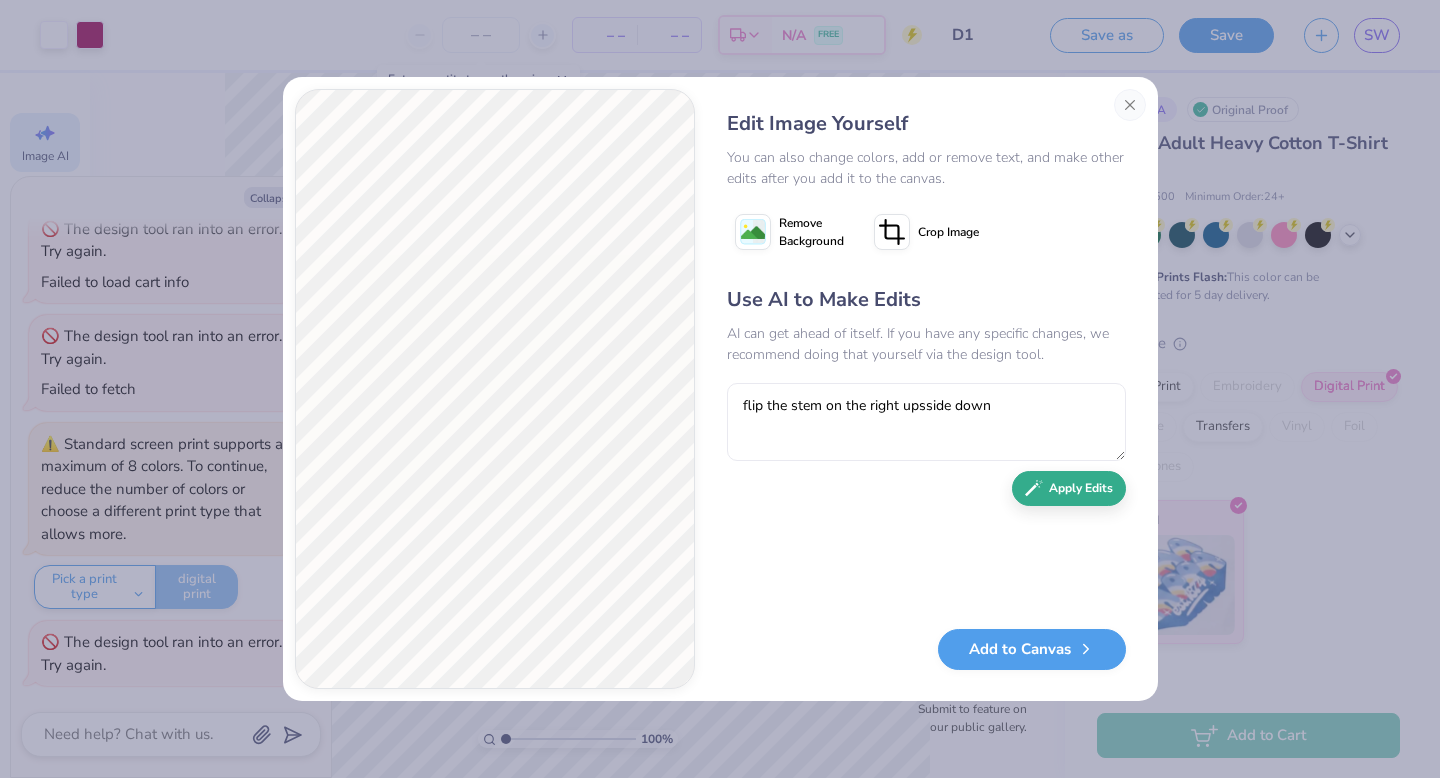 type on "flip the stem on the right upsside down" 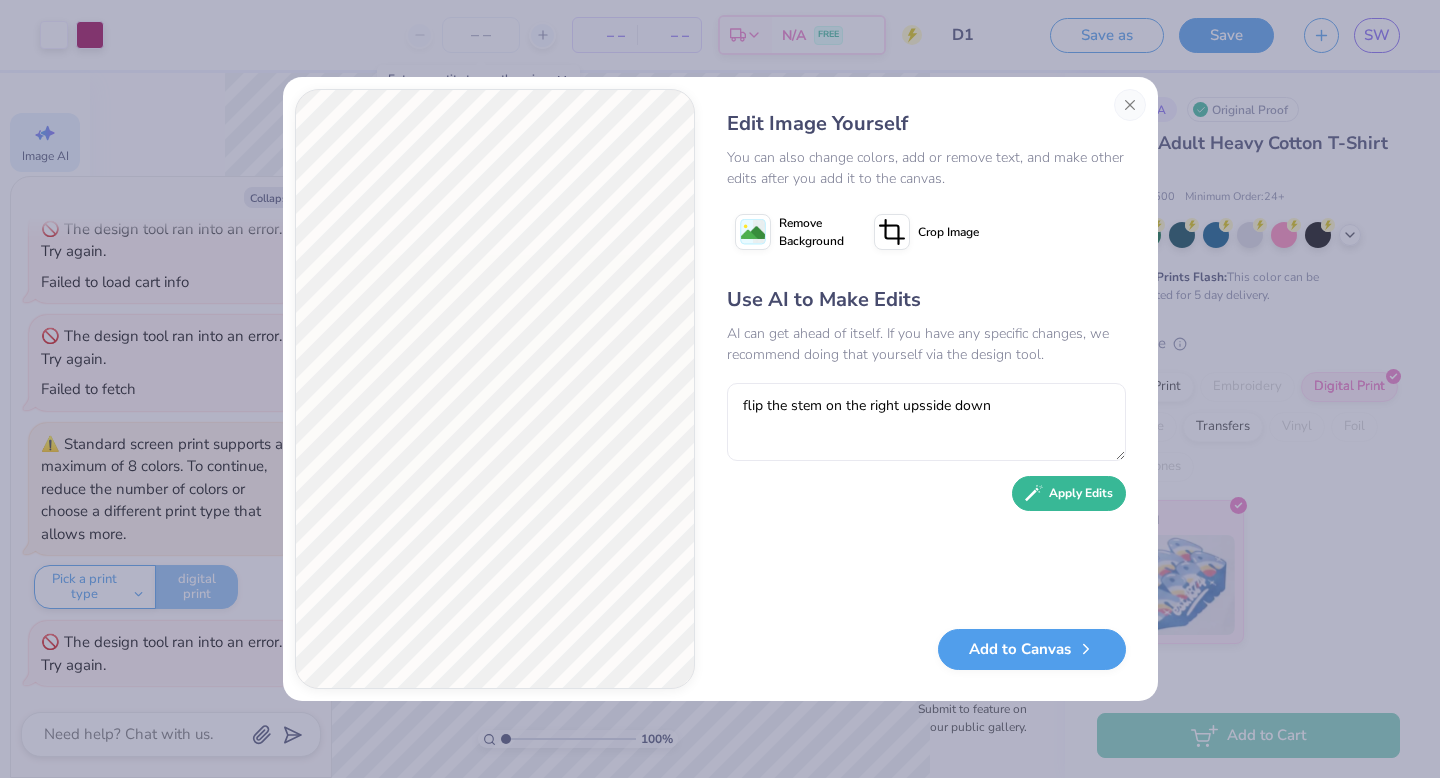 click on "Apply Edits" at bounding box center (1069, 493) 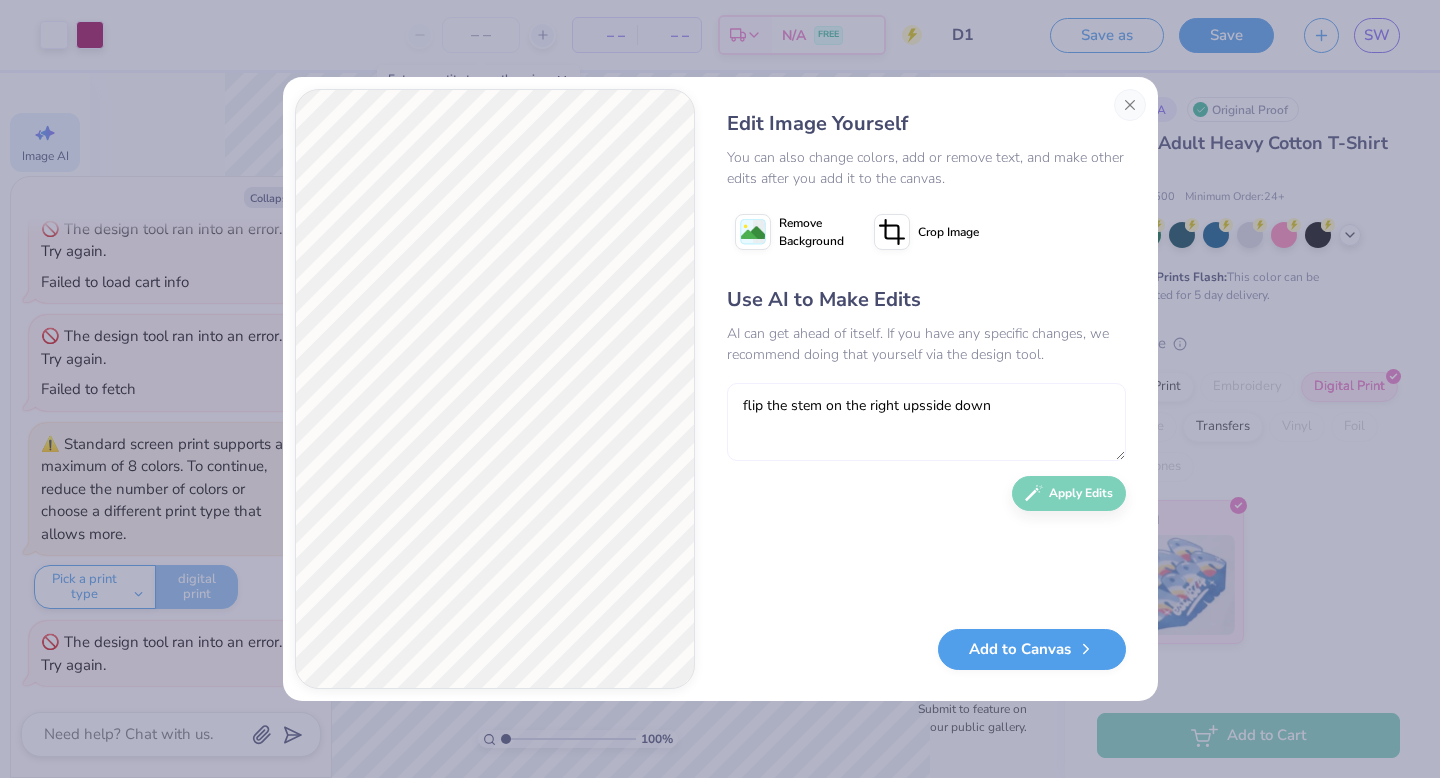 click on "flip the stem on the right upsside down" at bounding box center [926, 422] 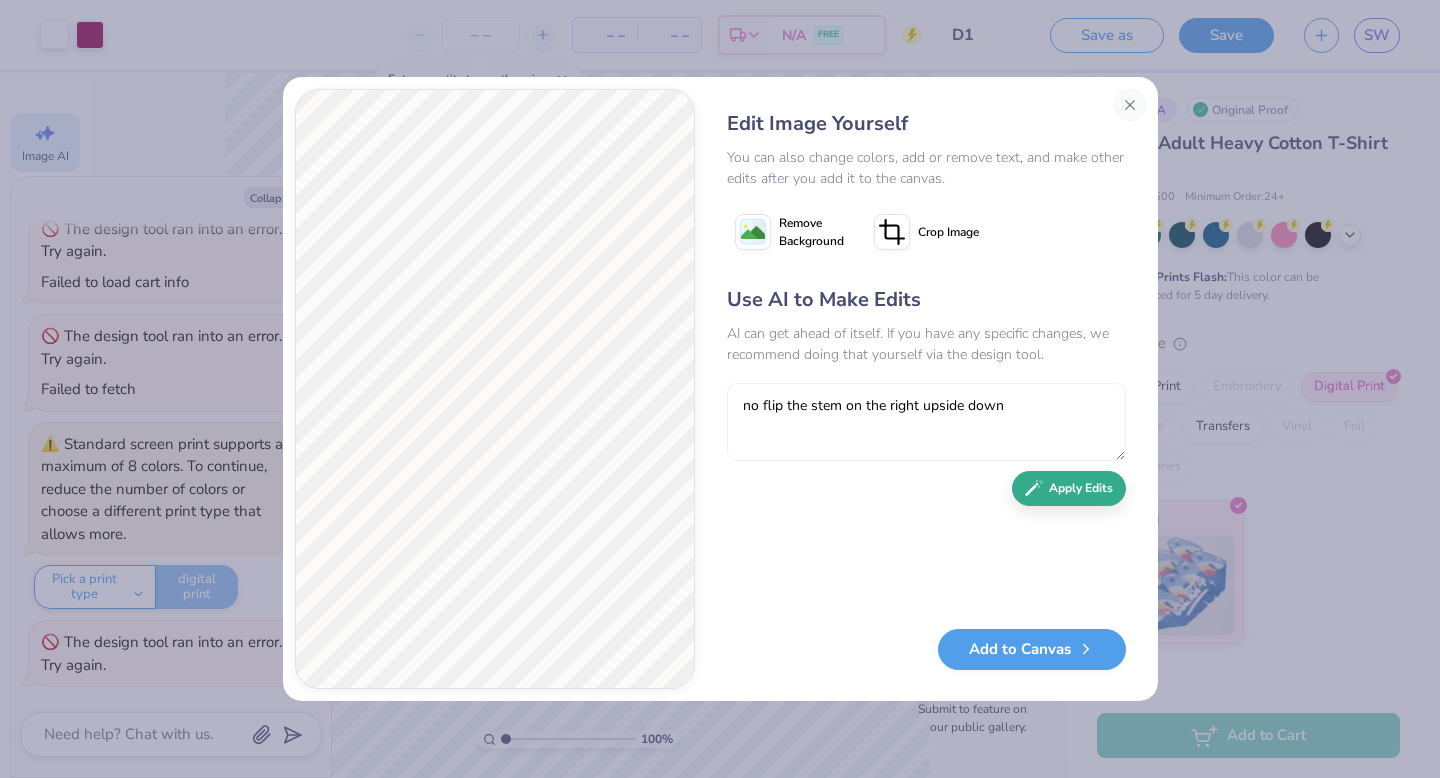 type on "no flip the stem on the right upside down" 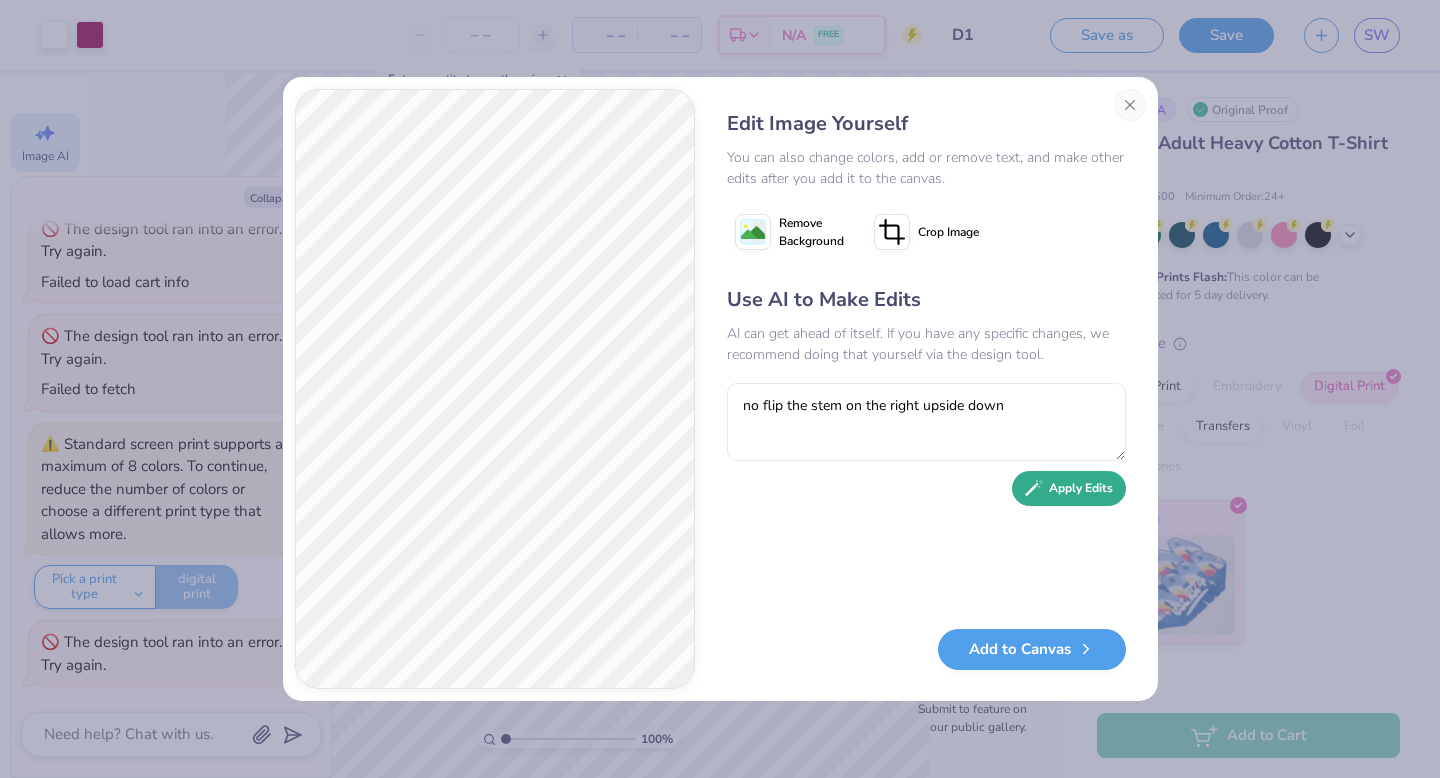 click on "Apply Edits" at bounding box center (1069, 488) 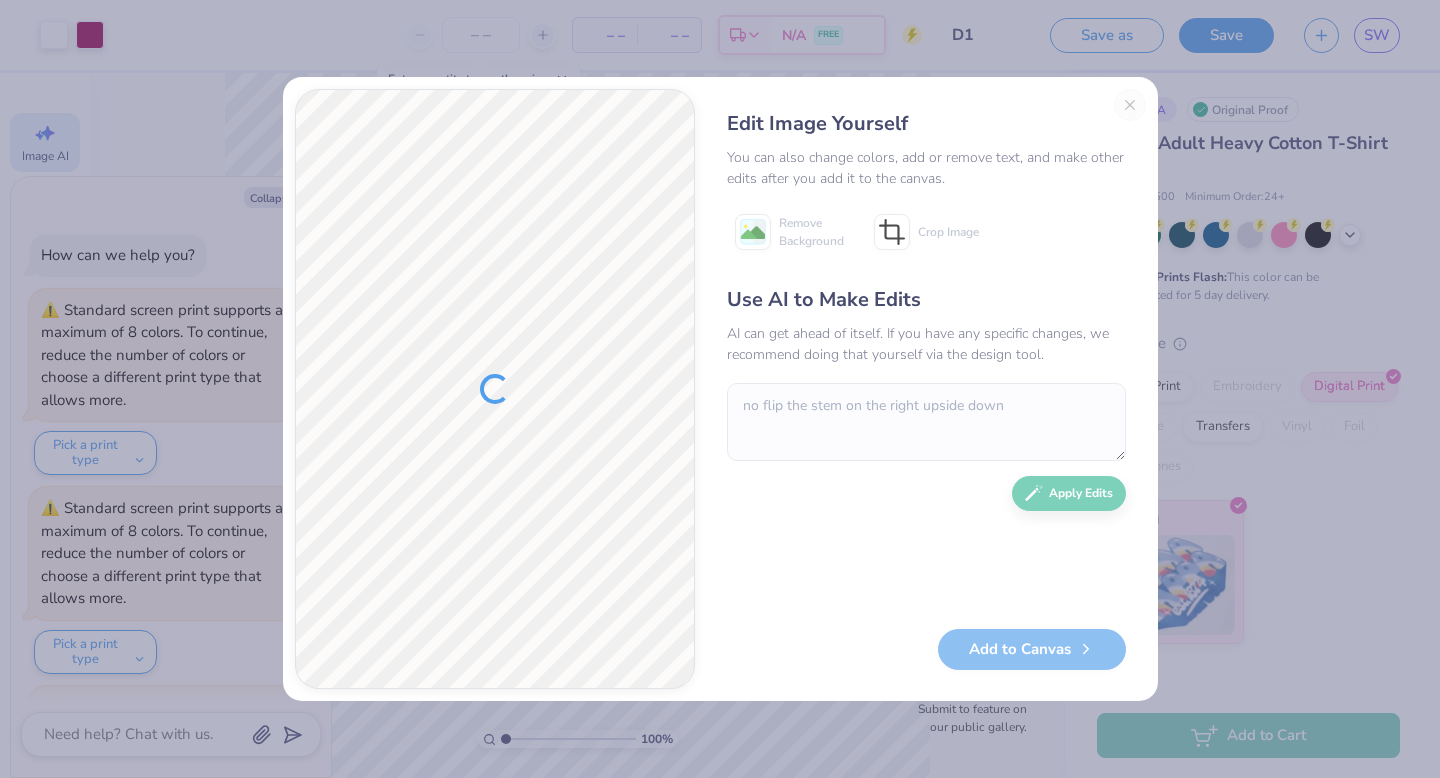 scroll, scrollTop: 0, scrollLeft: 0, axis: both 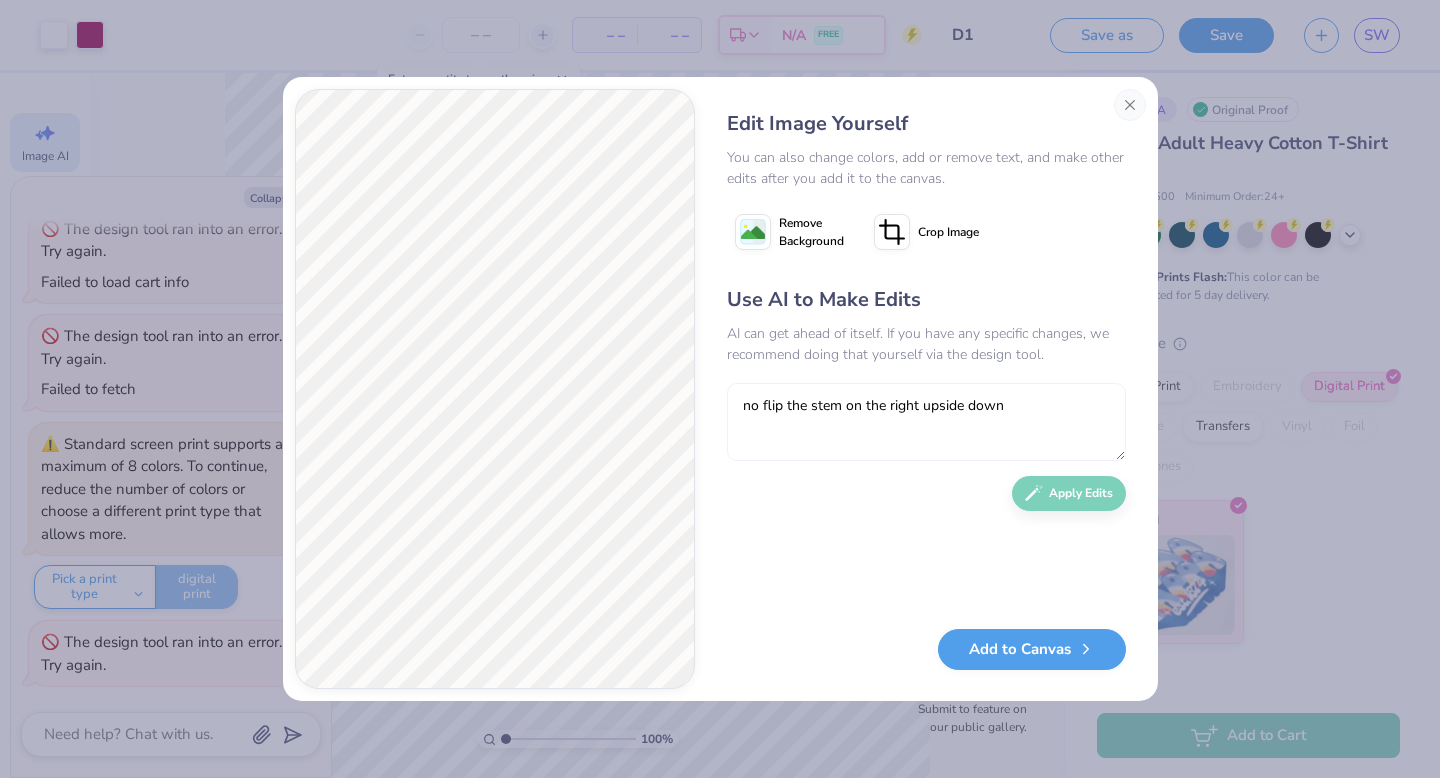 click on "no flip the stem on the right upside down" at bounding box center [926, 422] 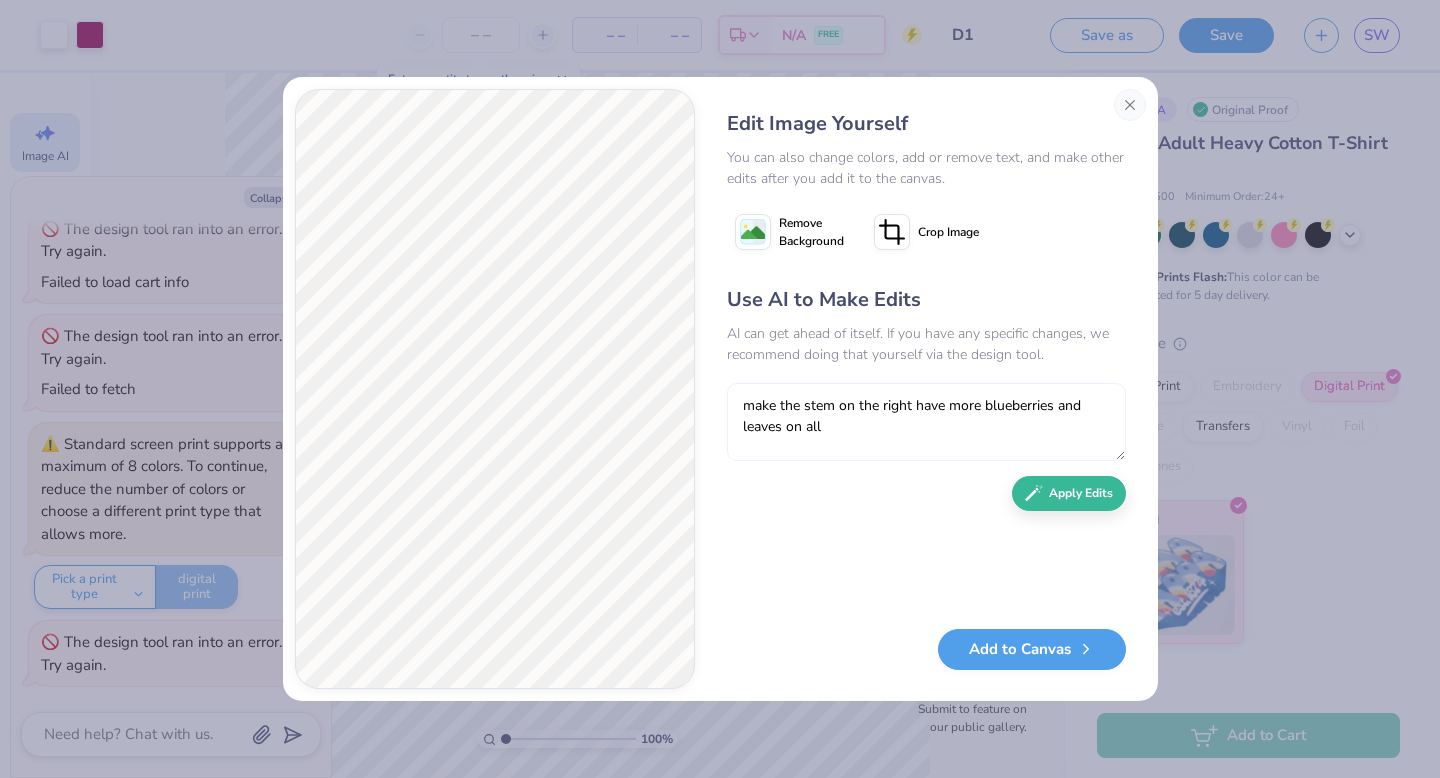 type on "make the stem on the right have more blueberries and leaves on all" 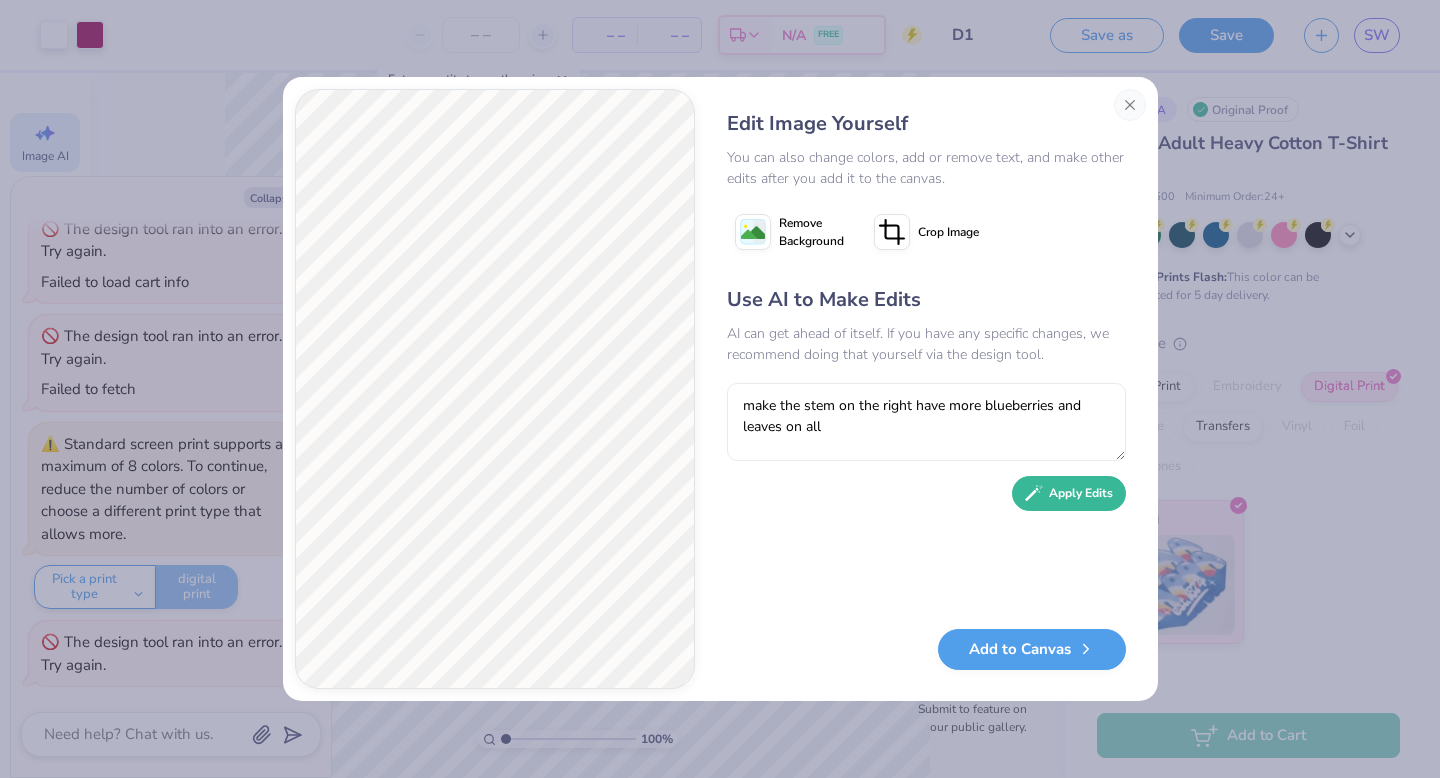 click on "Apply Edits" at bounding box center [1069, 493] 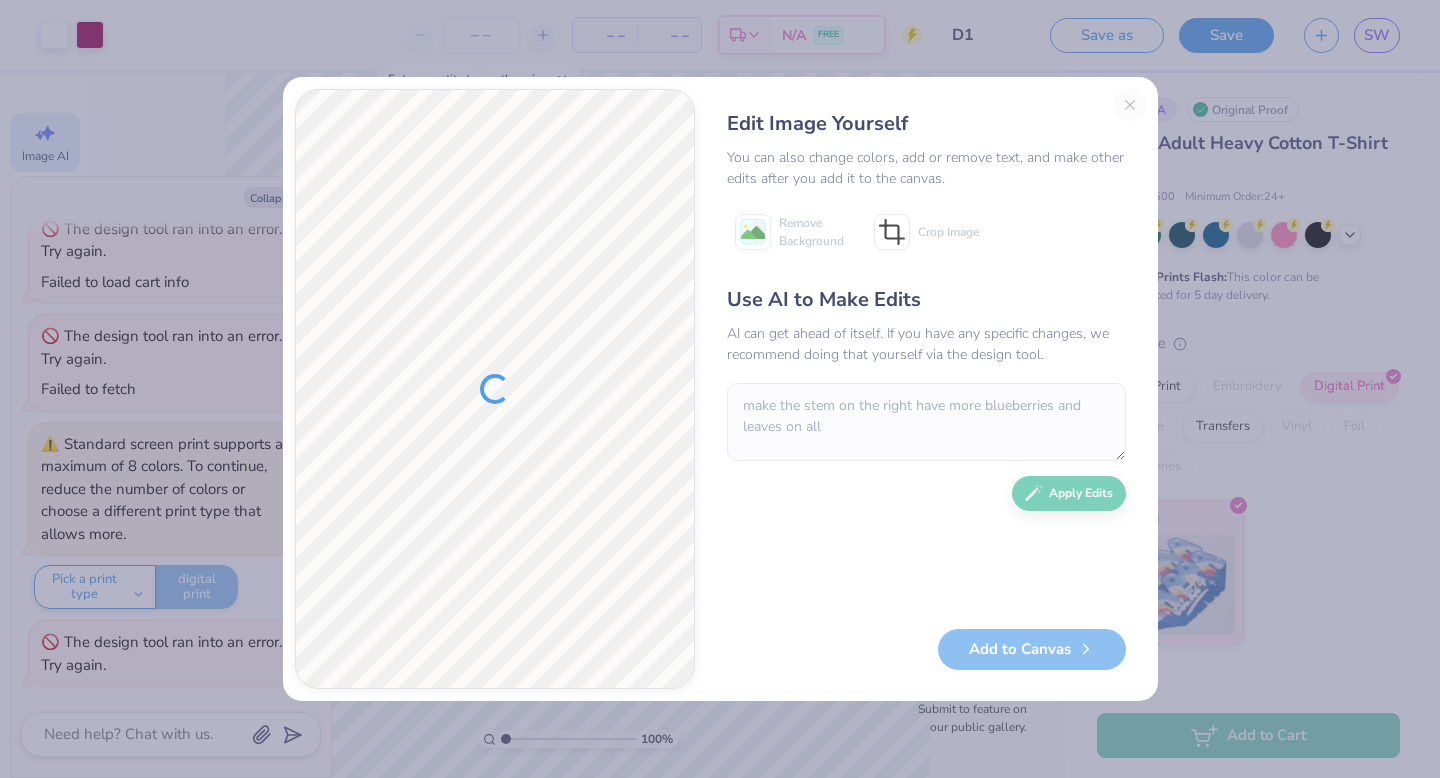 click on "Use AI to Make Edits AI can get ahead of itself. If you have any specific changes, we recommend doing that yourself via the design tool. make the stem on the right have more blueberries and leaves on all
Apply Edits" at bounding box center [926, 447] 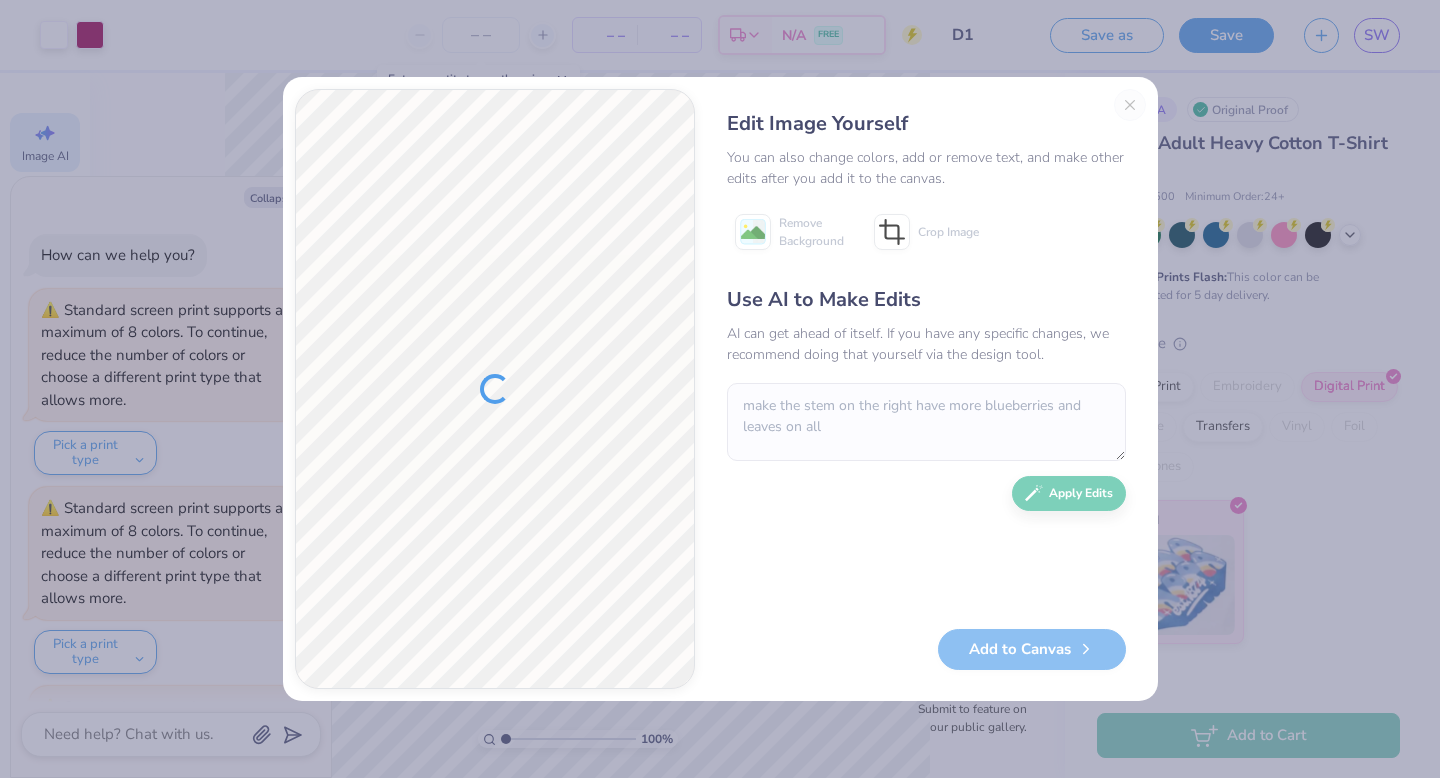 scroll, scrollTop: 0, scrollLeft: 0, axis: both 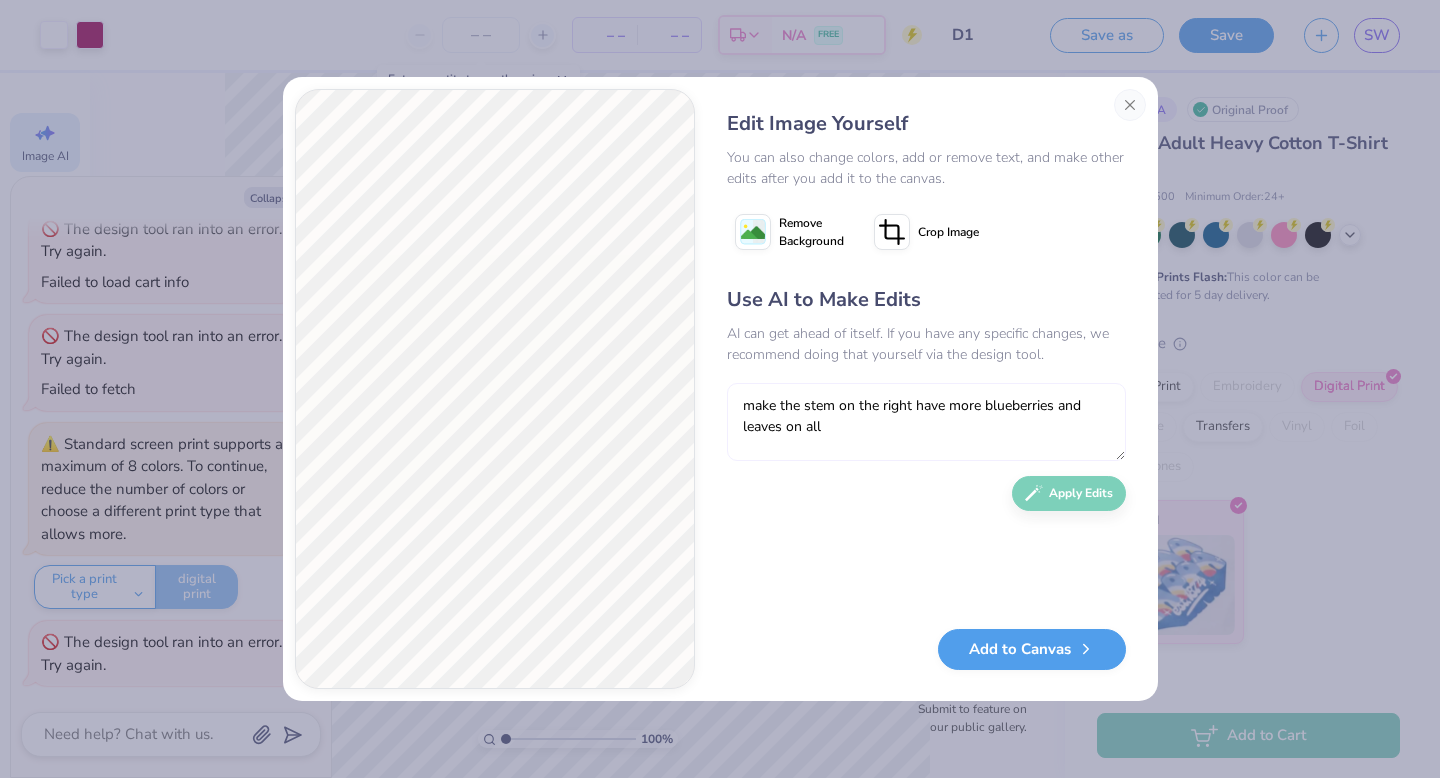 click on "make the stem on the right have more blueberries and leaves on all" at bounding box center (926, 422) 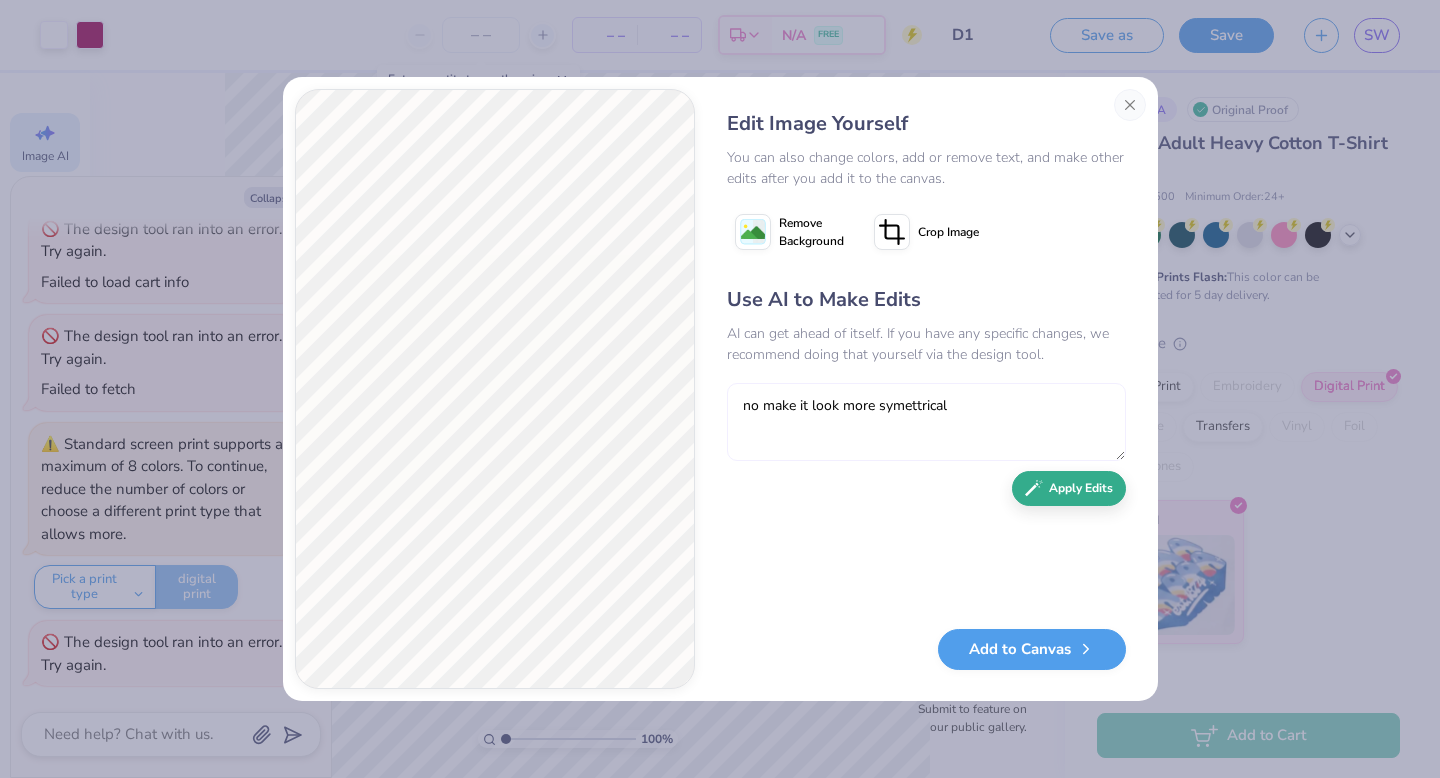 type on "no make it look more symettrical" 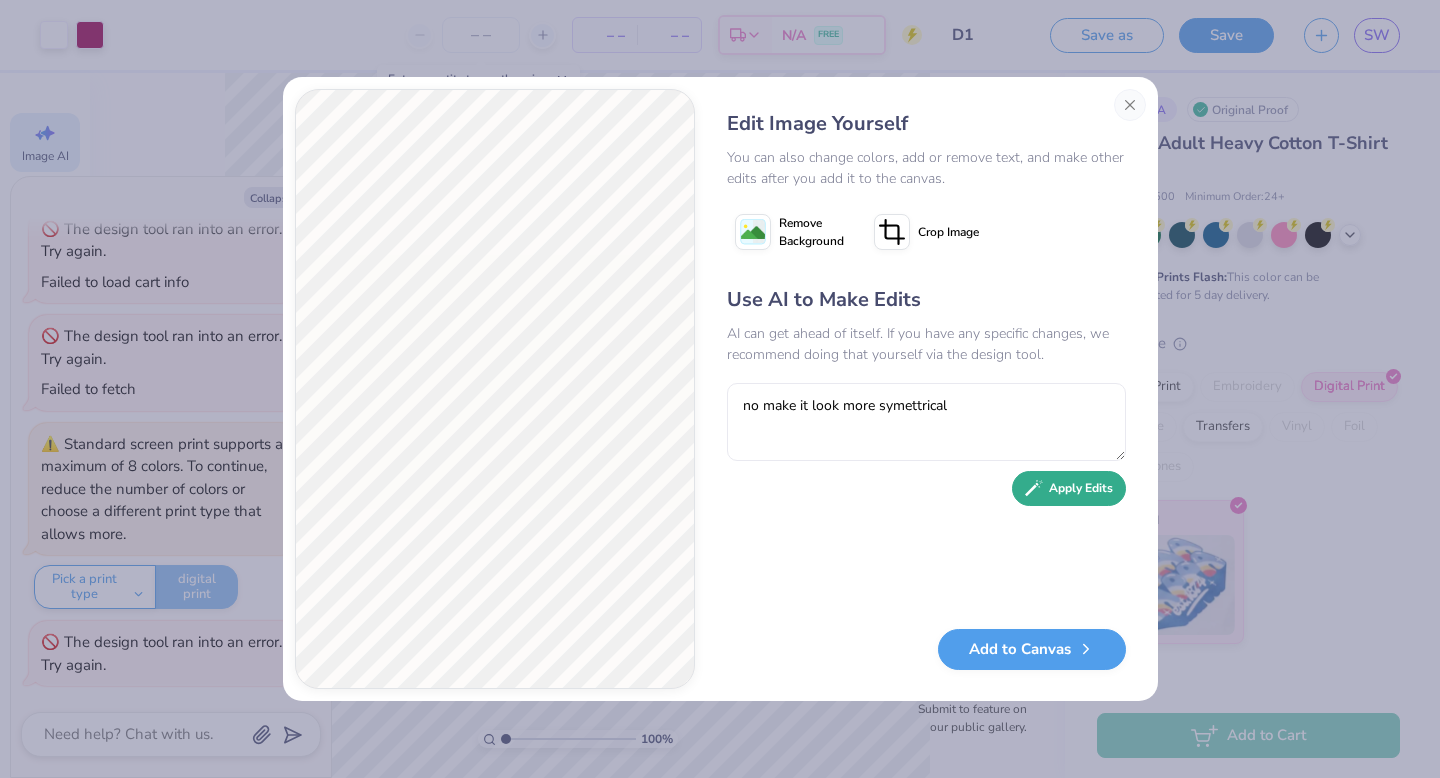 click on "Apply Edits" at bounding box center (1069, 488) 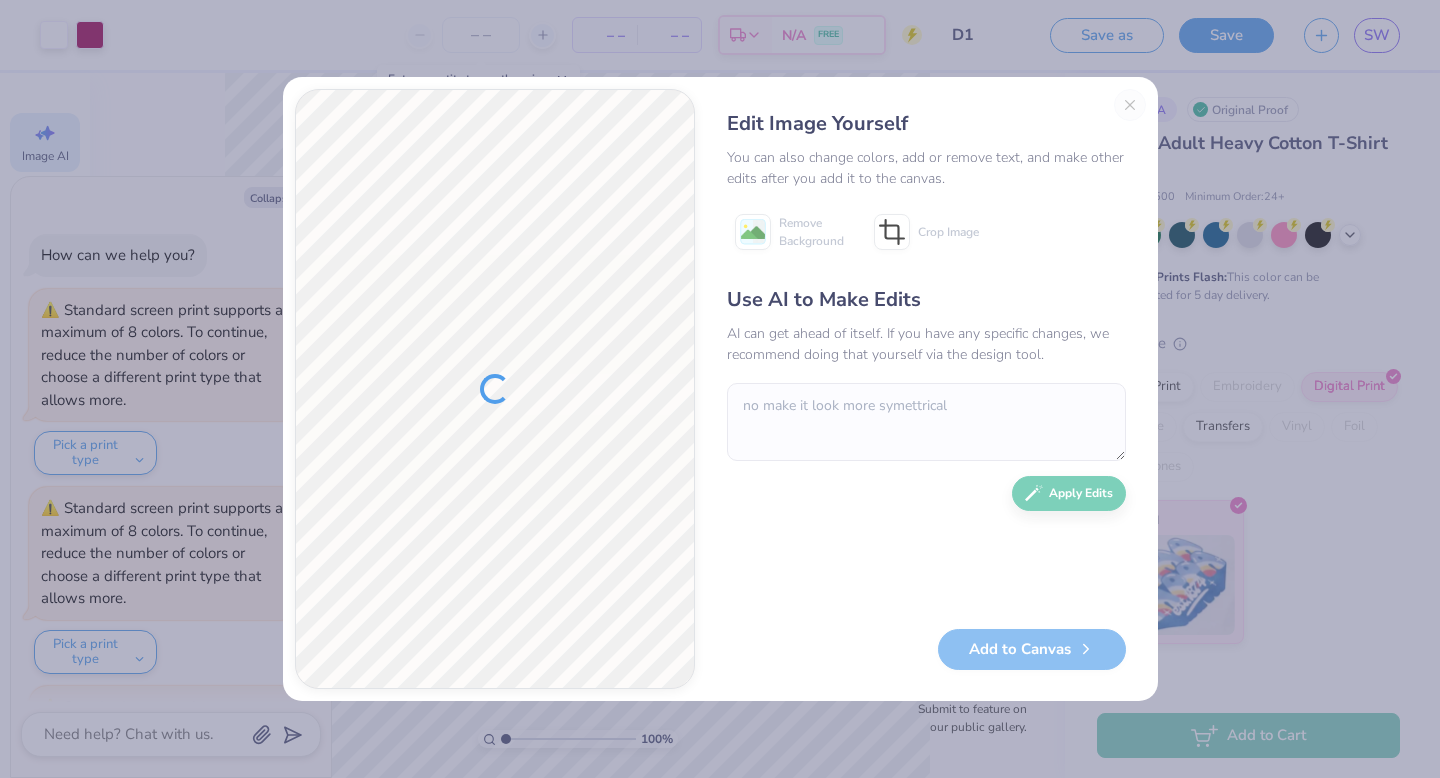 scroll, scrollTop: 0, scrollLeft: 0, axis: both 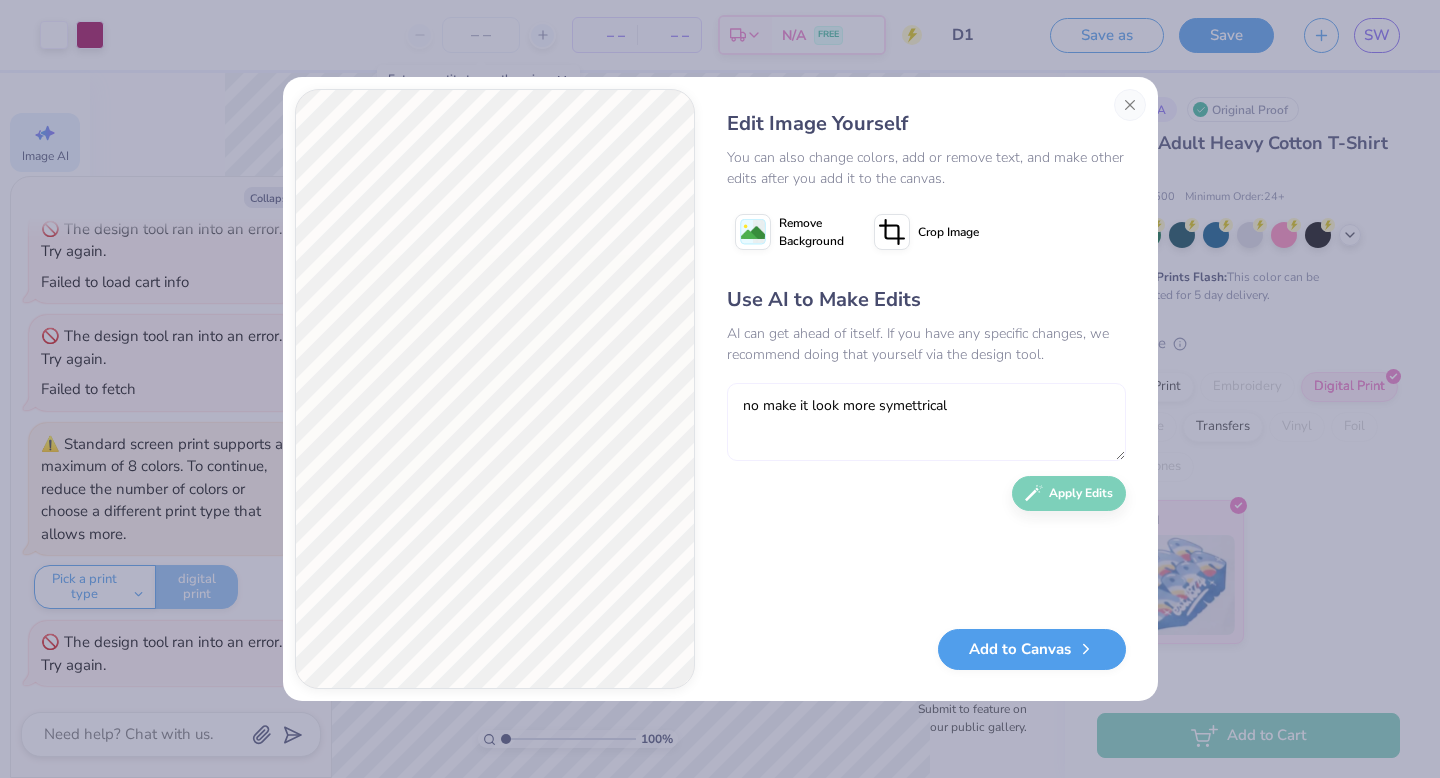 click on "no make it look more symettrical" at bounding box center (926, 422) 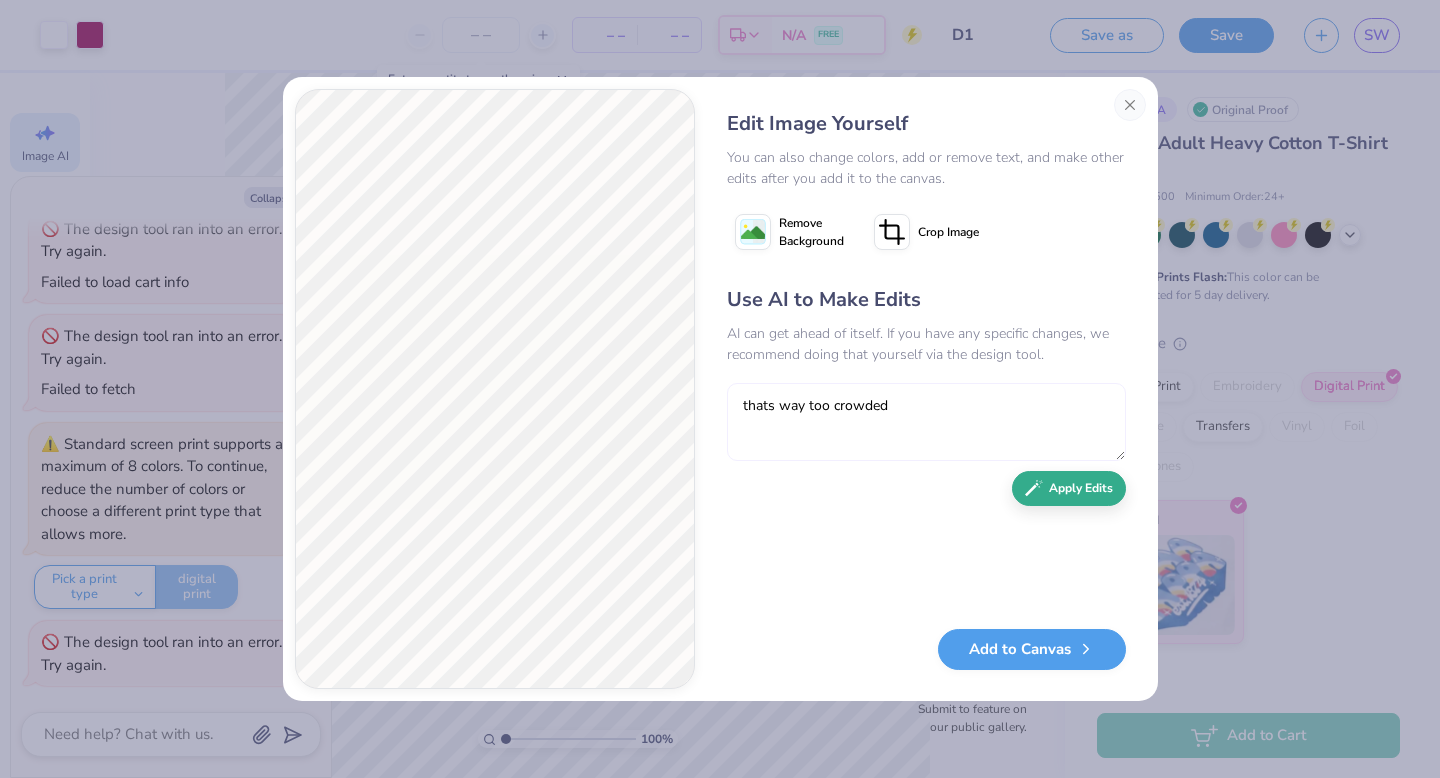 type on "thats way too crowded" 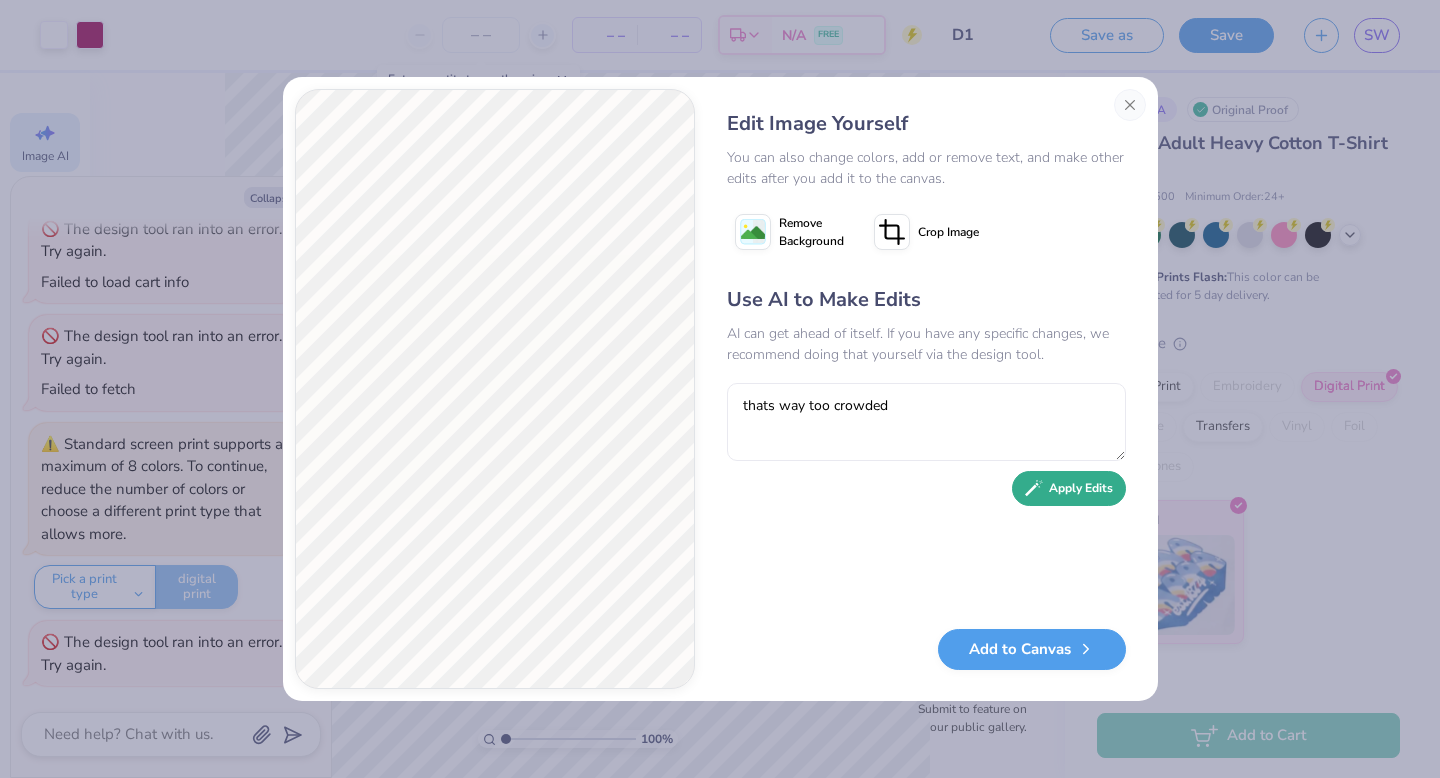 click on "Apply Edits" at bounding box center (1069, 488) 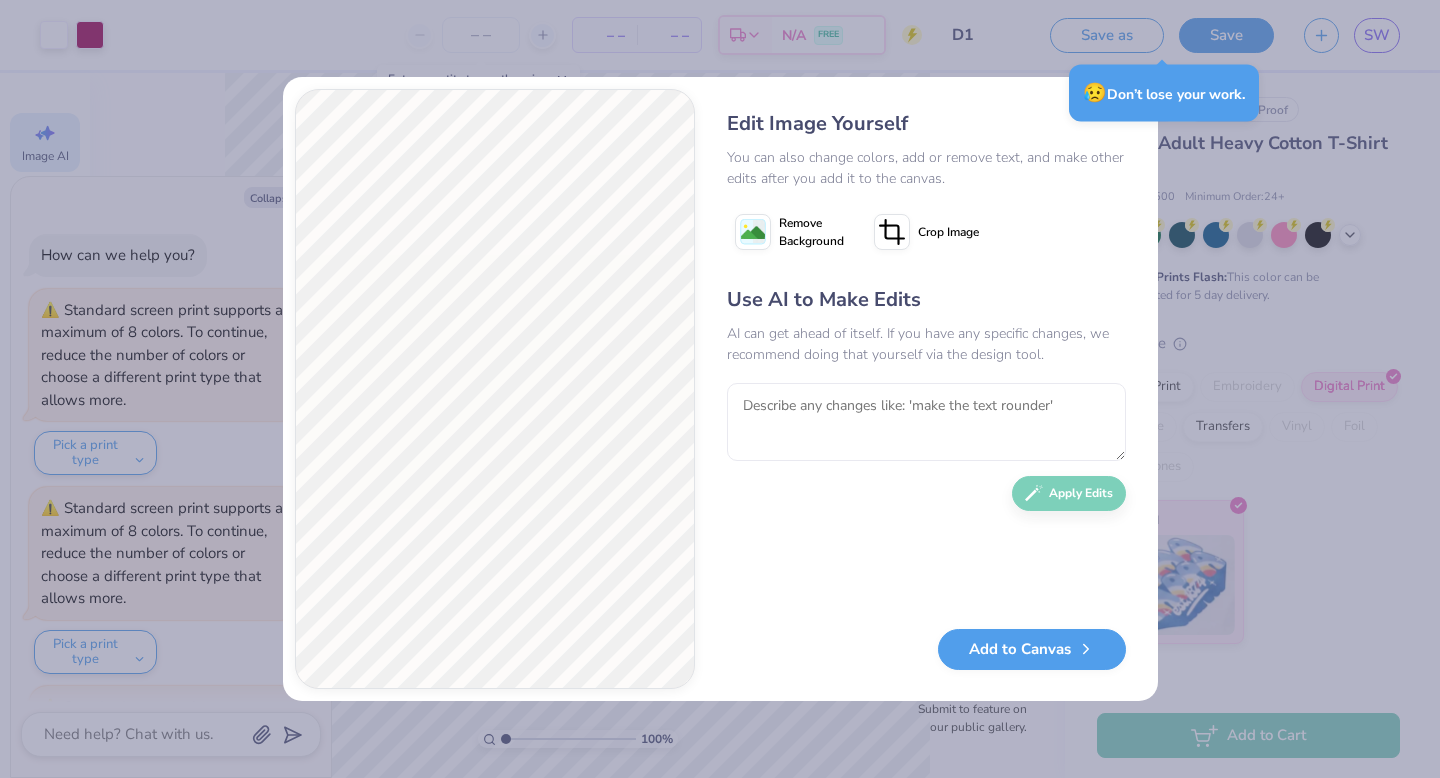 scroll, scrollTop: 0, scrollLeft: 0, axis: both 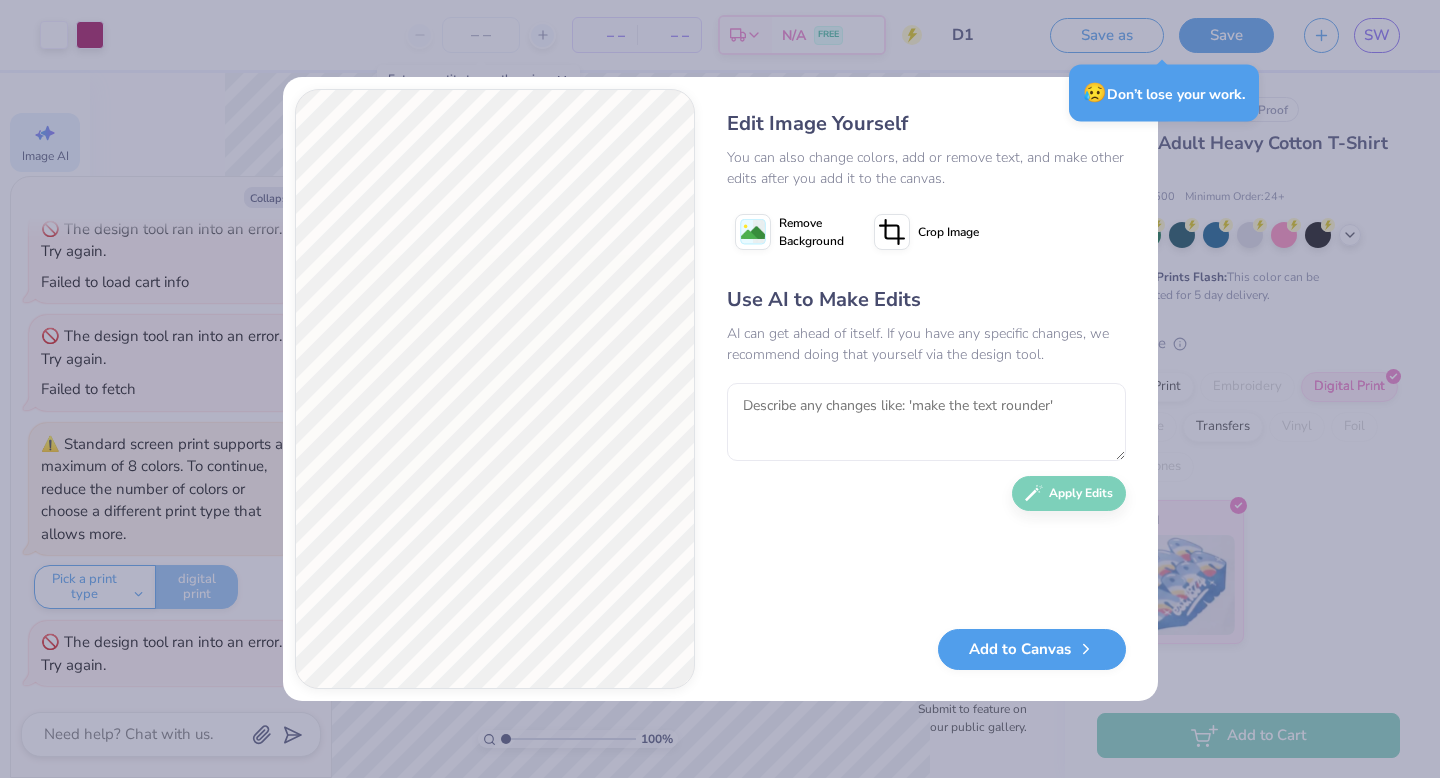 type on "x" 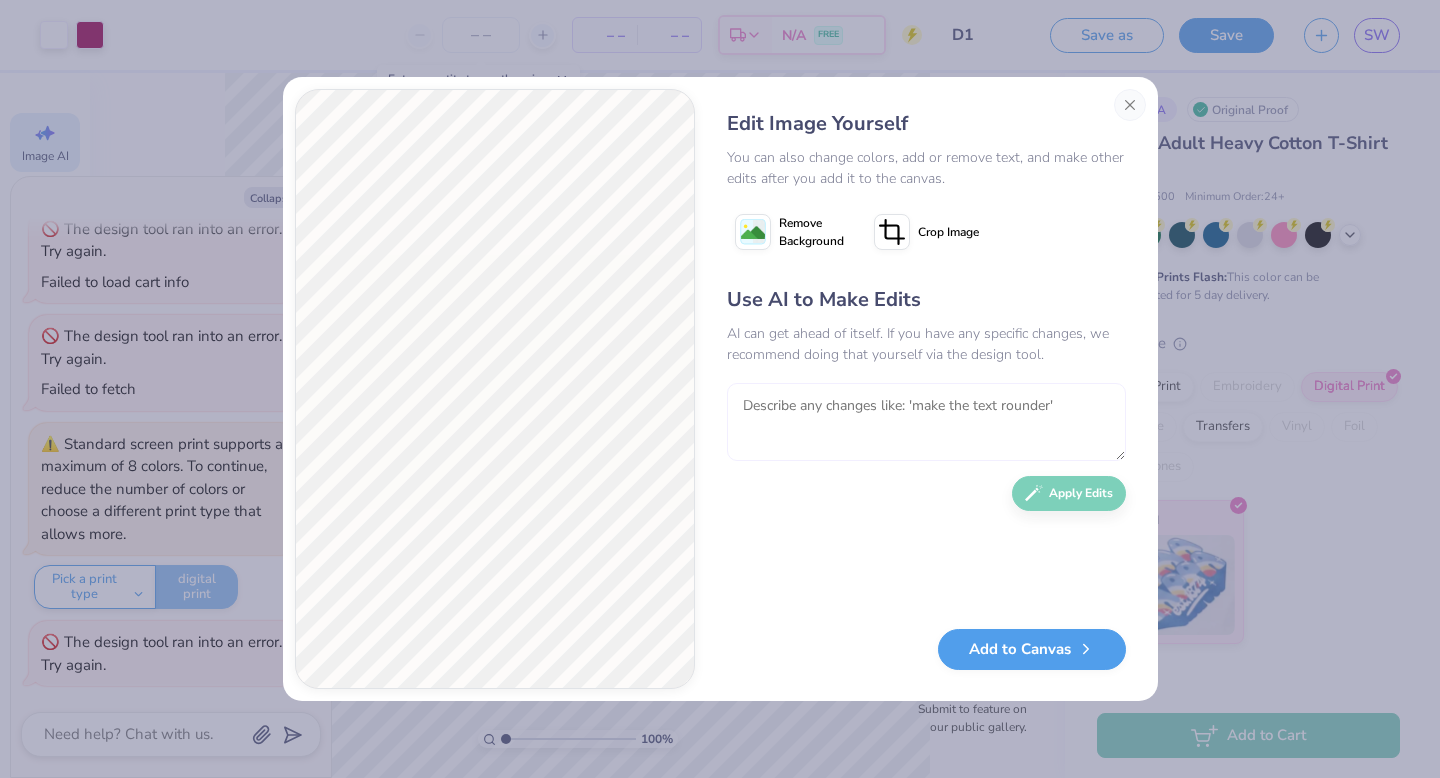 click at bounding box center [926, 422] 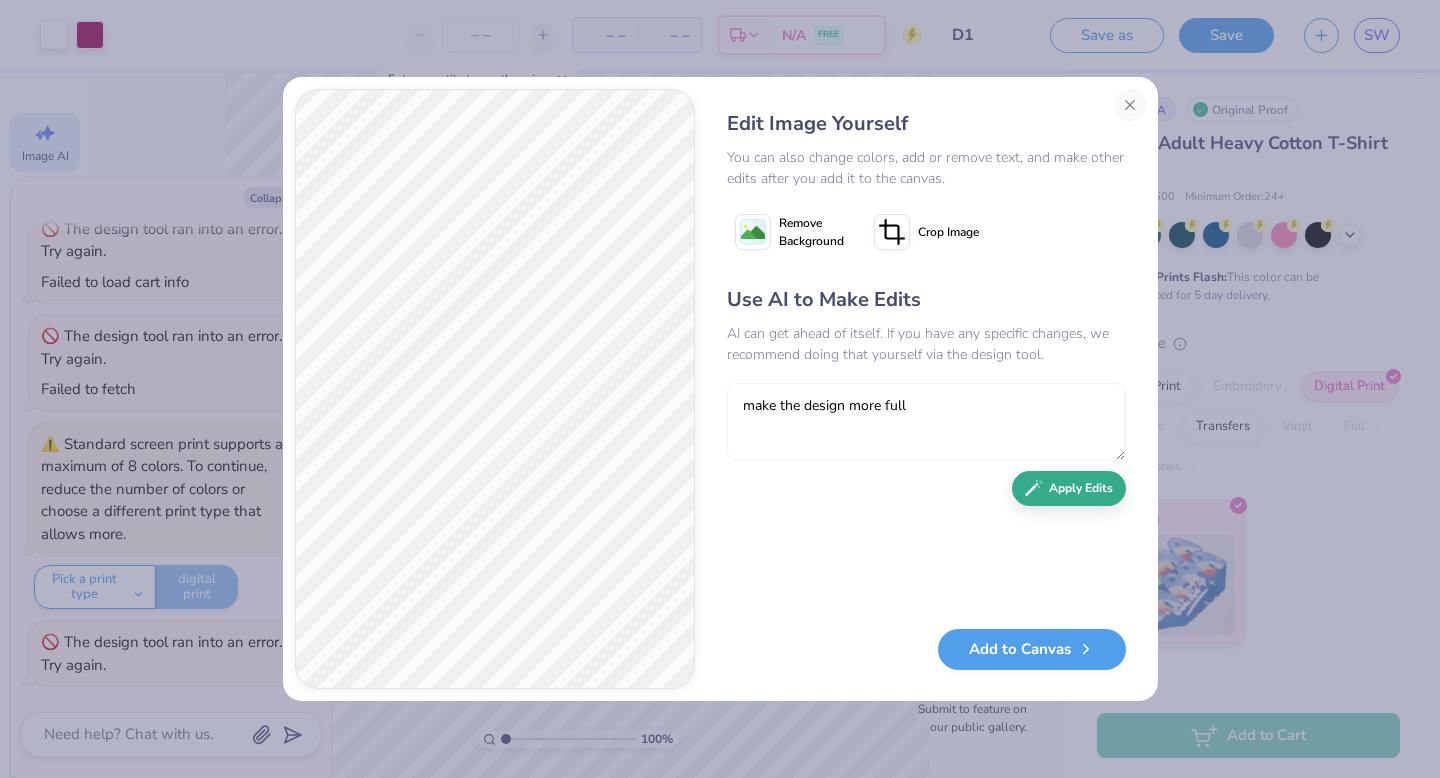 type on "make the design more full" 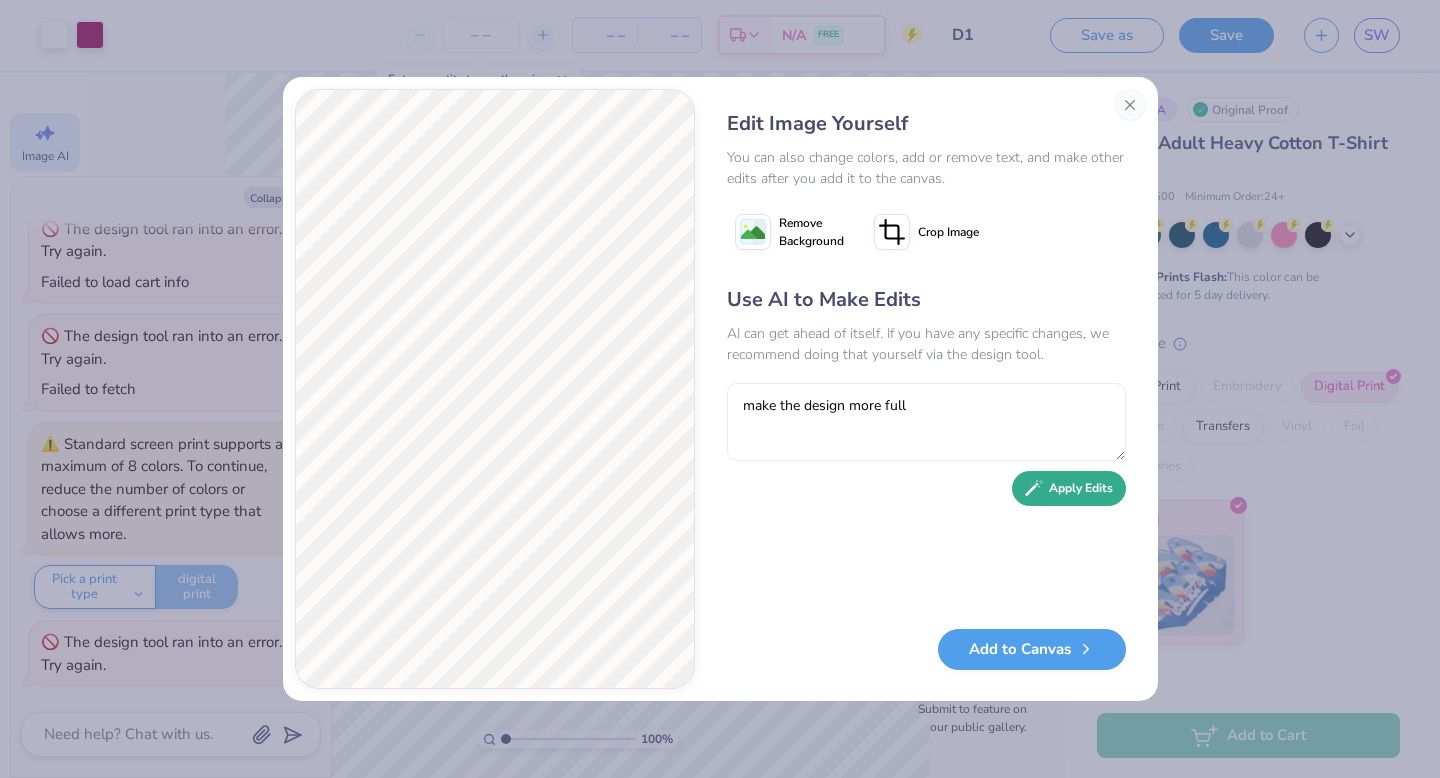 click on "Apply Edits" at bounding box center [1069, 488] 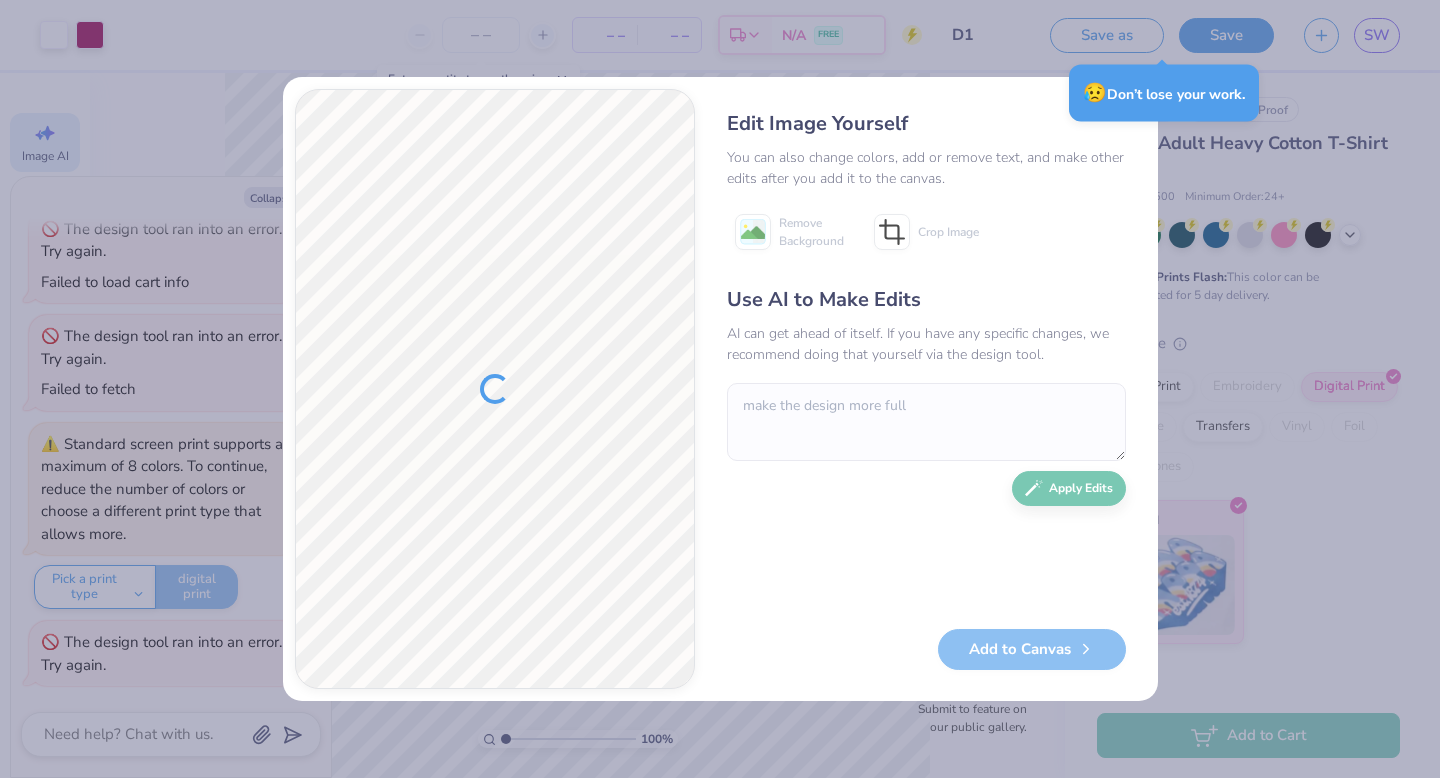 type on "x" 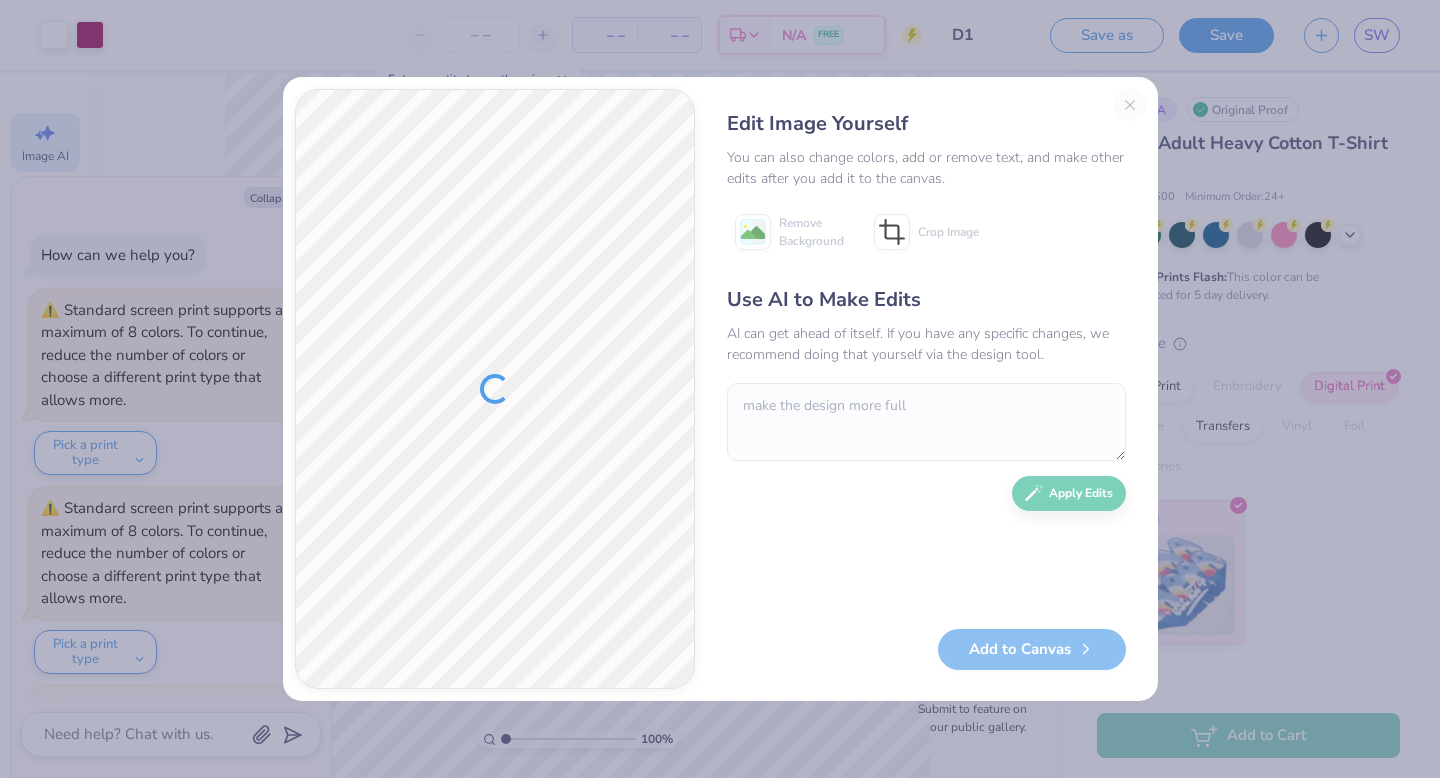 scroll, scrollTop: 0, scrollLeft: 0, axis: both 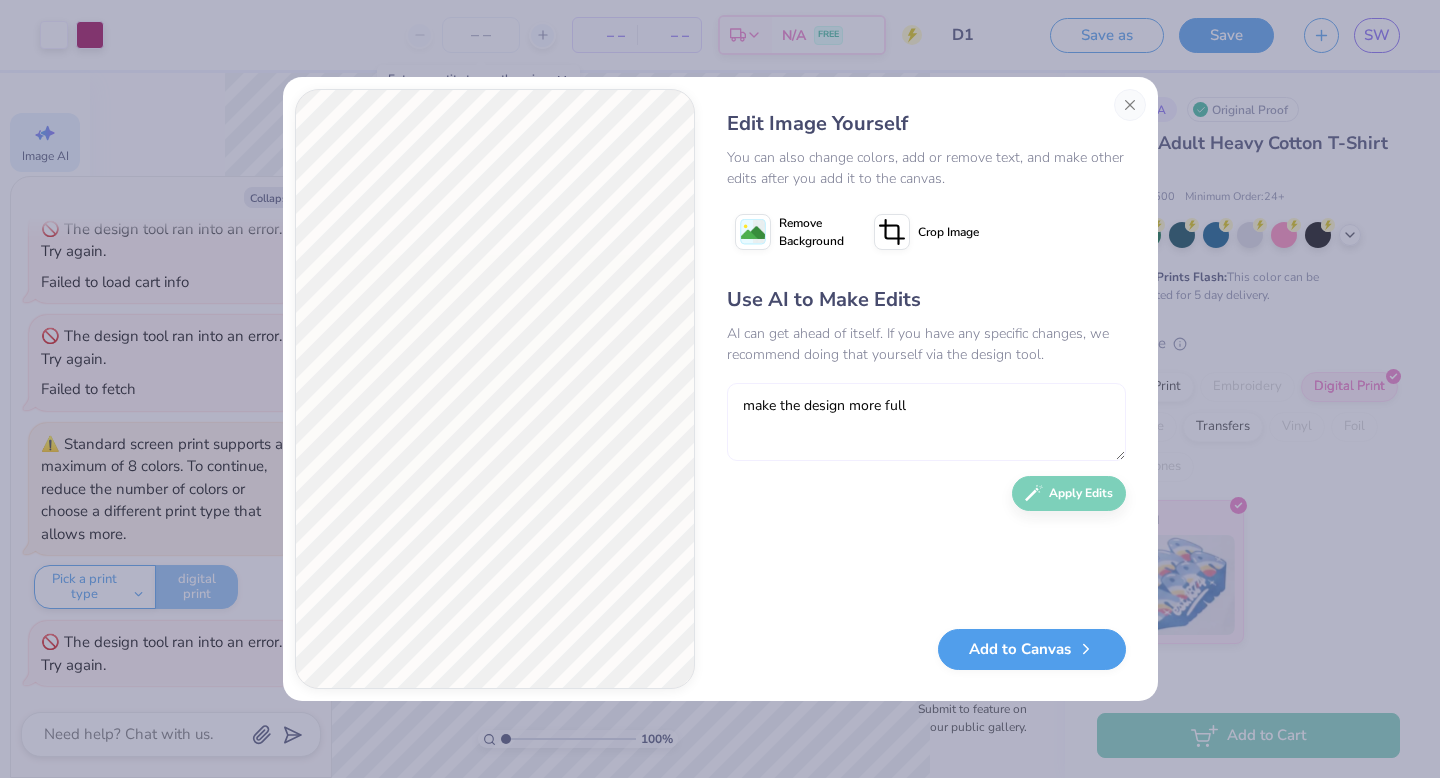 click on "make the design more full" at bounding box center [926, 422] 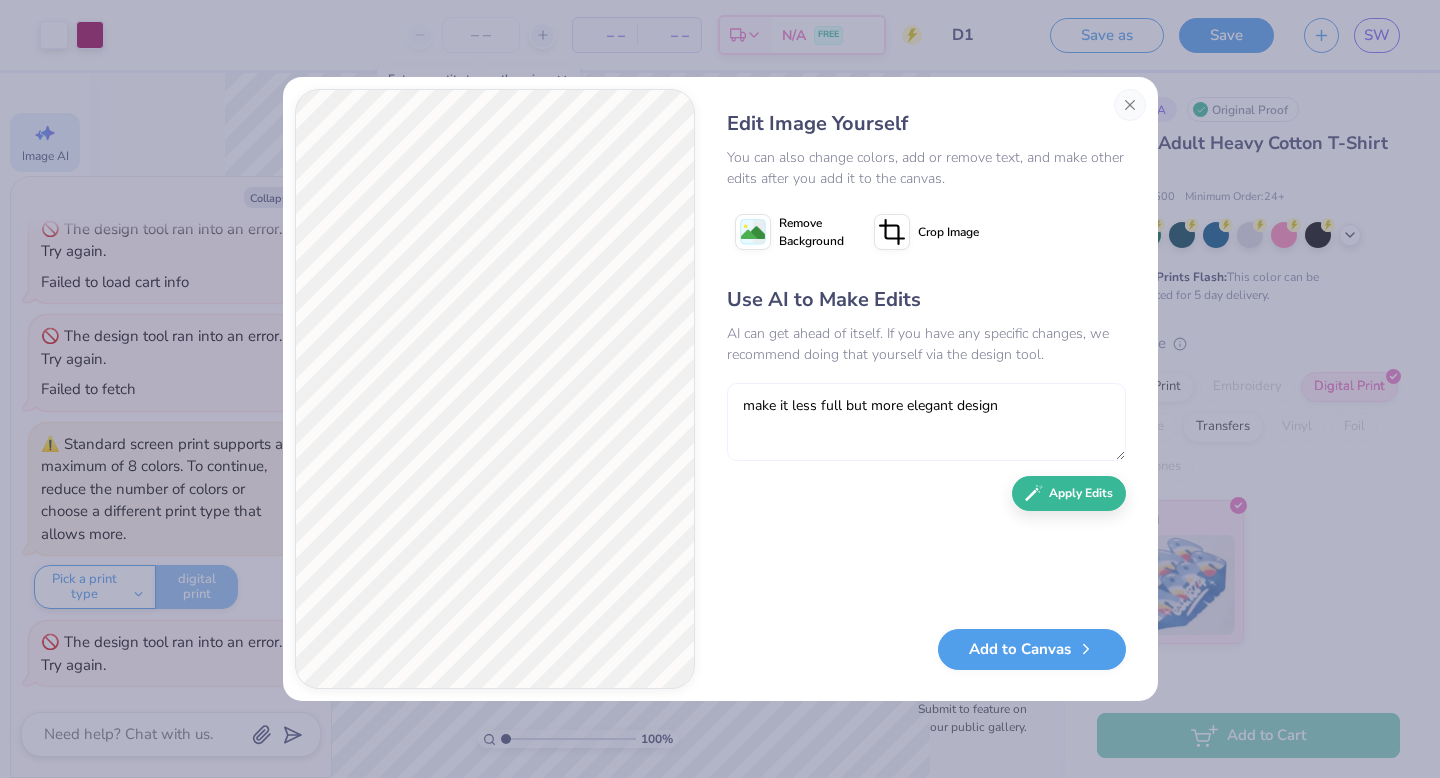 type on "make it less full but more elegant design" 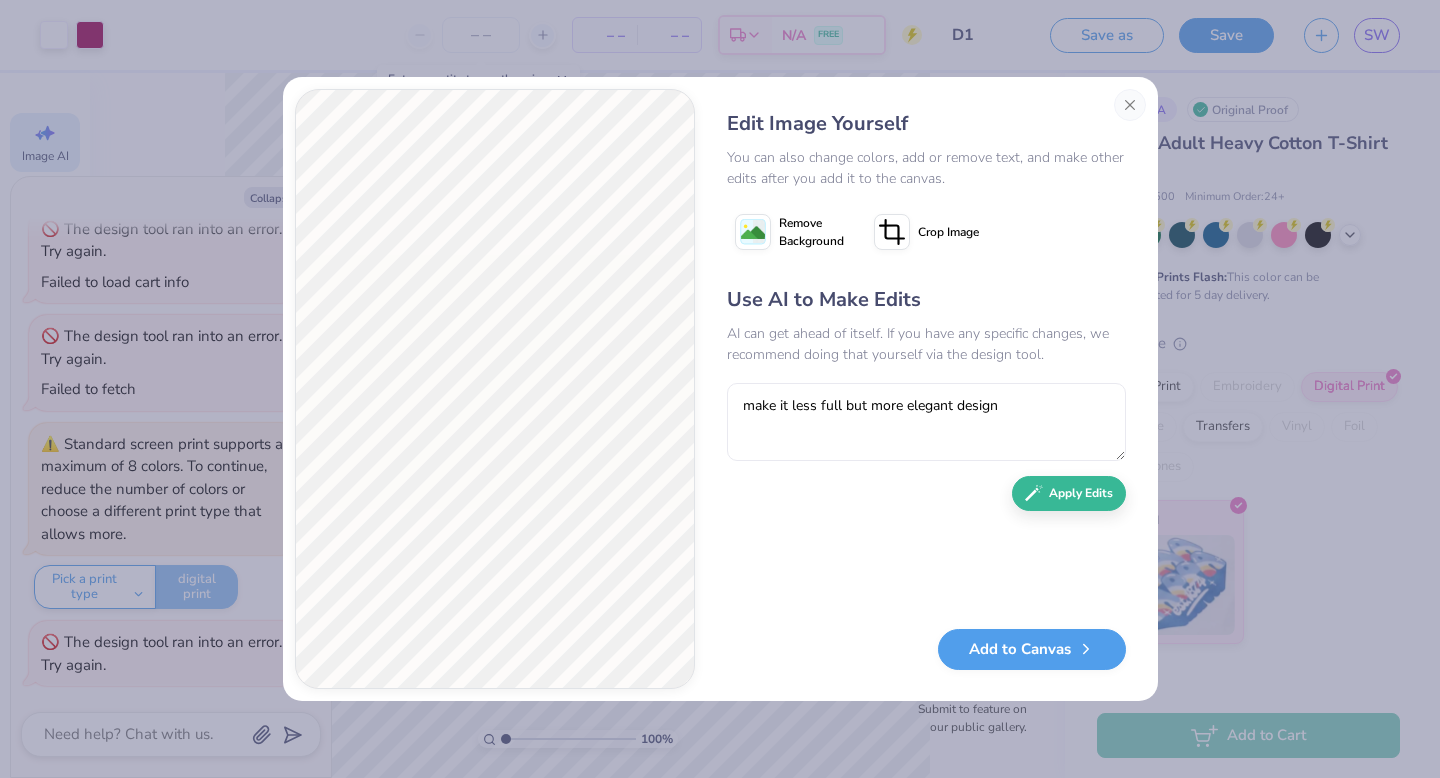click on "Use AI to Make Edits AI can get ahead of itself. If you have any specific changes, we recommend doing that yourself via the design tool. make it less full but more elegant design
Apply Edits" at bounding box center [926, 447] 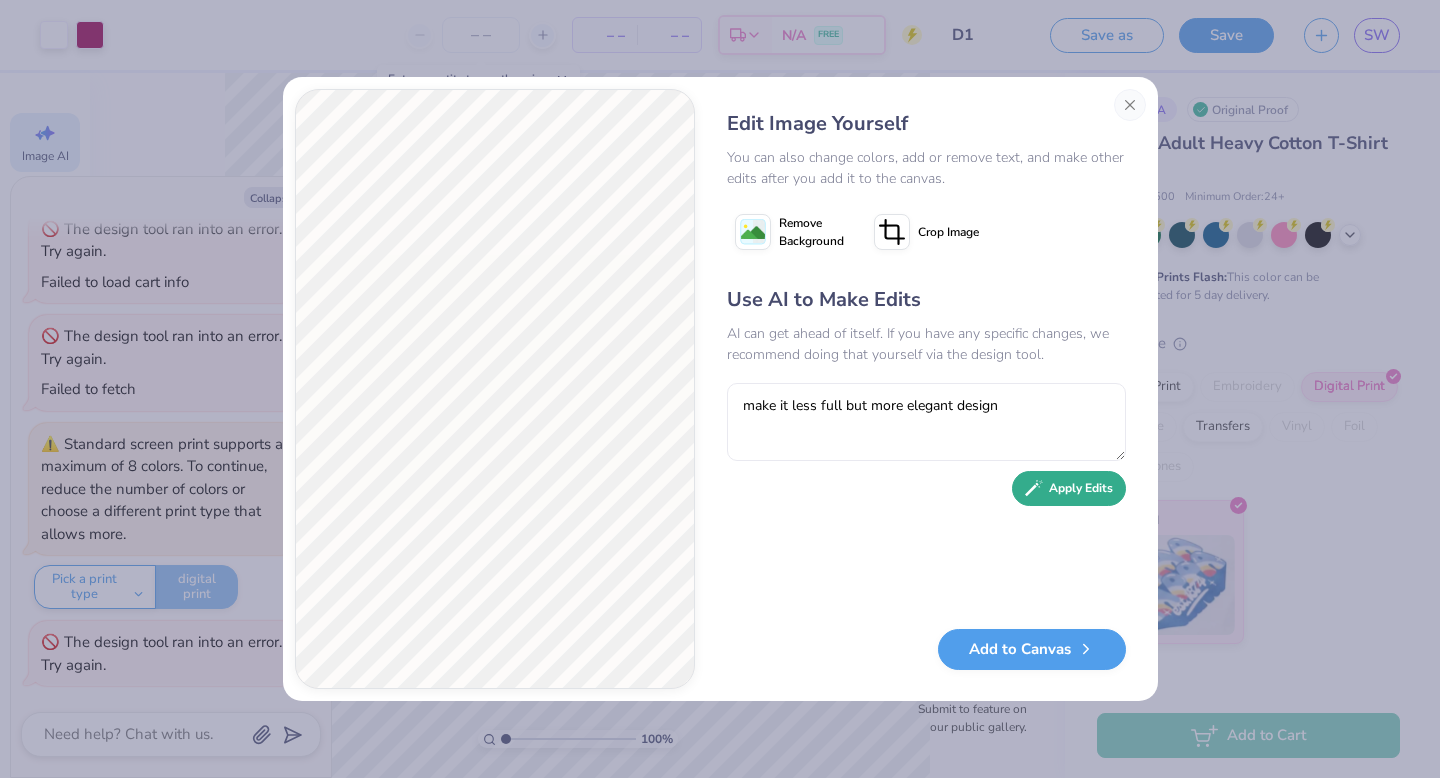 click on "Apply Edits" at bounding box center [1069, 488] 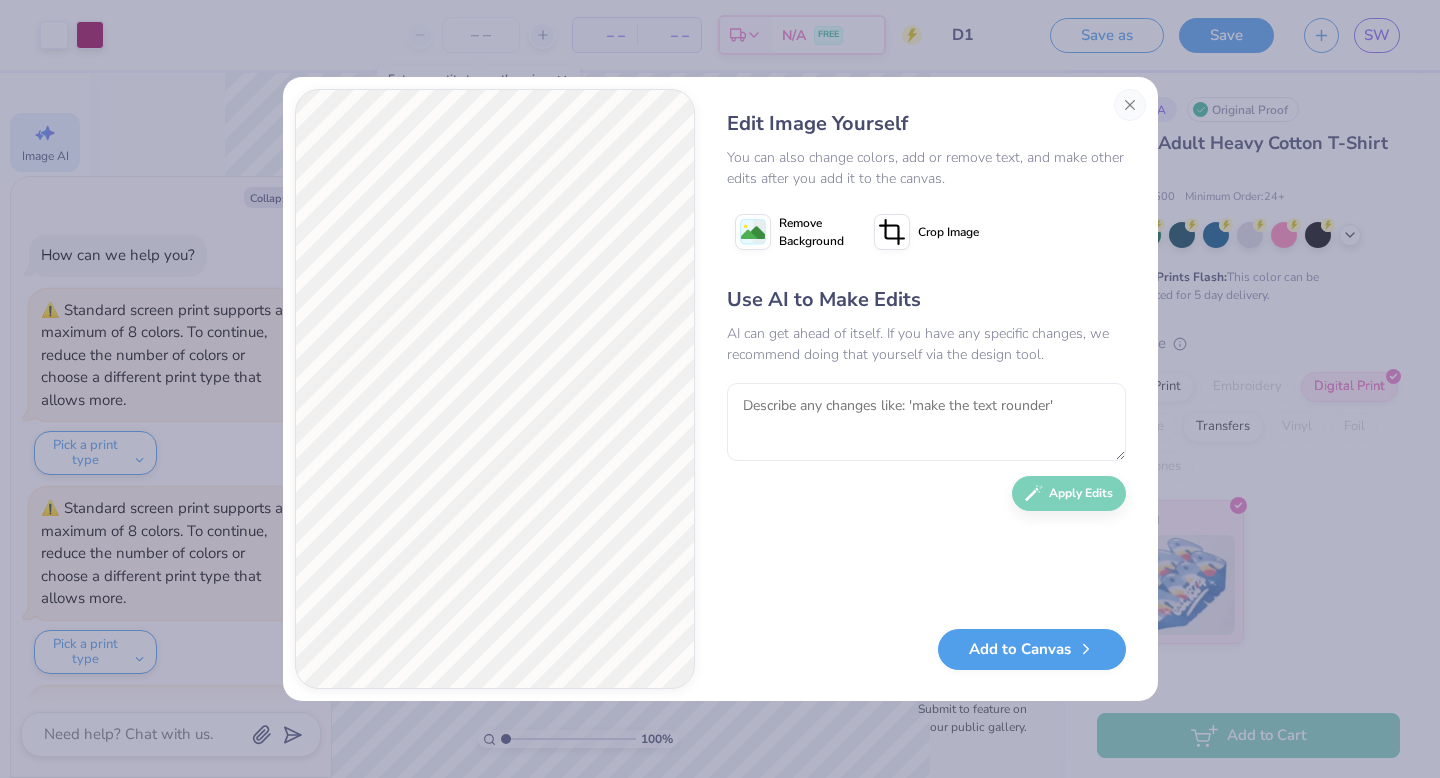 scroll, scrollTop: 0, scrollLeft: 0, axis: both 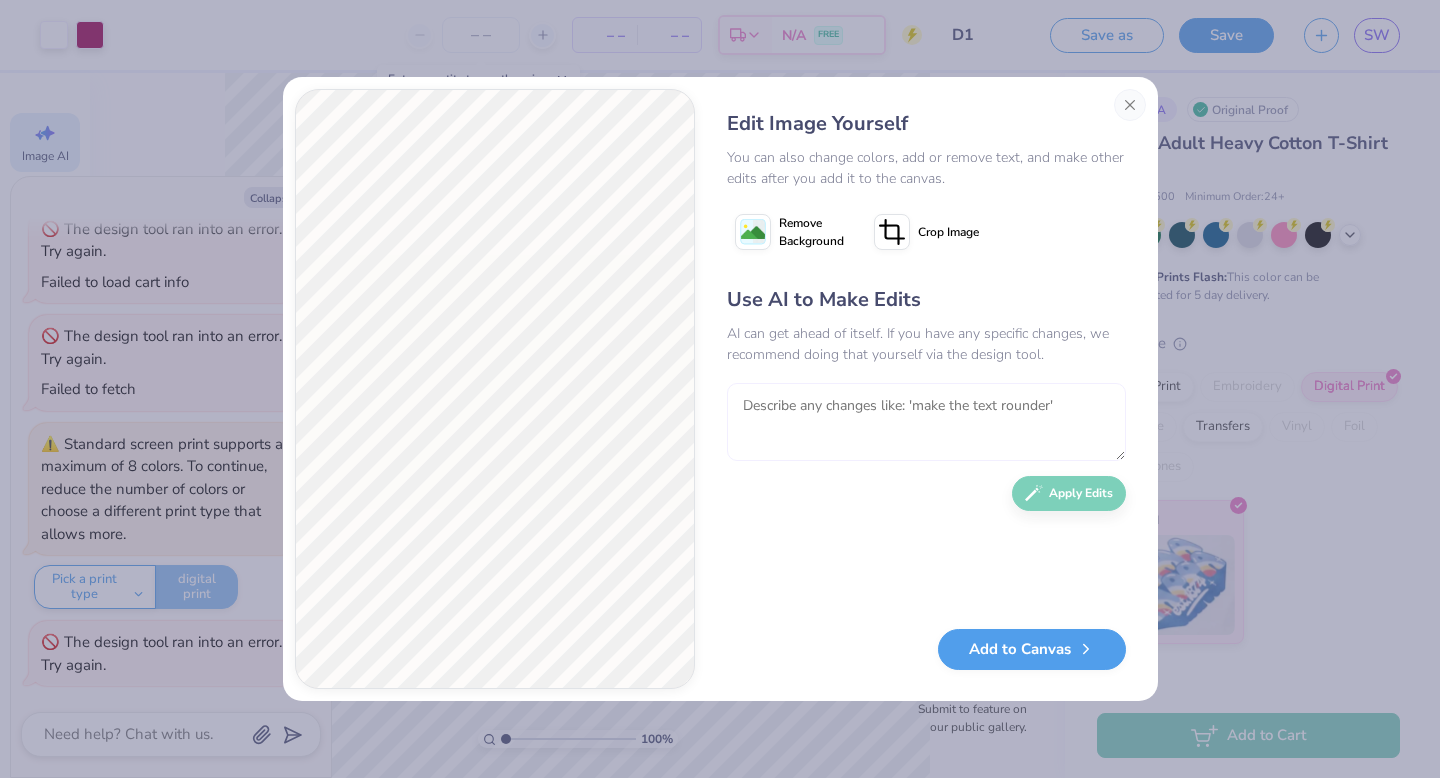 click at bounding box center (926, 422) 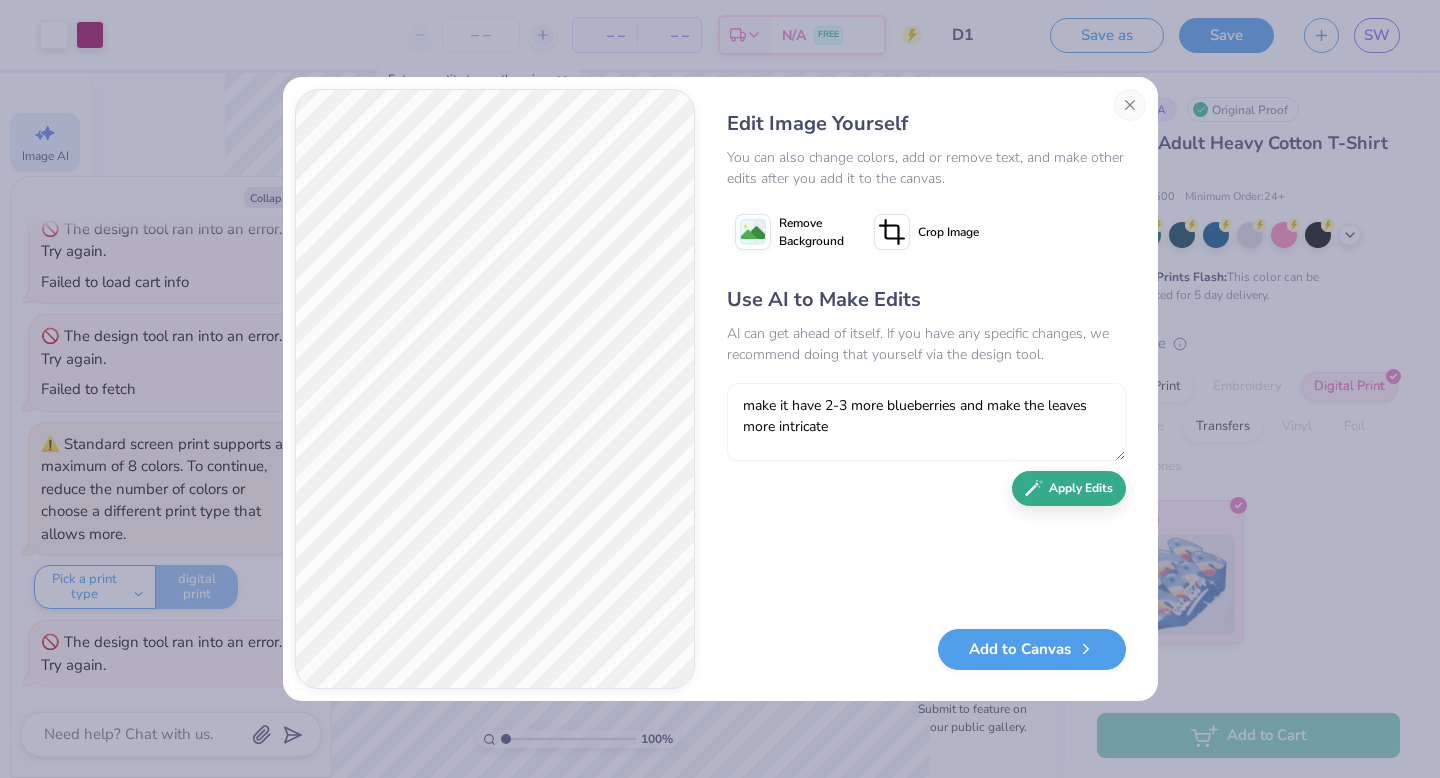 type on "make it have 2-3 more blueberries and make the leaves more intricate" 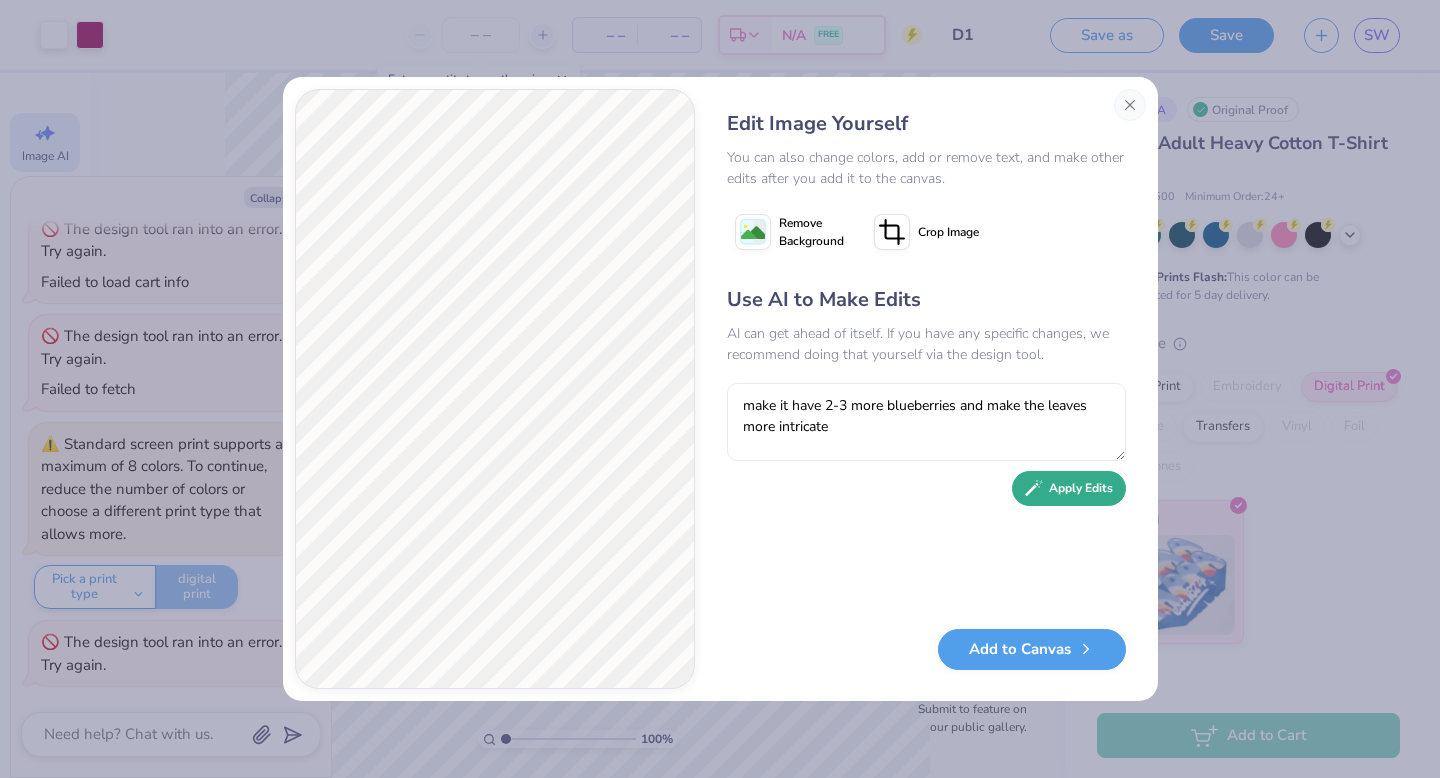click on "Apply Edits" at bounding box center [1069, 488] 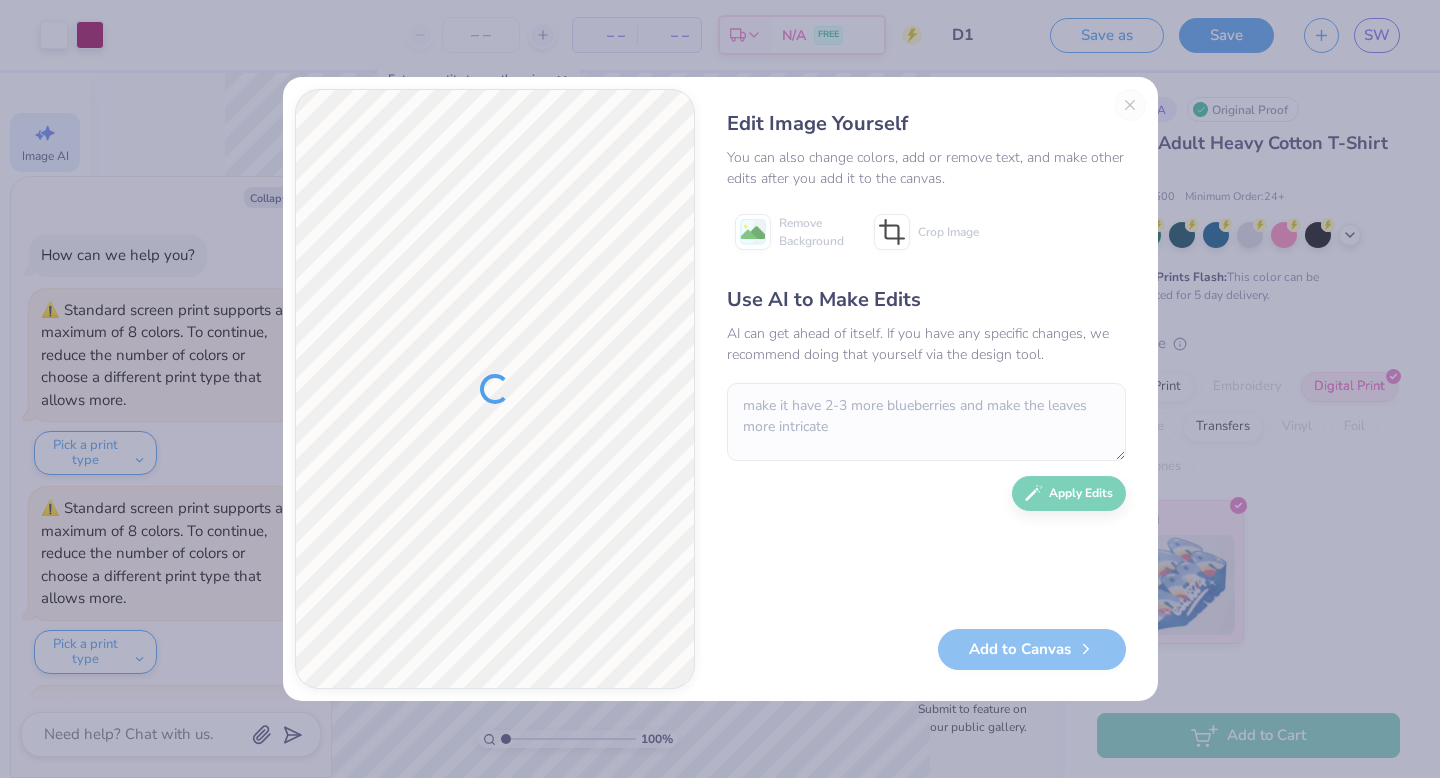 scroll, scrollTop: 0, scrollLeft: 0, axis: both 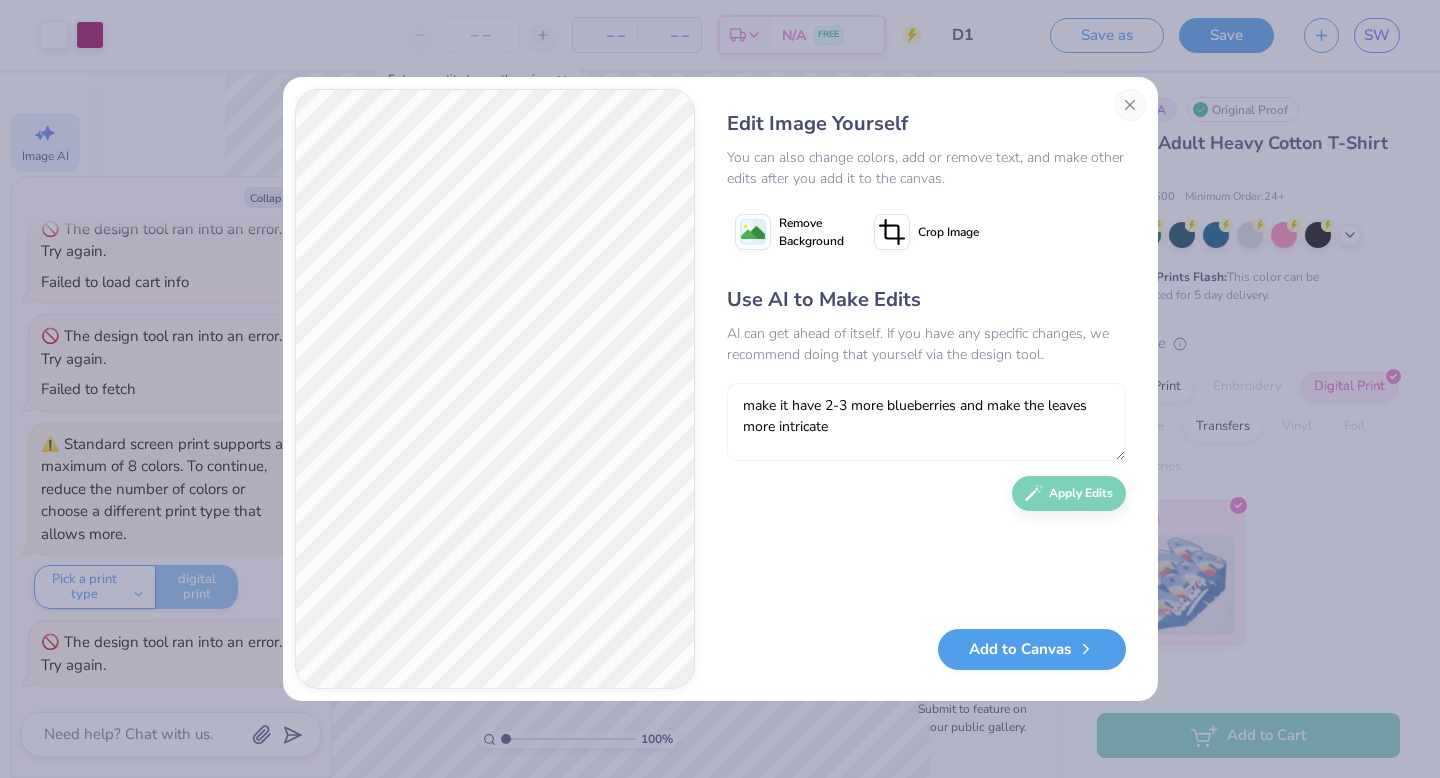click on "make it have 2-3 more blueberries and make the leaves more intricate" at bounding box center [926, 422] 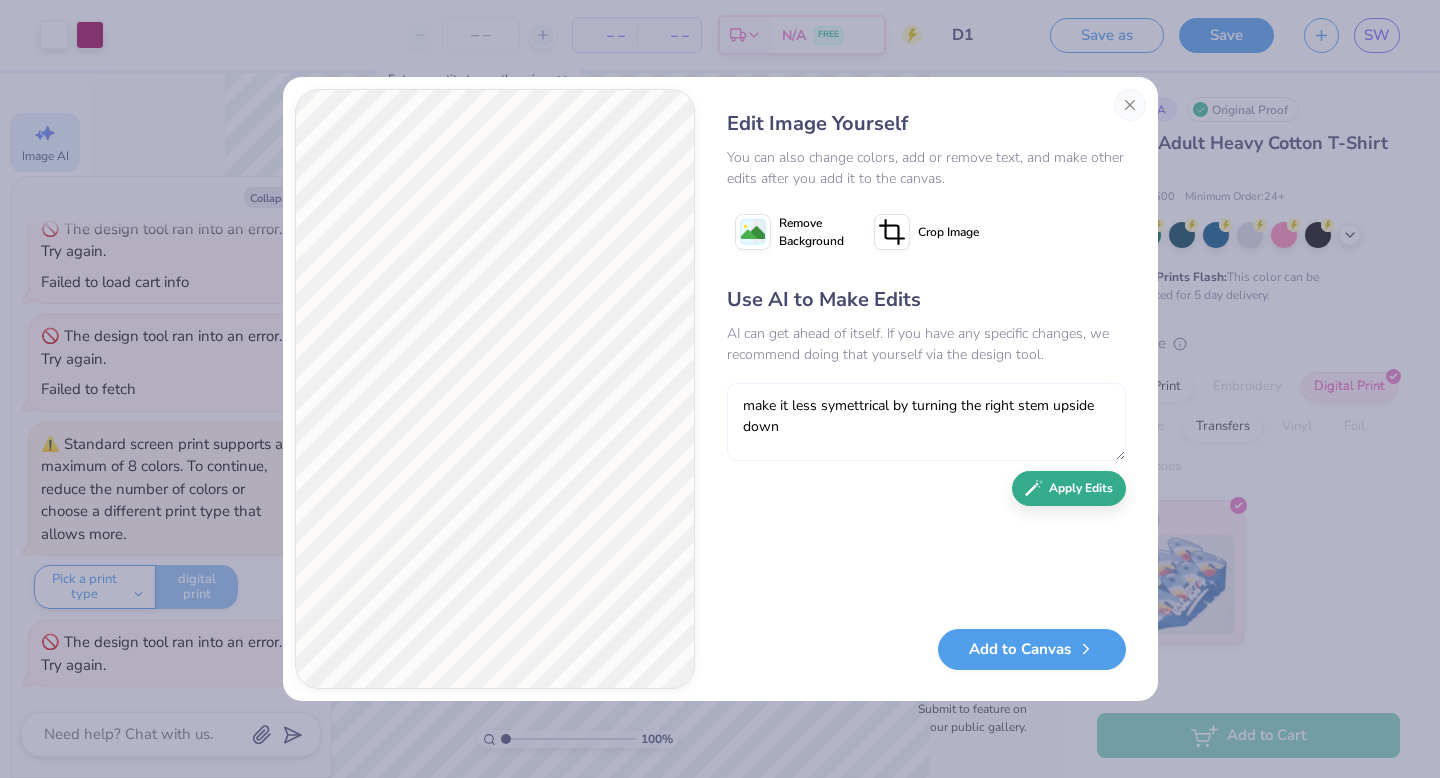 type on "make it less symettrical by turning the right stem upside down" 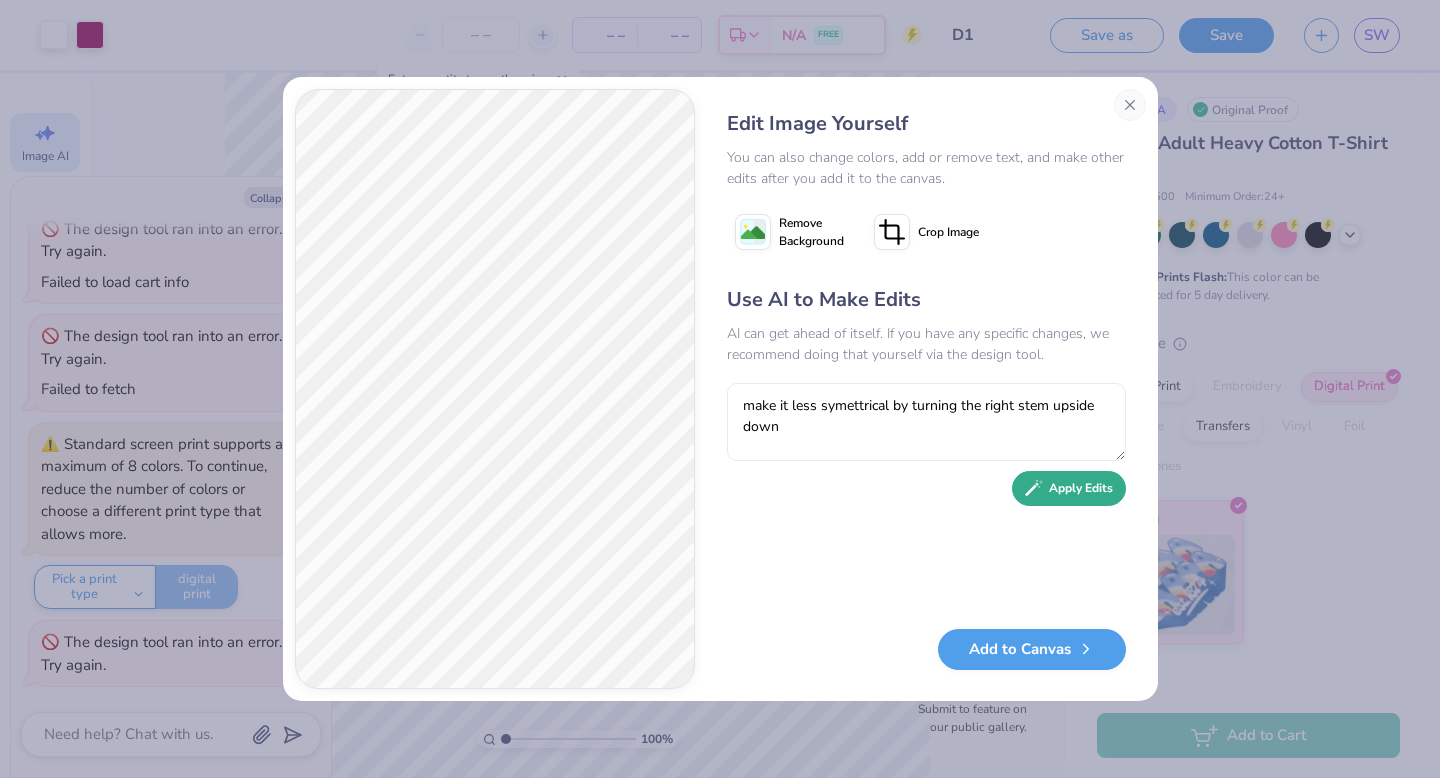 click on "Apply Edits" at bounding box center (1069, 488) 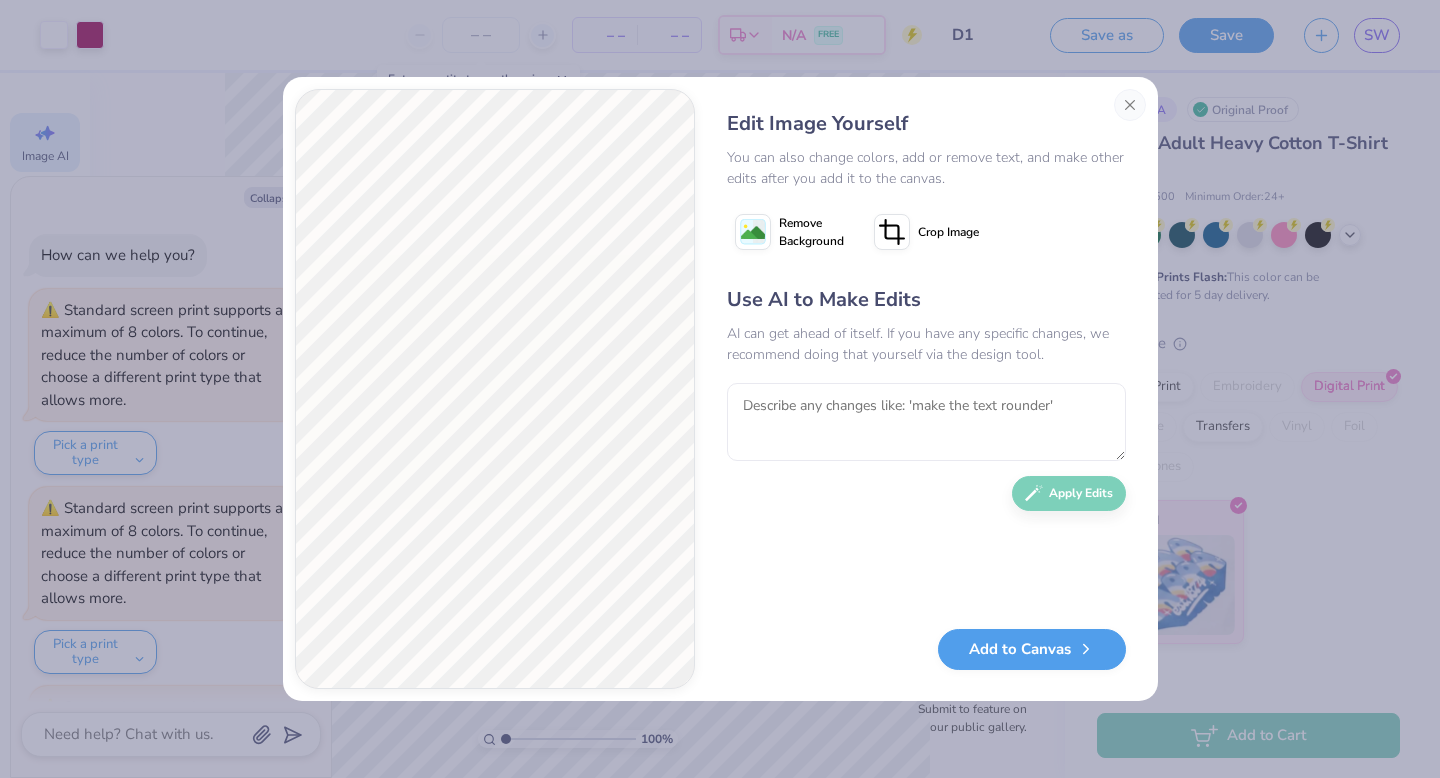 scroll, scrollTop: 0, scrollLeft: 0, axis: both 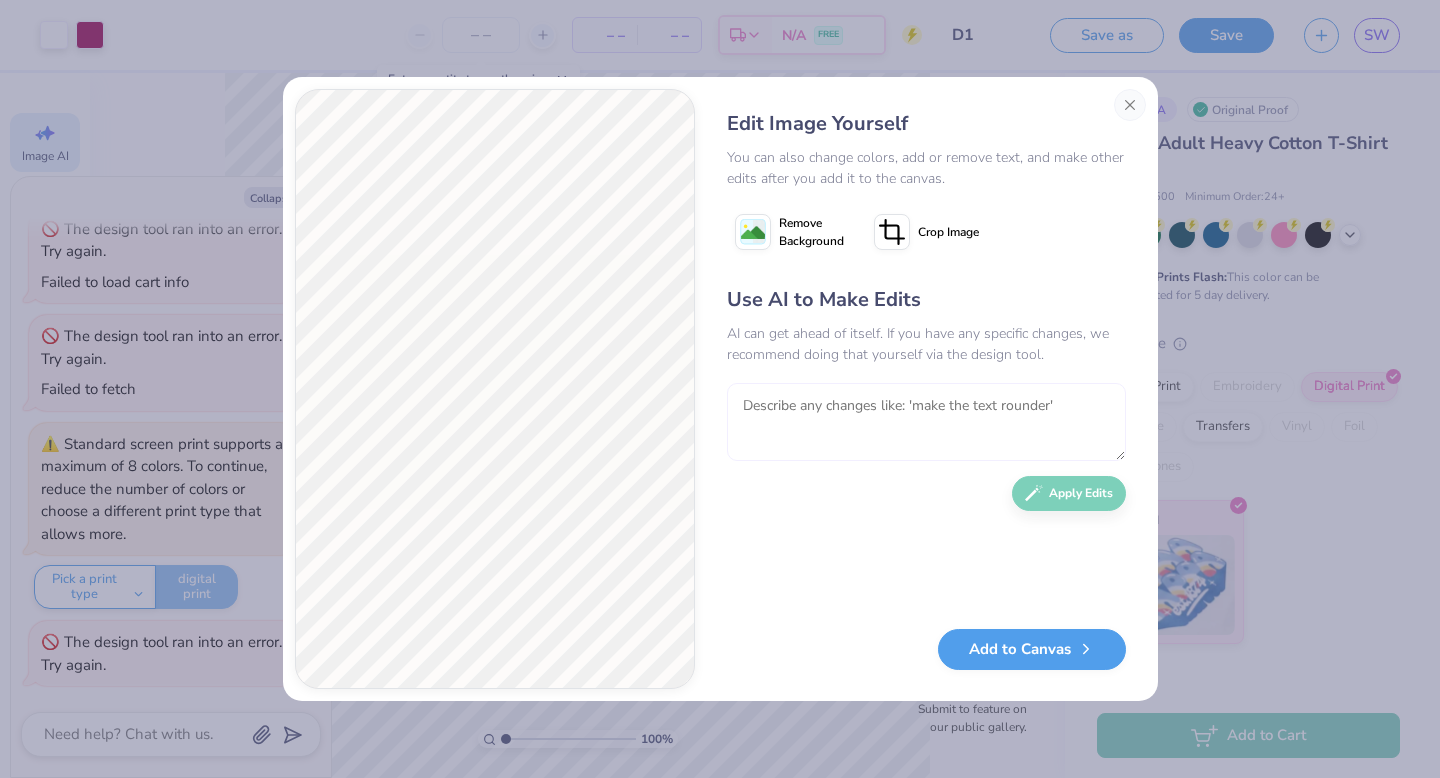 click at bounding box center [926, 422] 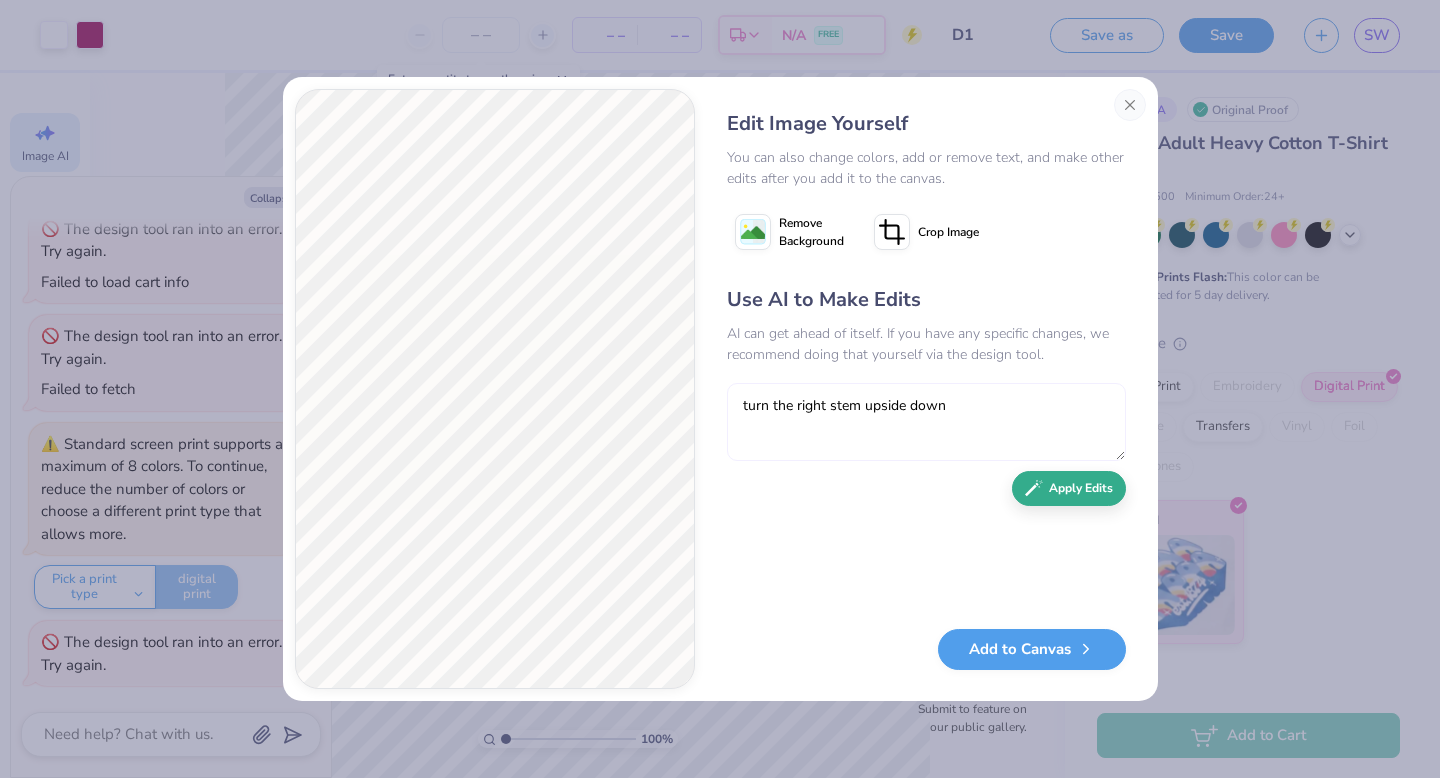 type on "turn the right stem upside down" 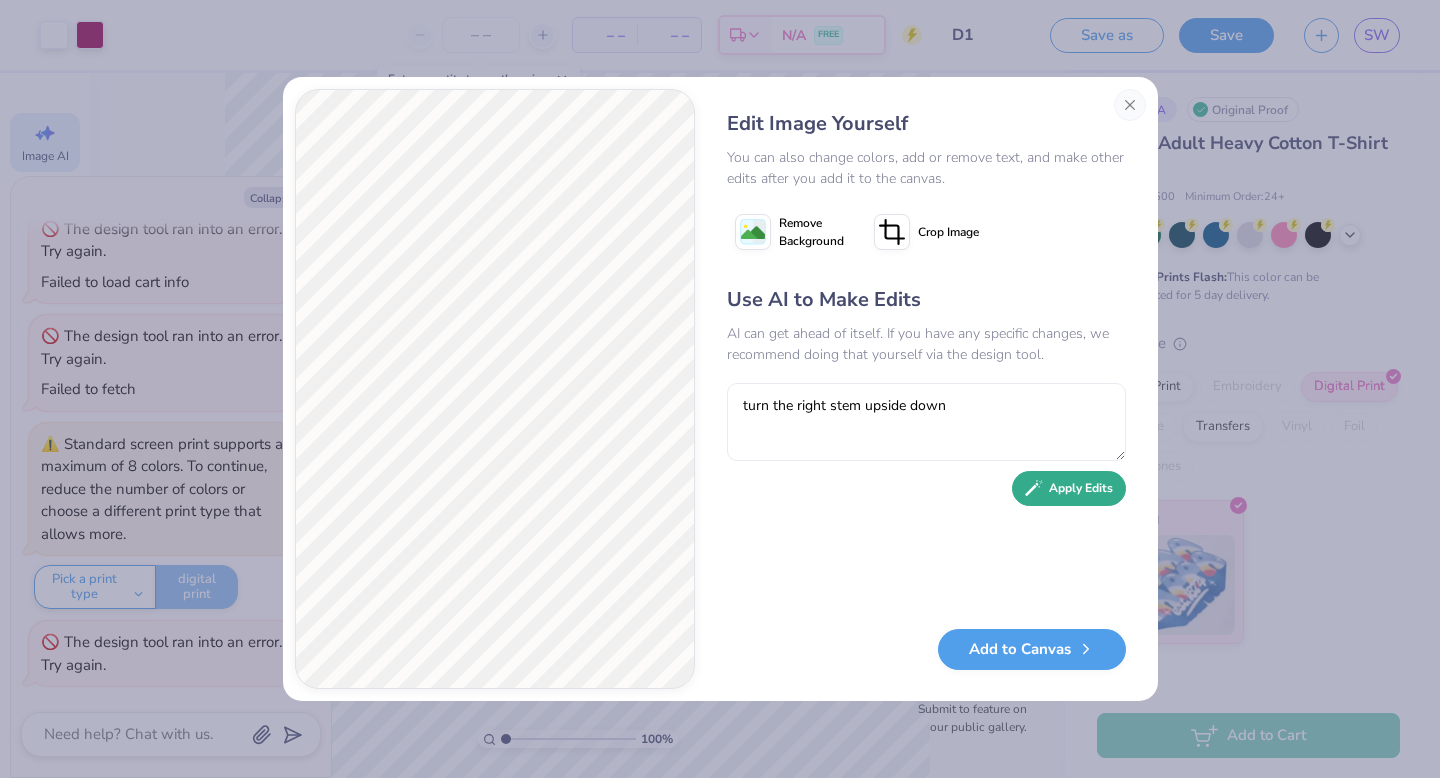 click on "Apply Edits" at bounding box center [1069, 488] 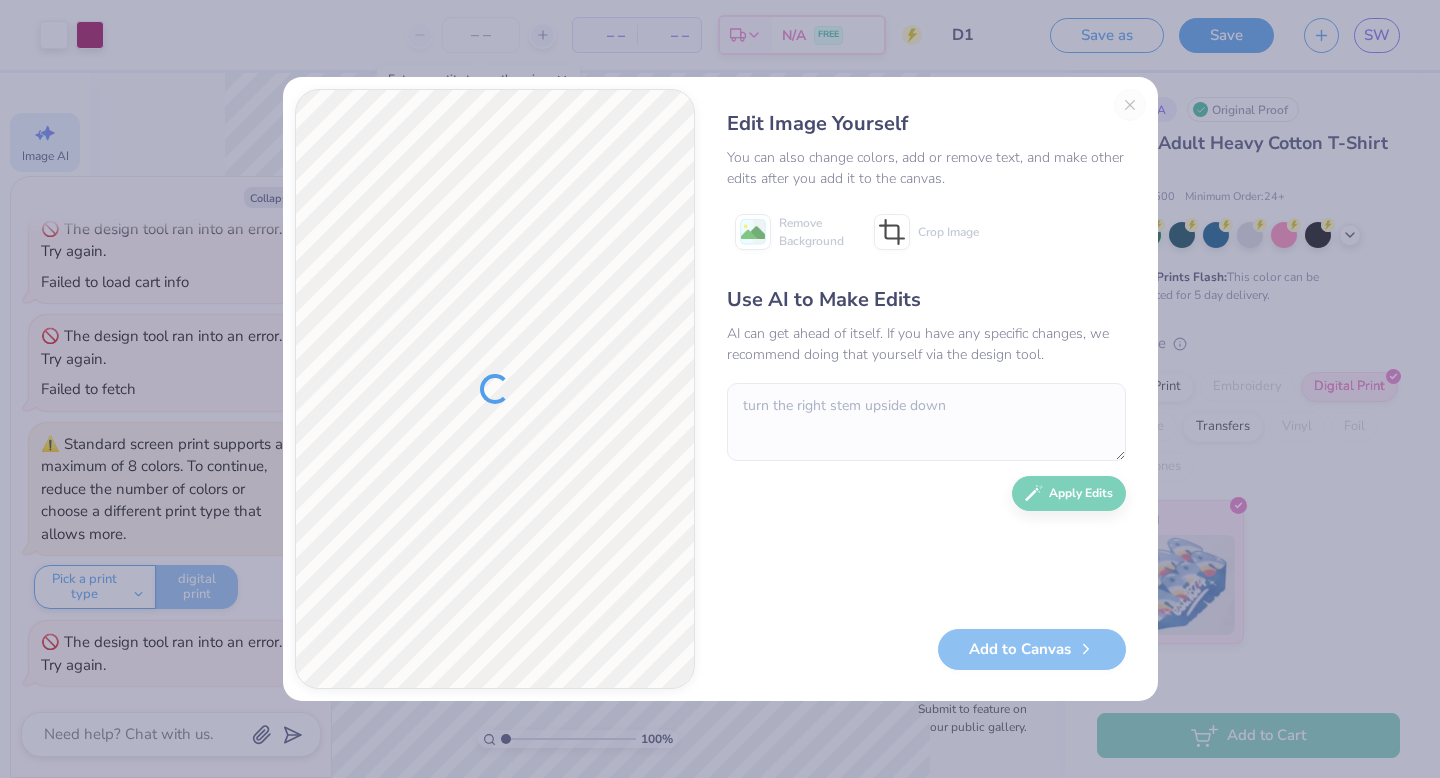 scroll, scrollTop: 2422, scrollLeft: 0, axis: vertical 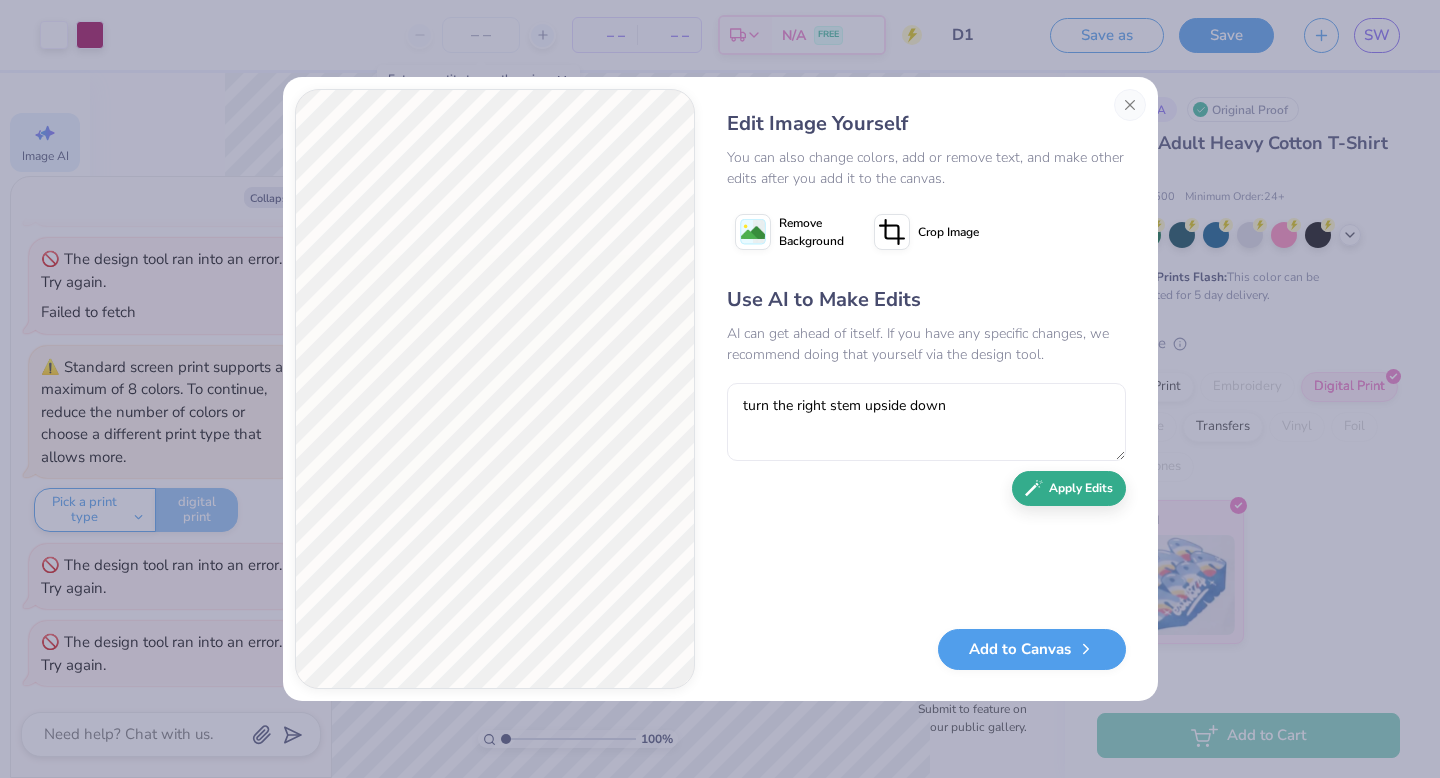 click on "Use AI to Make Edits AI can get ahead of itself. If you have any specific changes, we recommend doing that yourself via the design tool. turn the right stem upside down
Apply Edits" at bounding box center [926, 447] 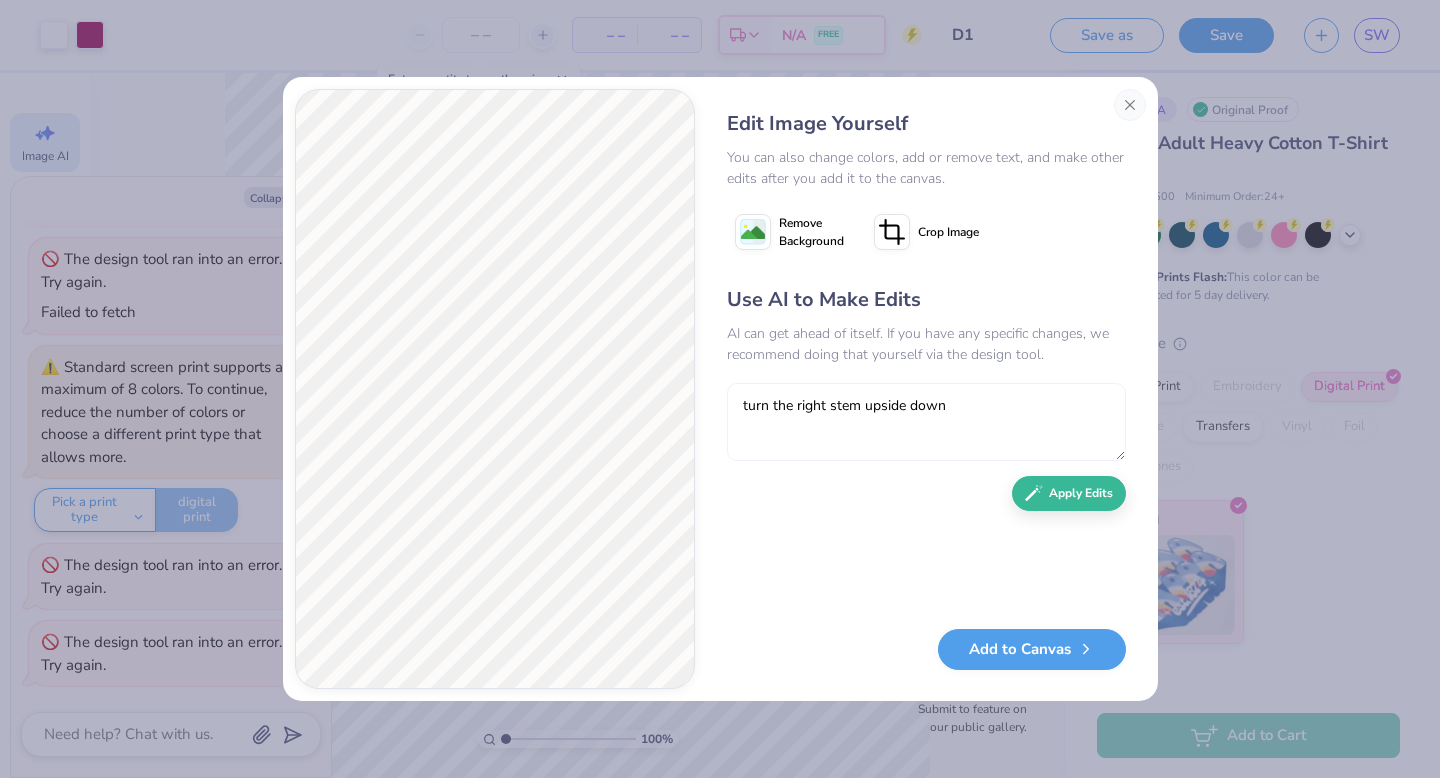 click on "turn the right stem upside down" at bounding box center (926, 422) 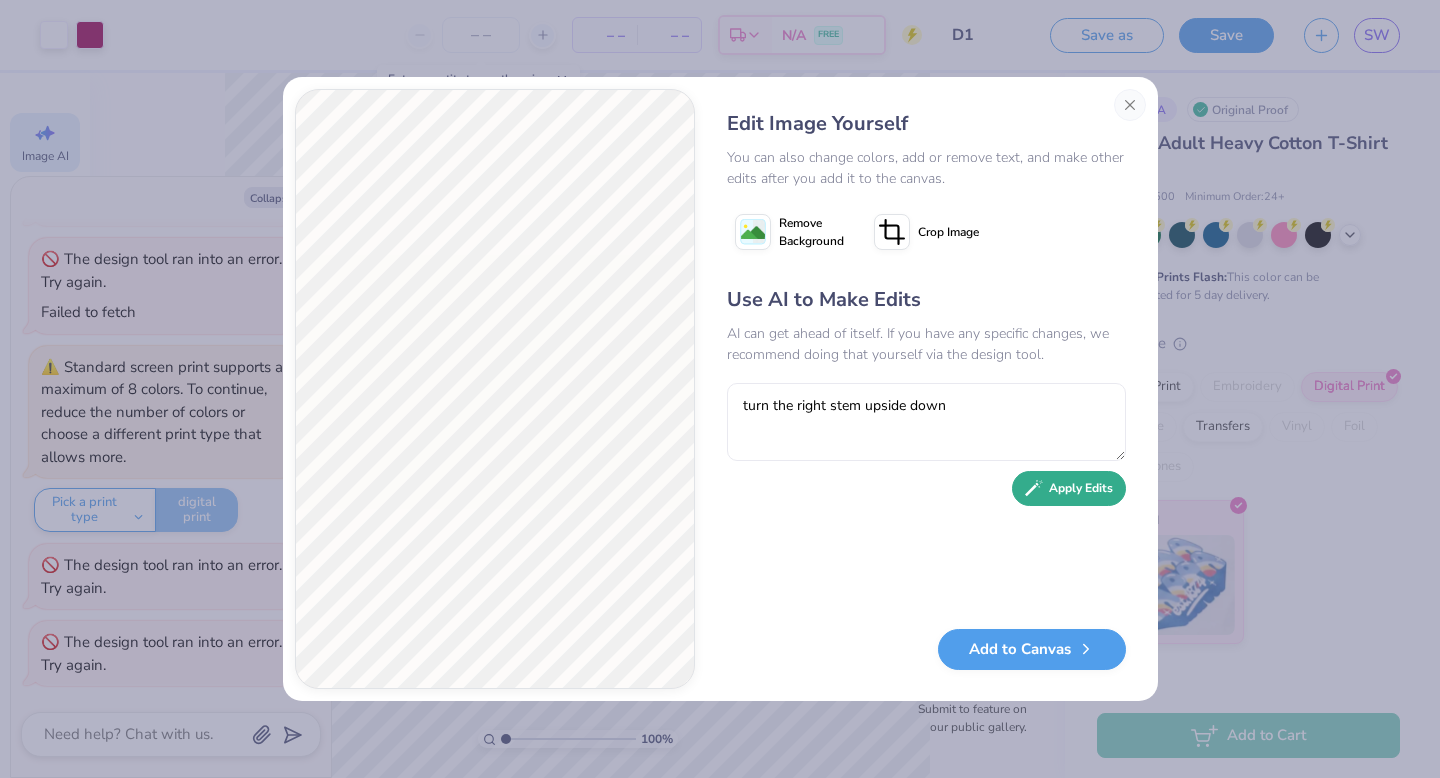 click on "Apply Edits" at bounding box center (1069, 488) 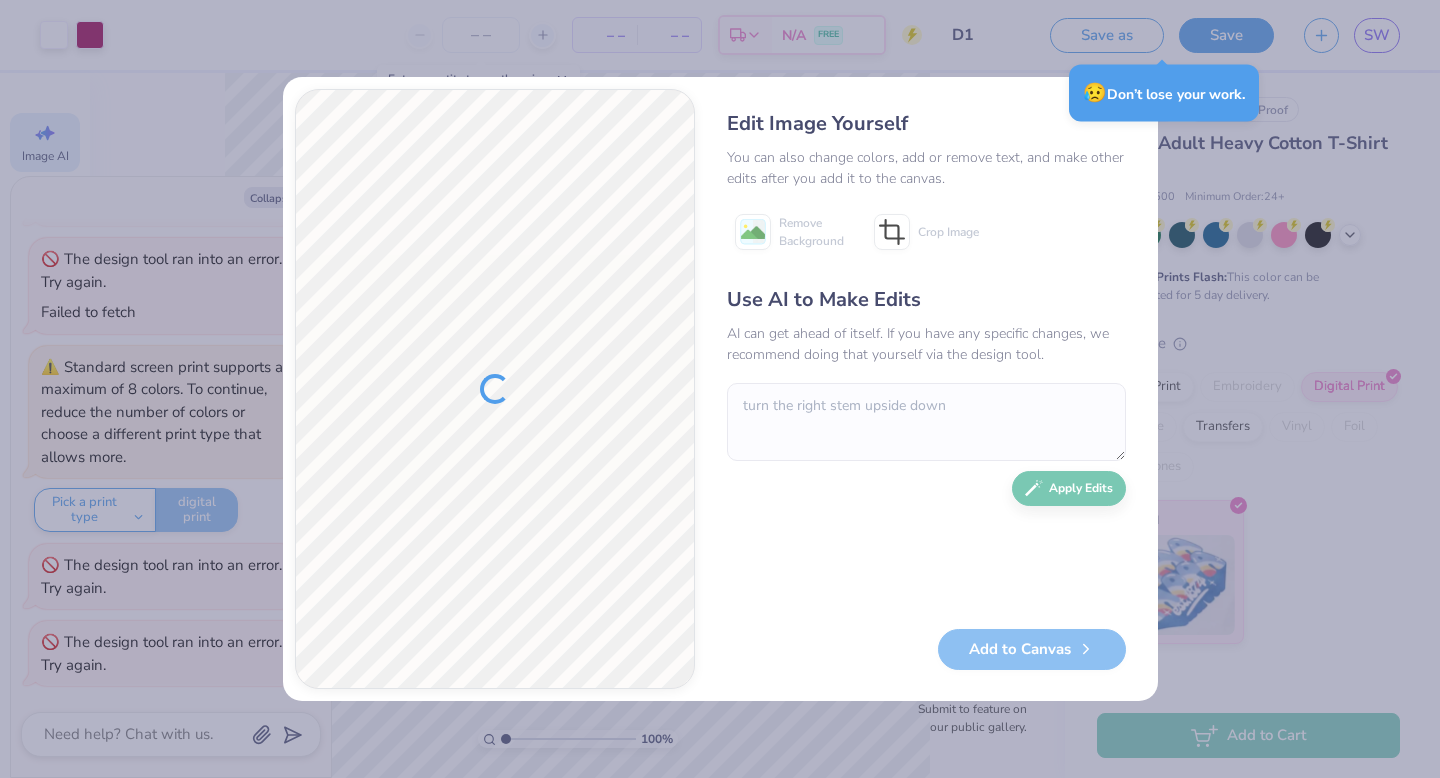 type on "x" 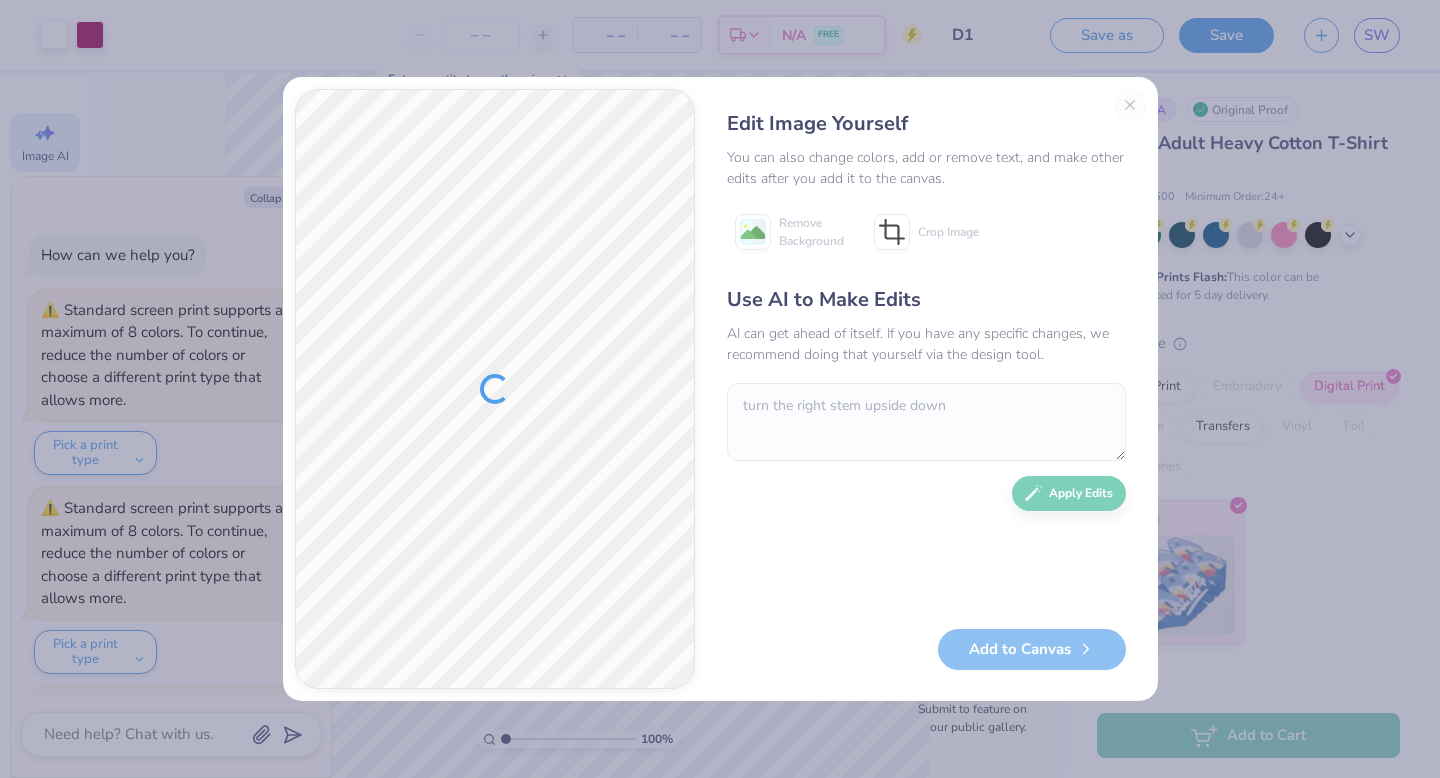 scroll, scrollTop: 0, scrollLeft: 0, axis: both 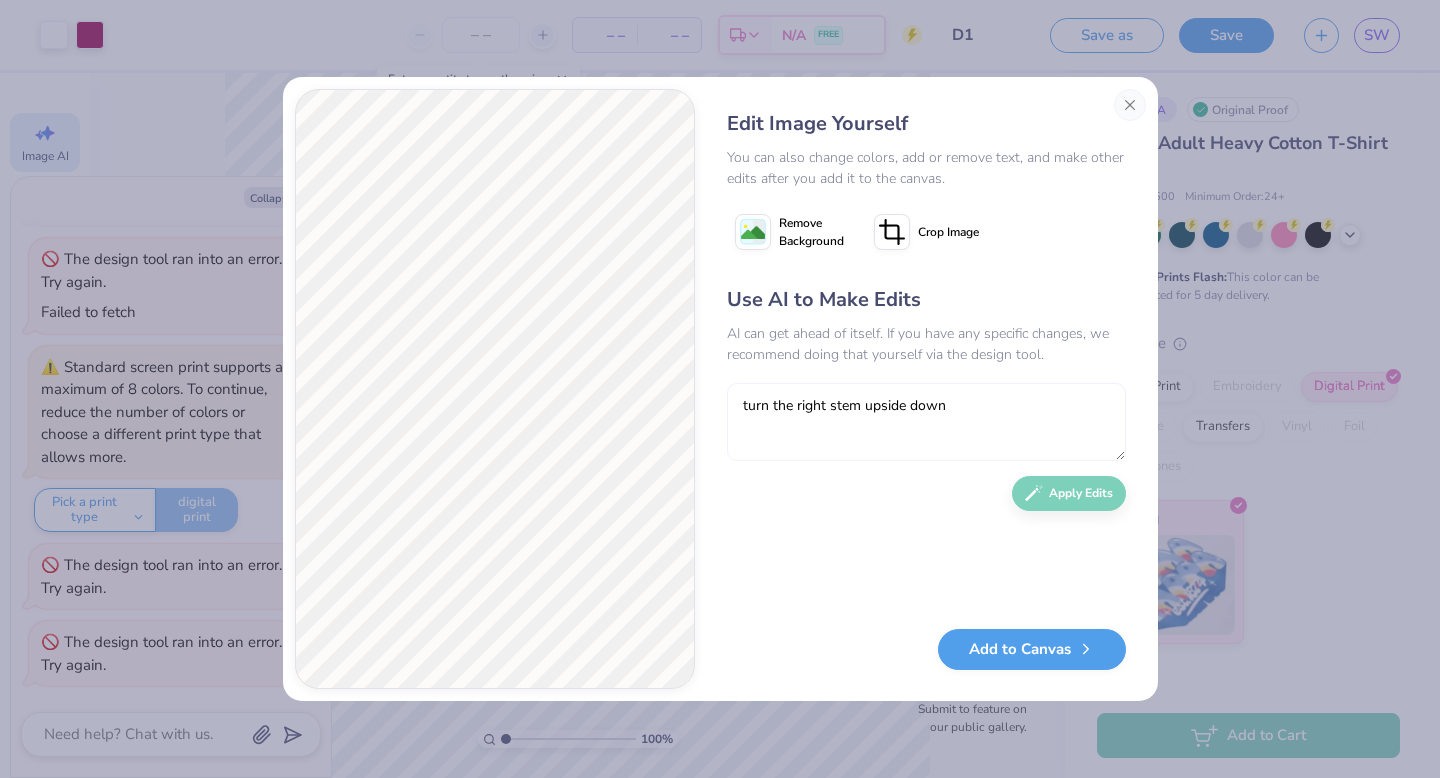 click on "turn the right stem upside down" at bounding box center [926, 422] 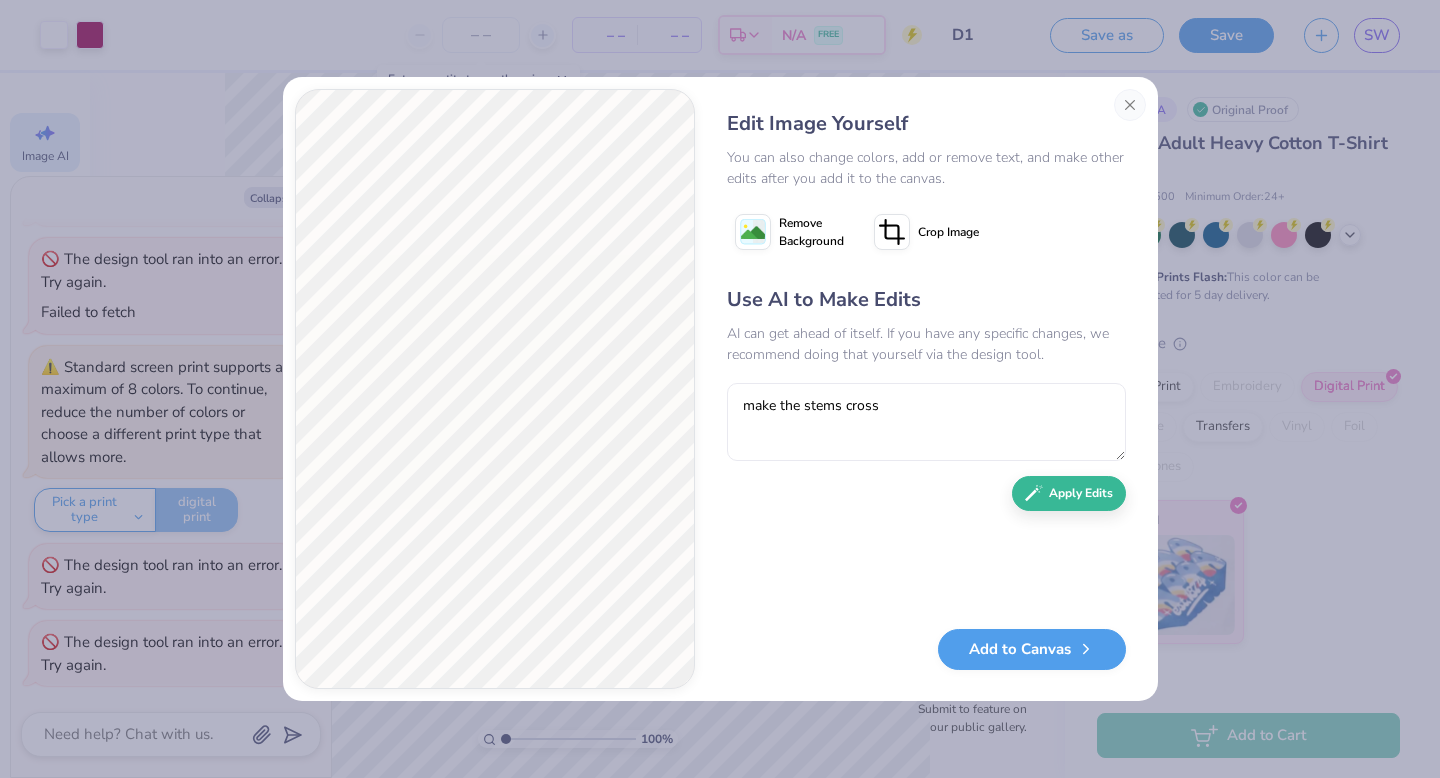 click on "Use AI to Make Edits AI can get ahead of itself. If you have any specific changes, we recommend doing that yourself via the design tool. make the stems cross Apply Edits" at bounding box center [926, 447] 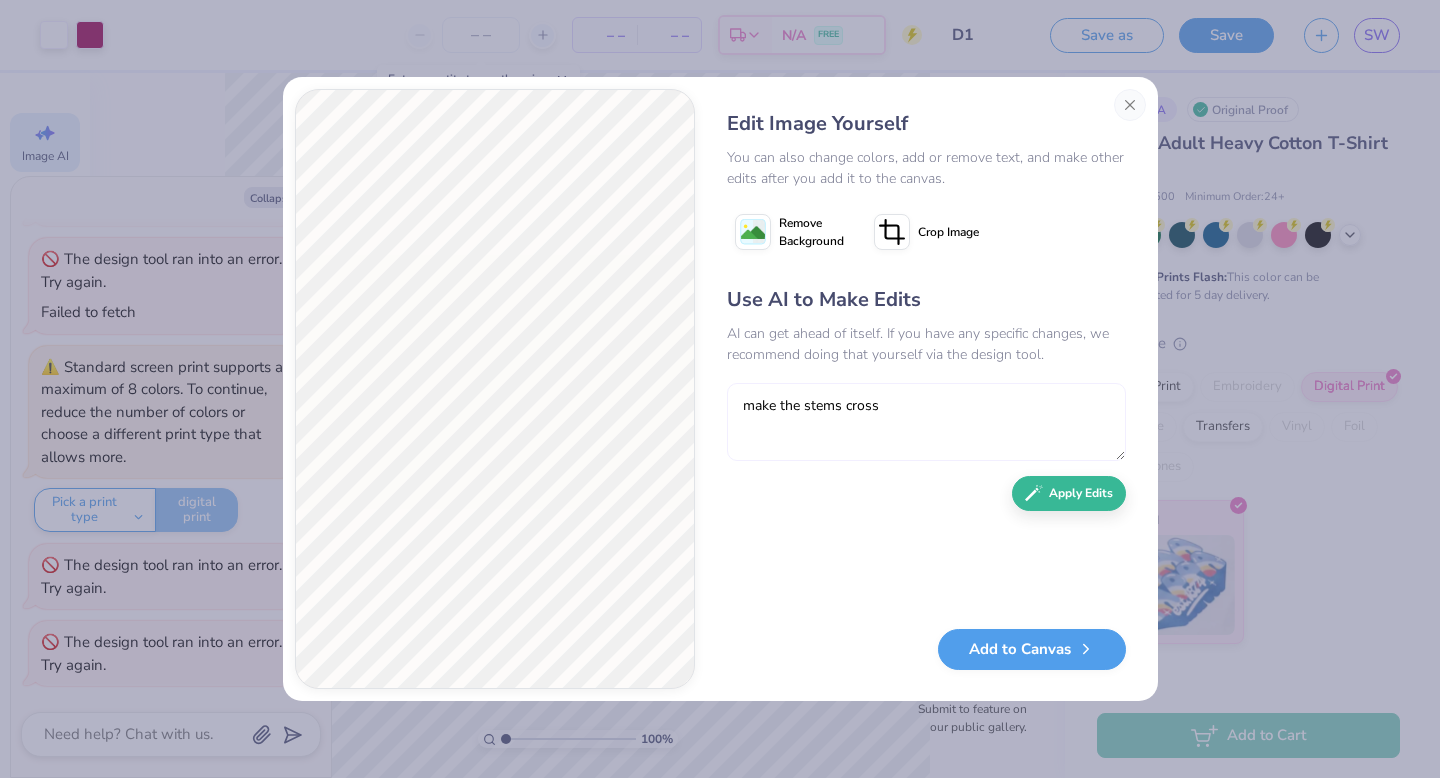 click on "make the stems cross" at bounding box center [926, 422] 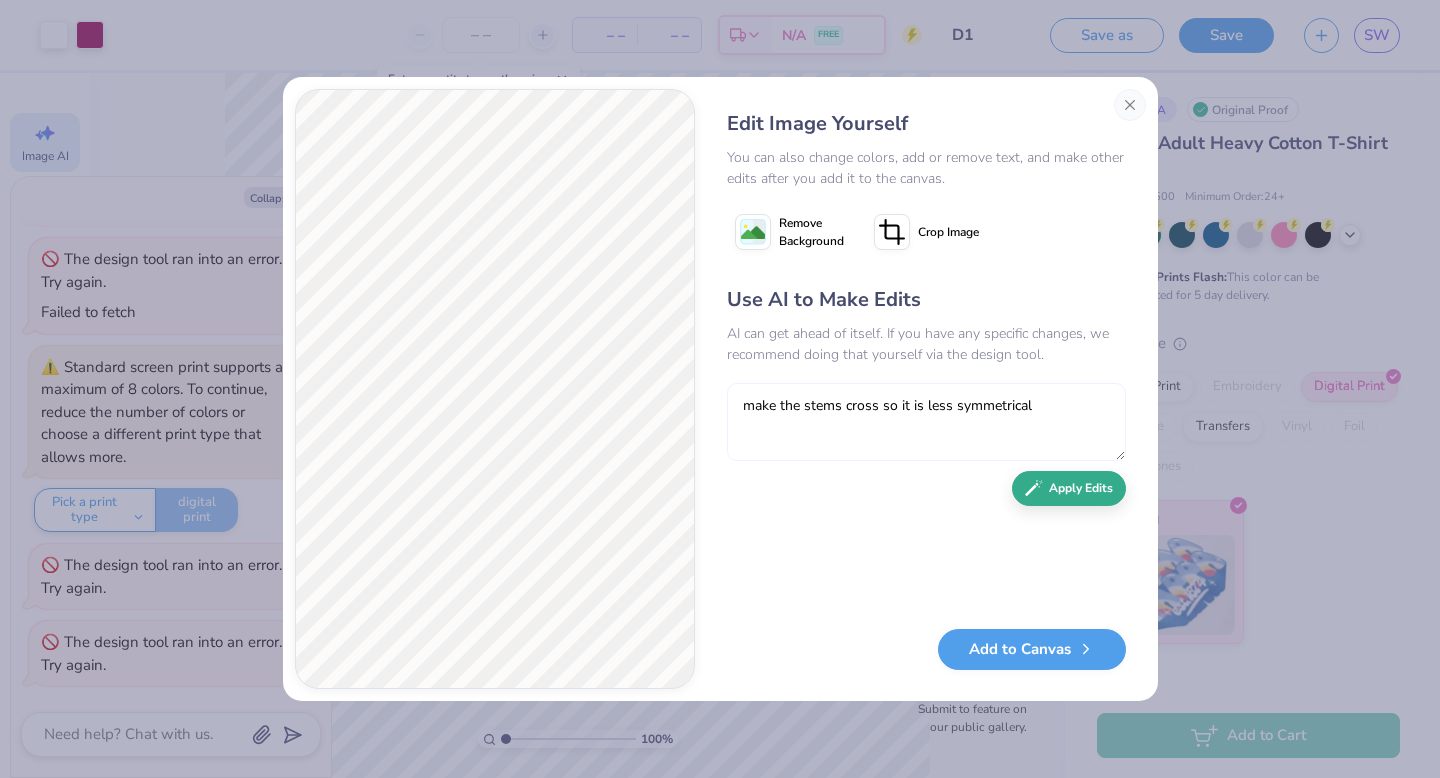 type on "make the stems cross so it is less symmetrical" 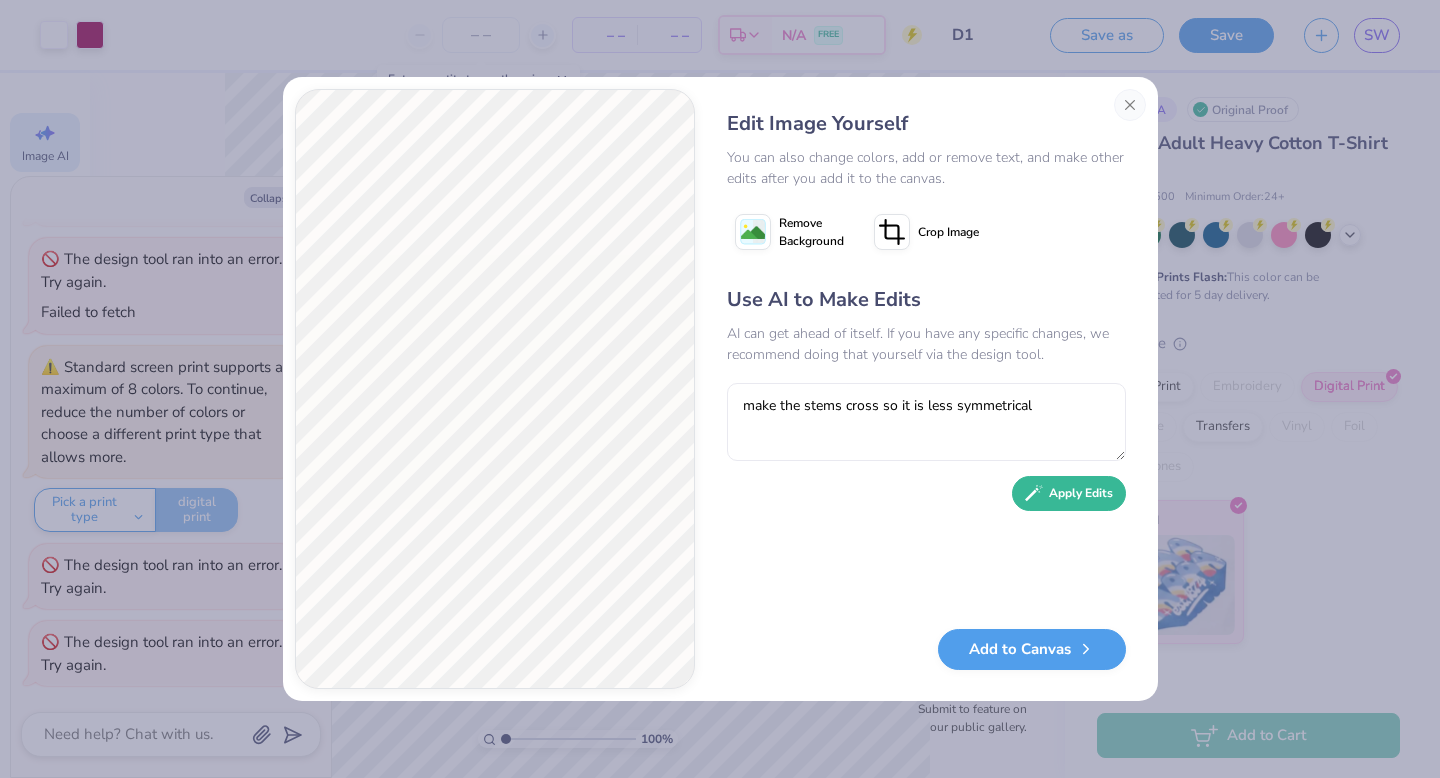 click on "Apply Edits" at bounding box center (1069, 493) 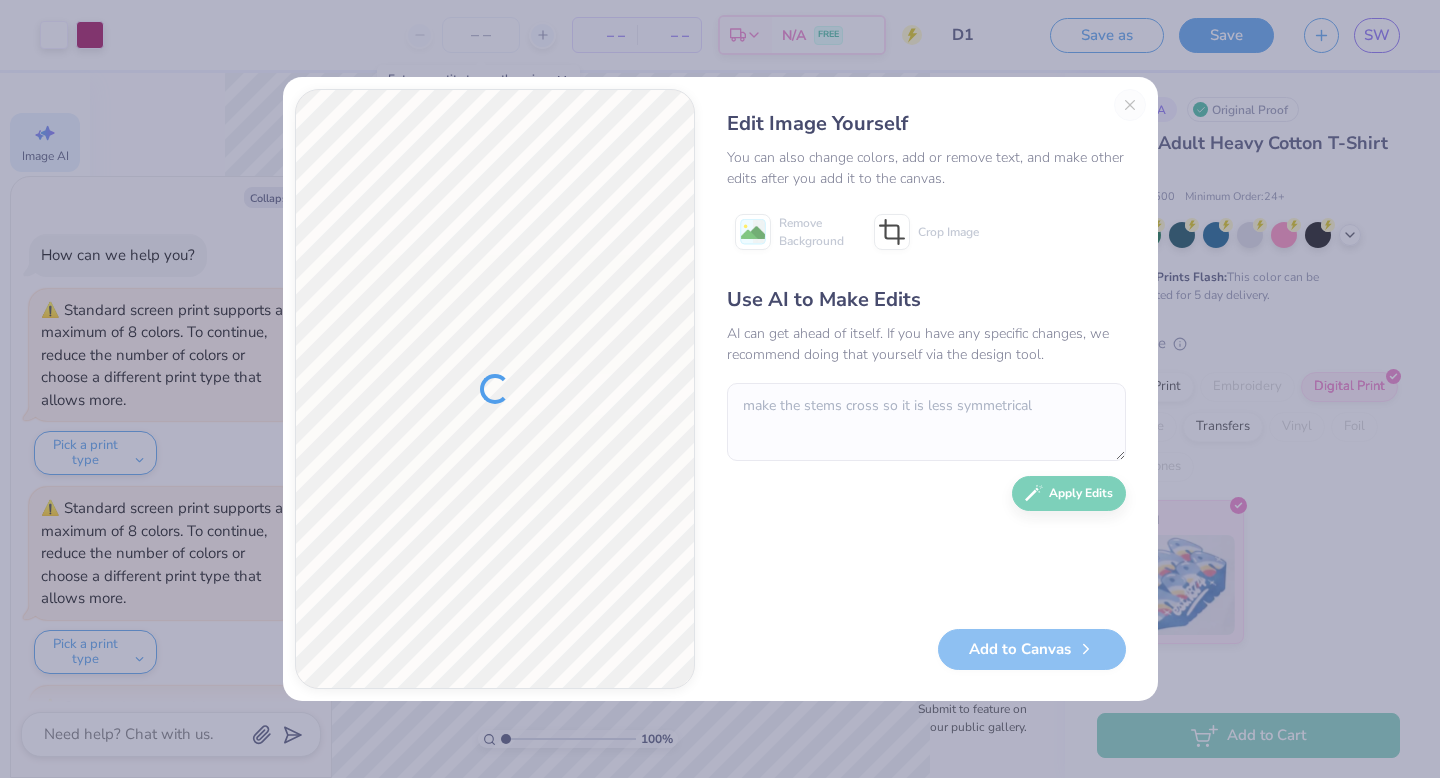 scroll, scrollTop: 0, scrollLeft: 0, axis: both 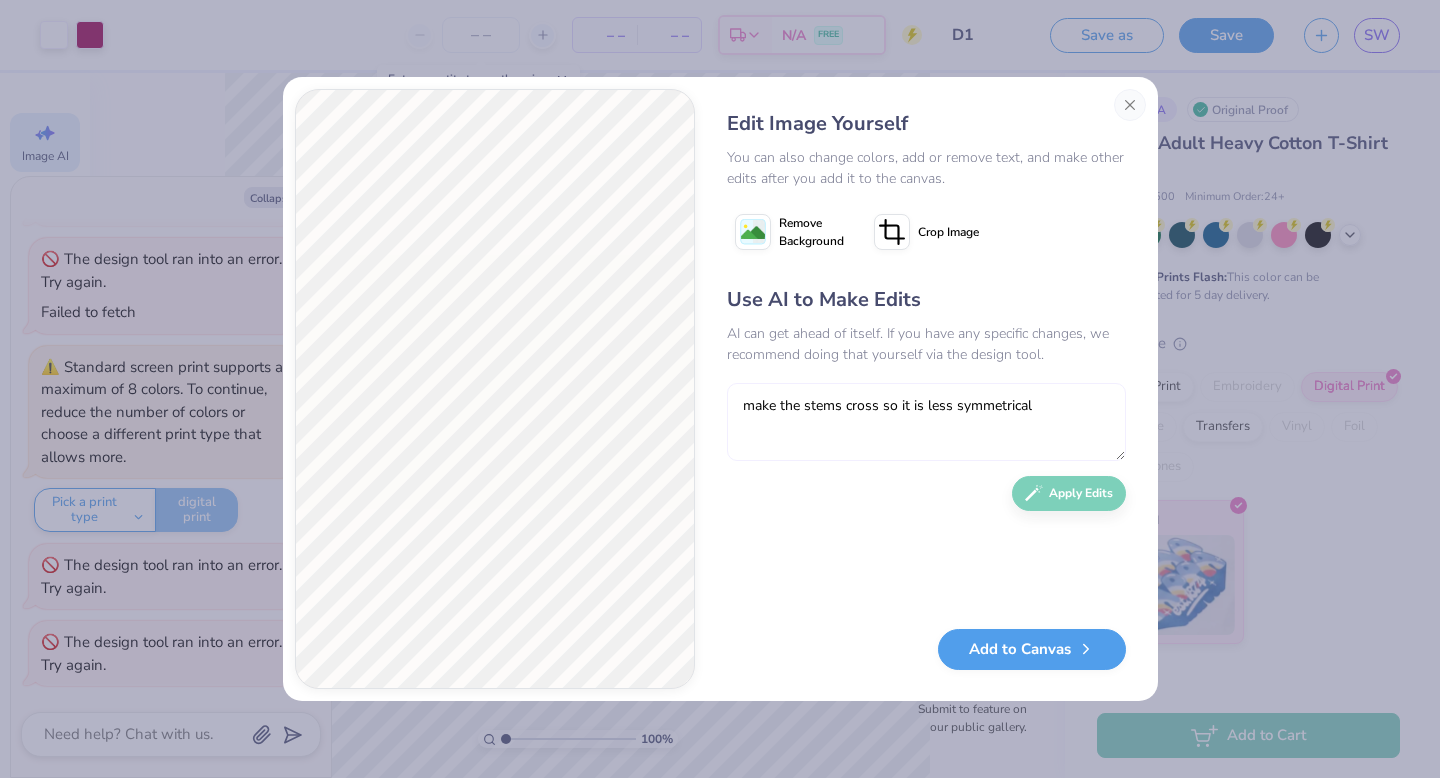 click on "make the stems cross so it is less symmetrical" at bounding box center (926, 422) 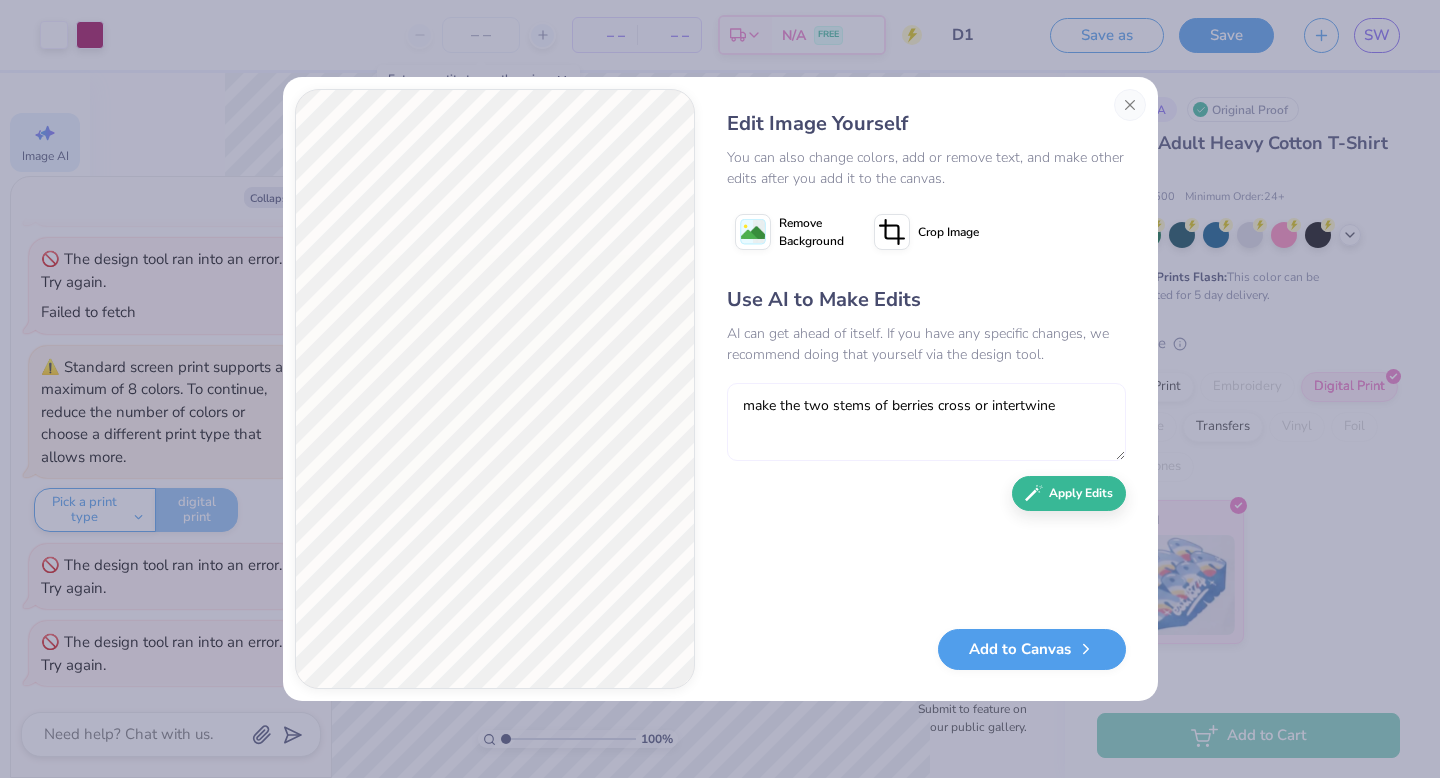 type on "make the two stems of berries cross or intertwine" 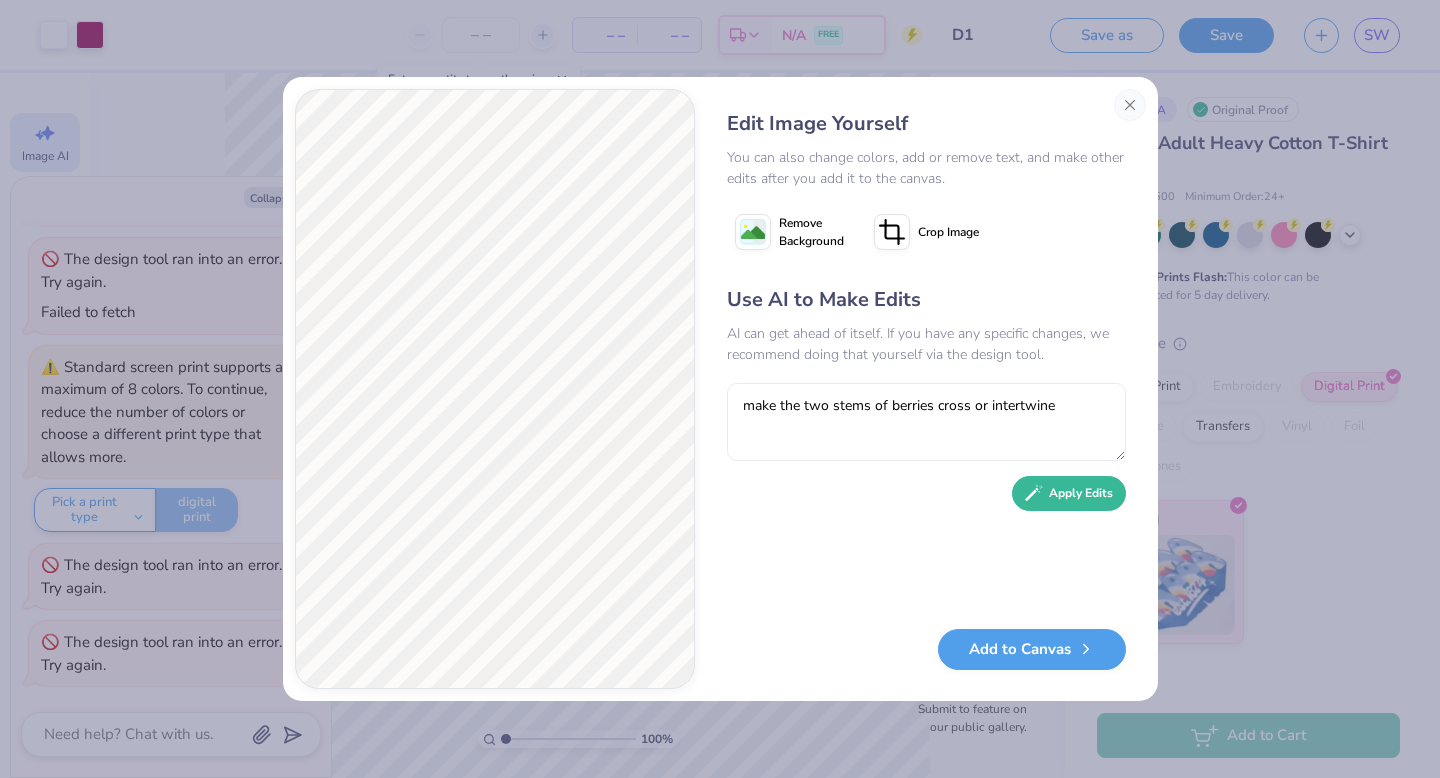 click on "Apply Edits" at bounding box center (1069, 493) 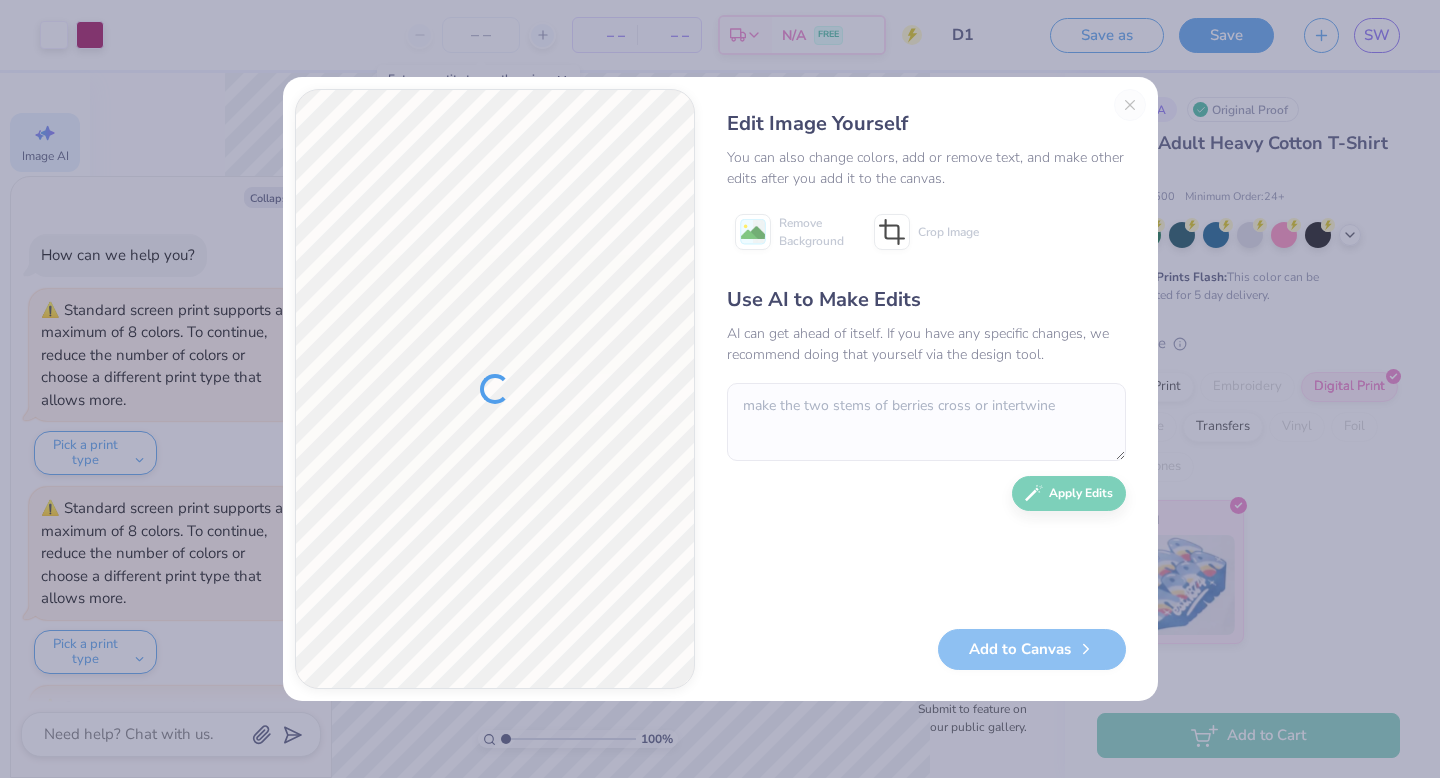 scroll, scrollTop: 0, scrollLeft: 0, axis: both 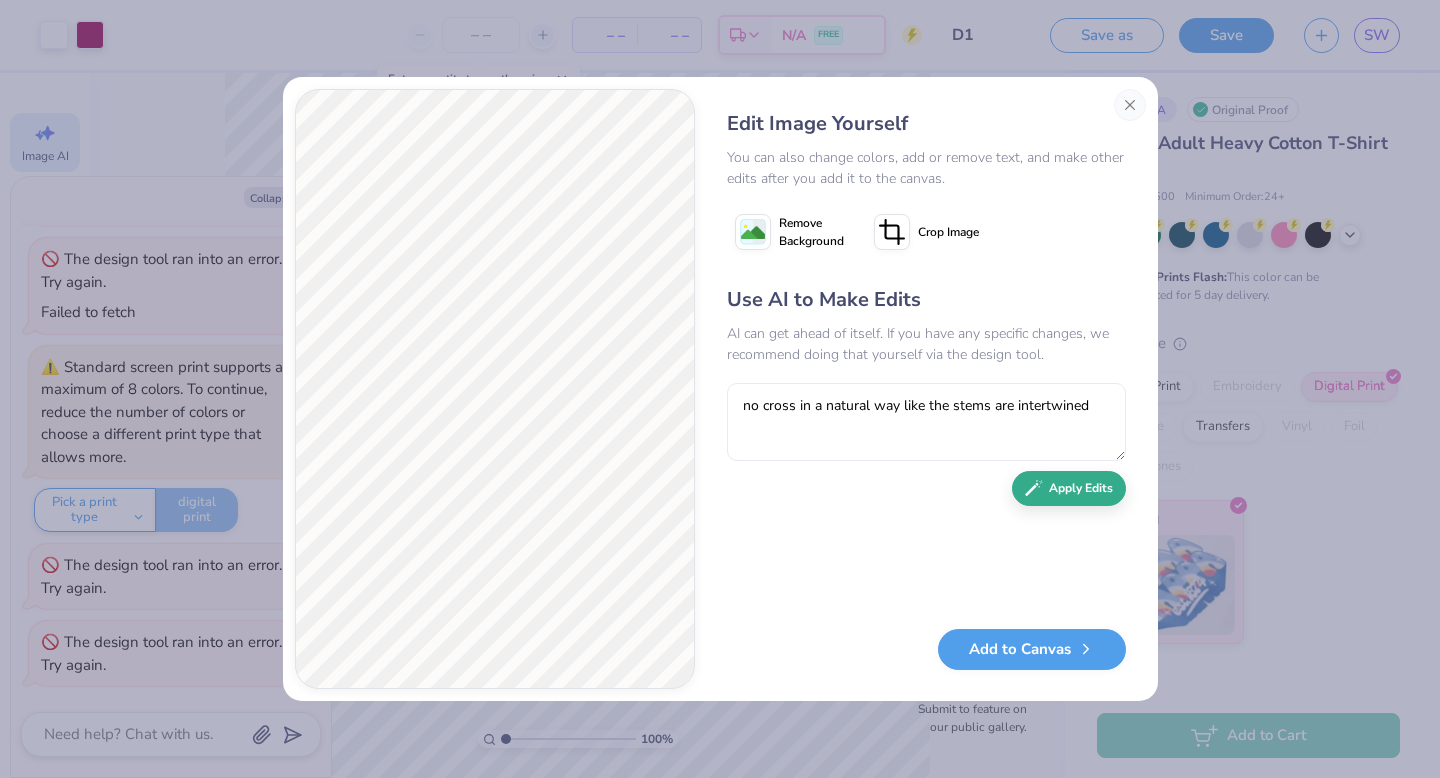 type on "no cross in a natural way like the stems are intertwined" 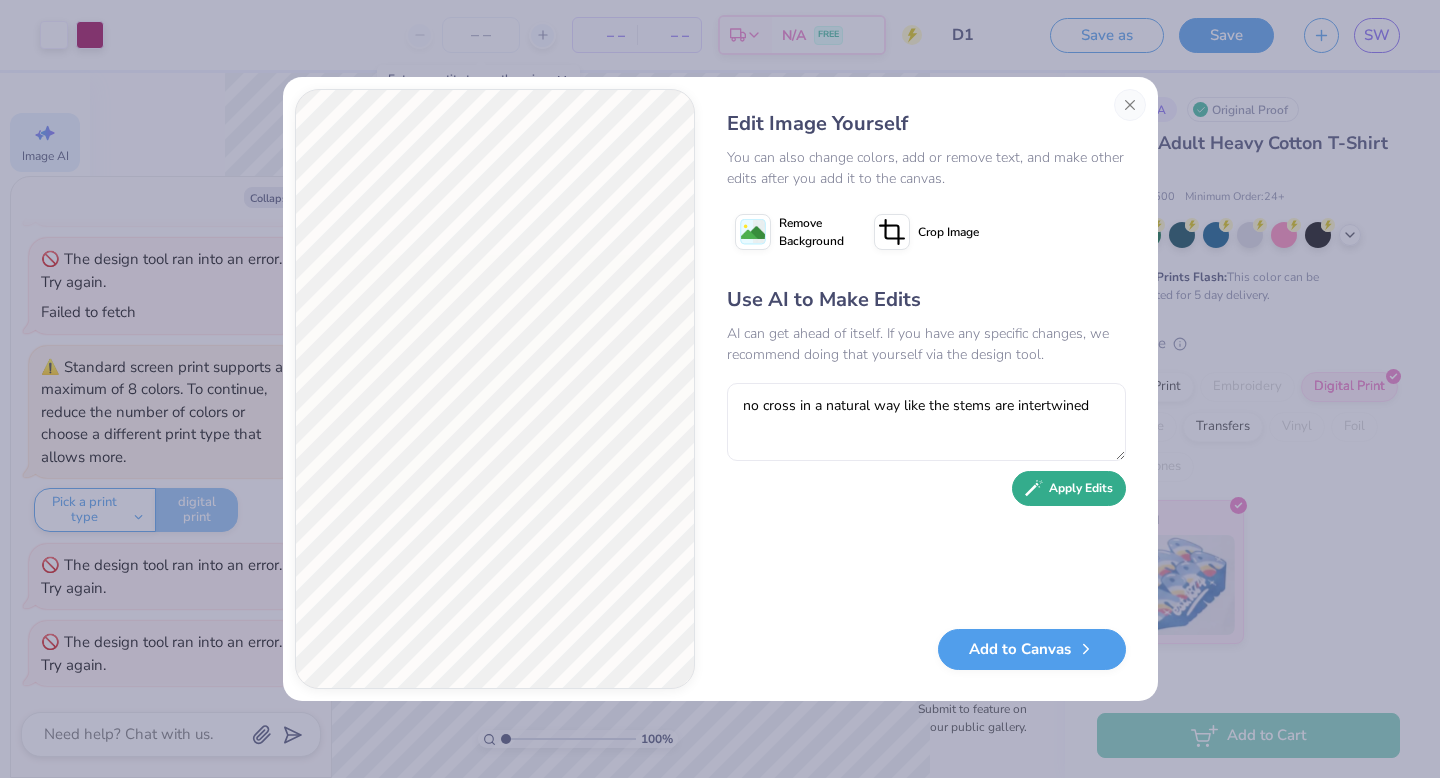 click on "Apply Edits" at bounding box center (1069, 488) 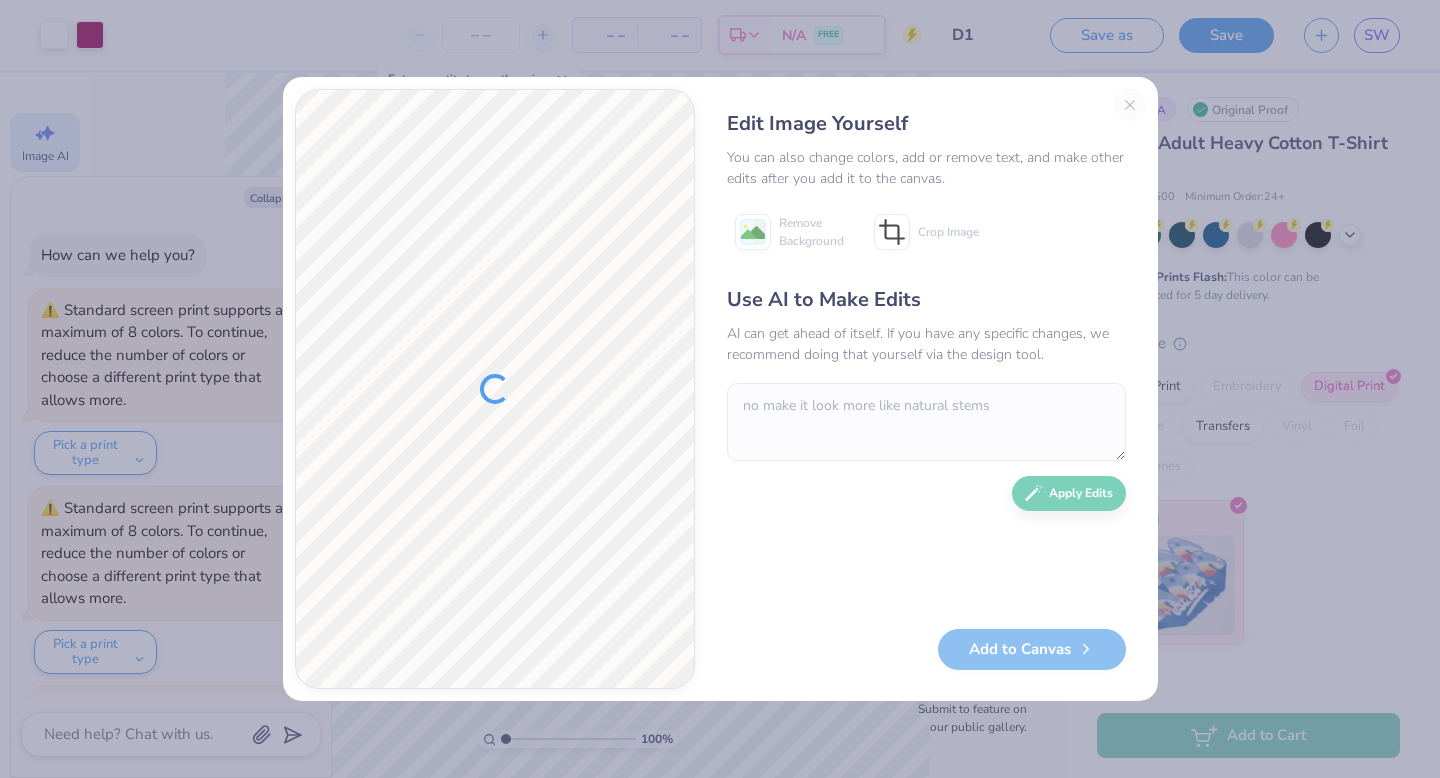scroll, scrollTop: 0, scrollLeft: 0, axis: both 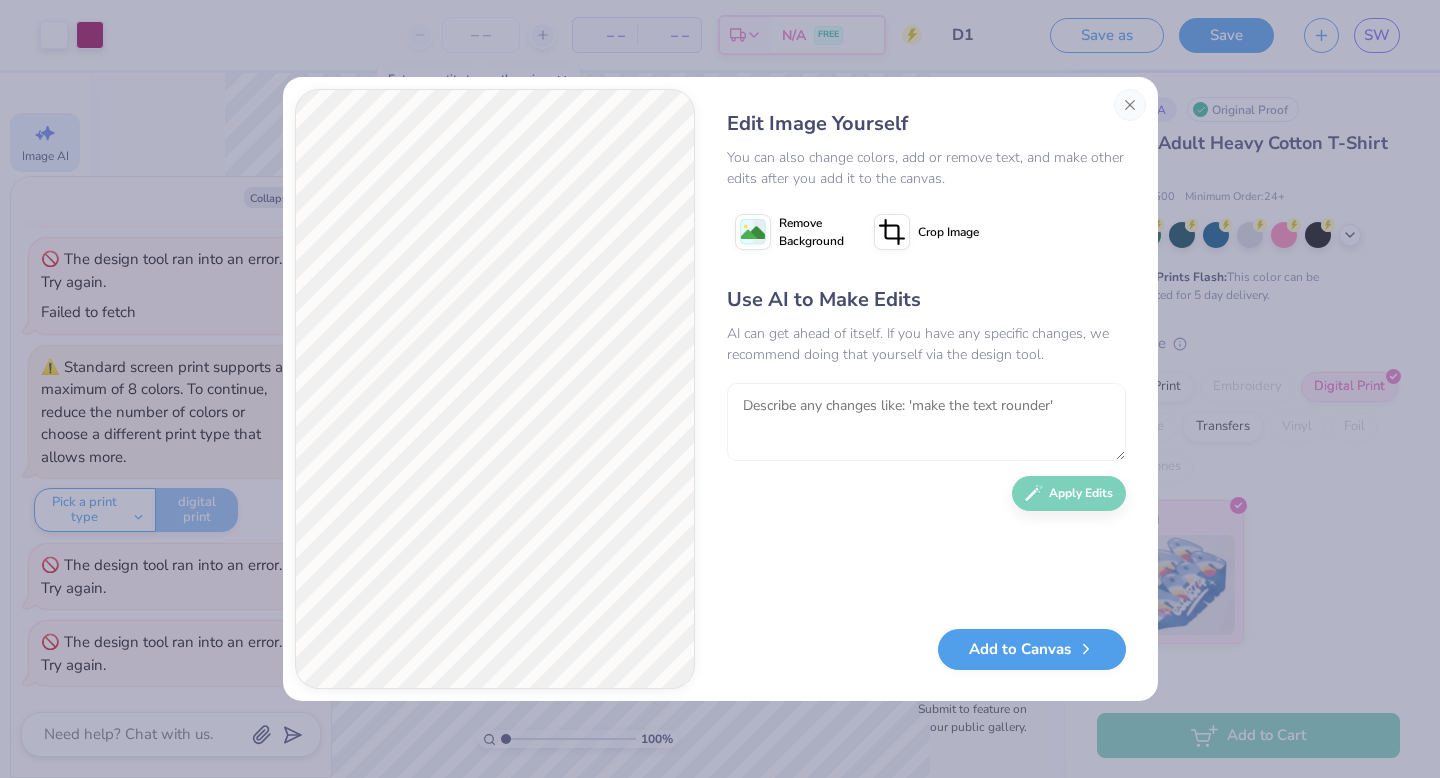 click at bounding box center (926, 422) 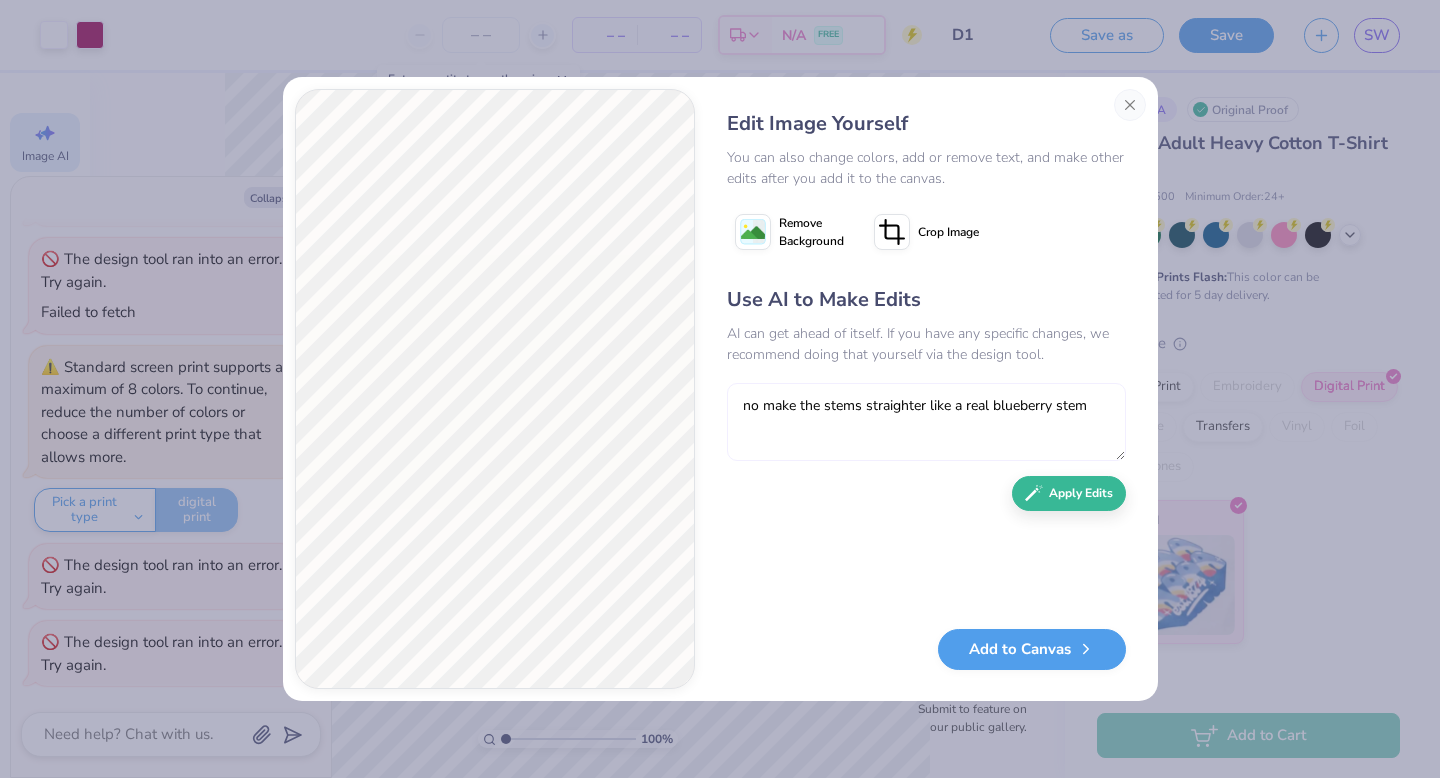 type on "no make the stems straighter like a real blueberry stem" 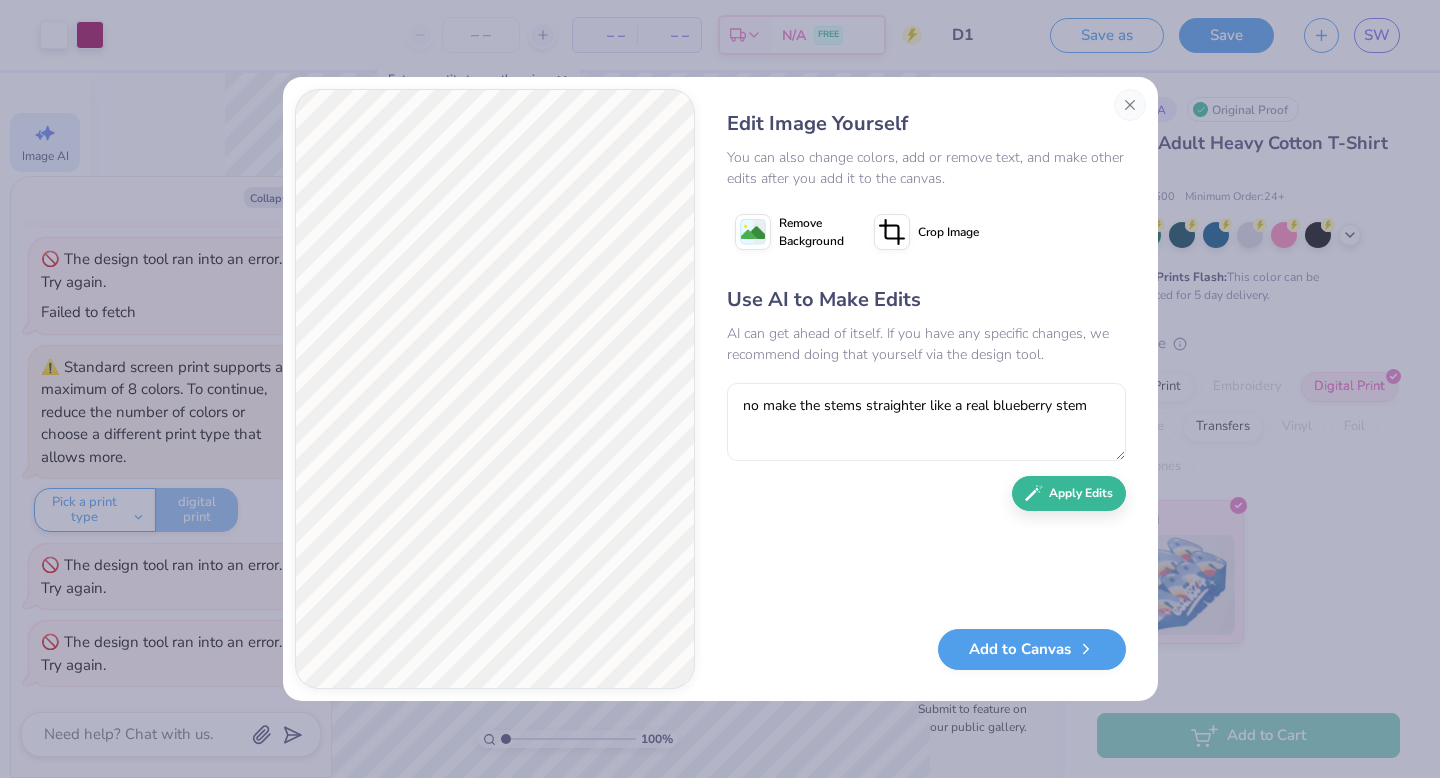click on "Use AI to Make Edits AI can get ahead of itself. If you have any specific changes, we recommend doing that yourself via the design tool. no make the stems straighter like a real blueberry stem
Apply Edits" at bounding box center [926, 447] 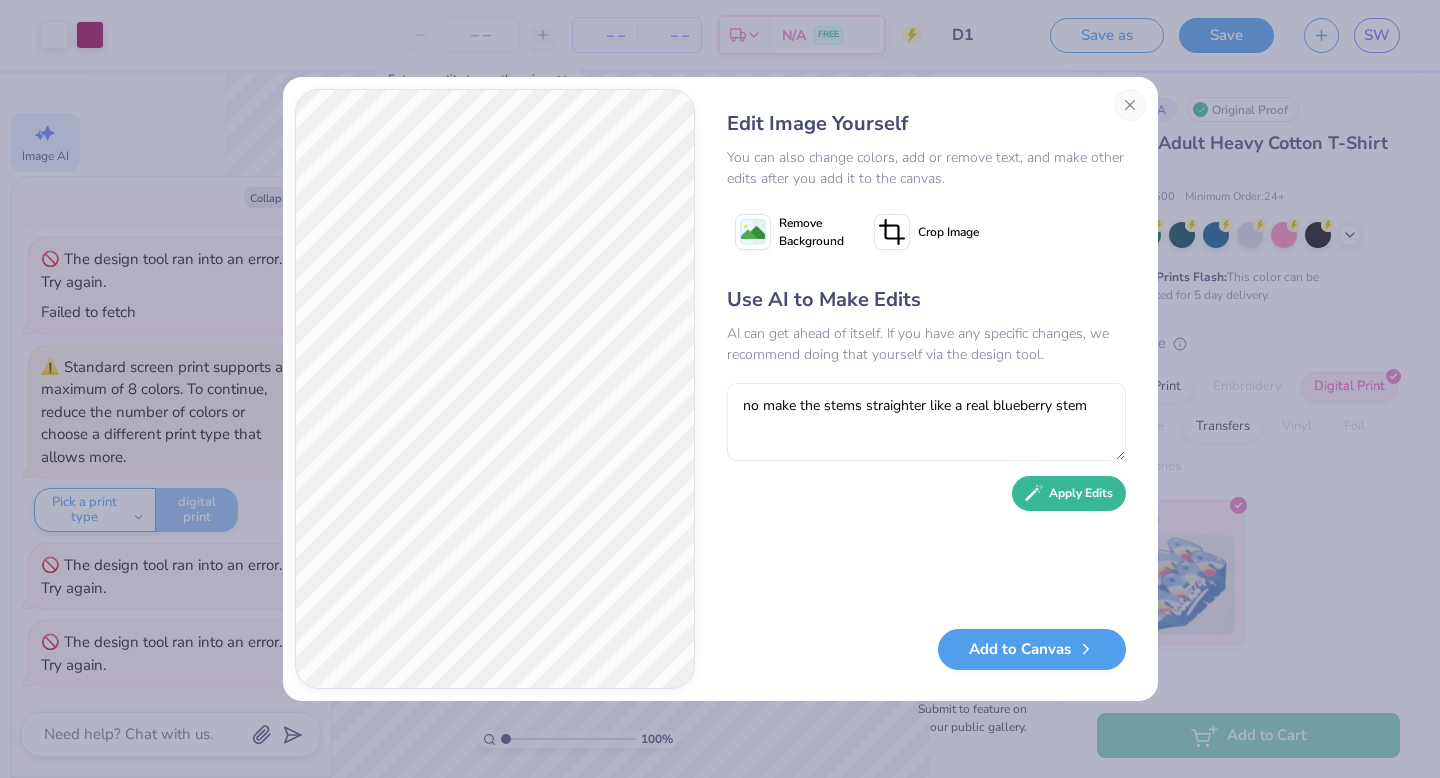 click on "Apply Edits" at bounding box center [1069, 493] 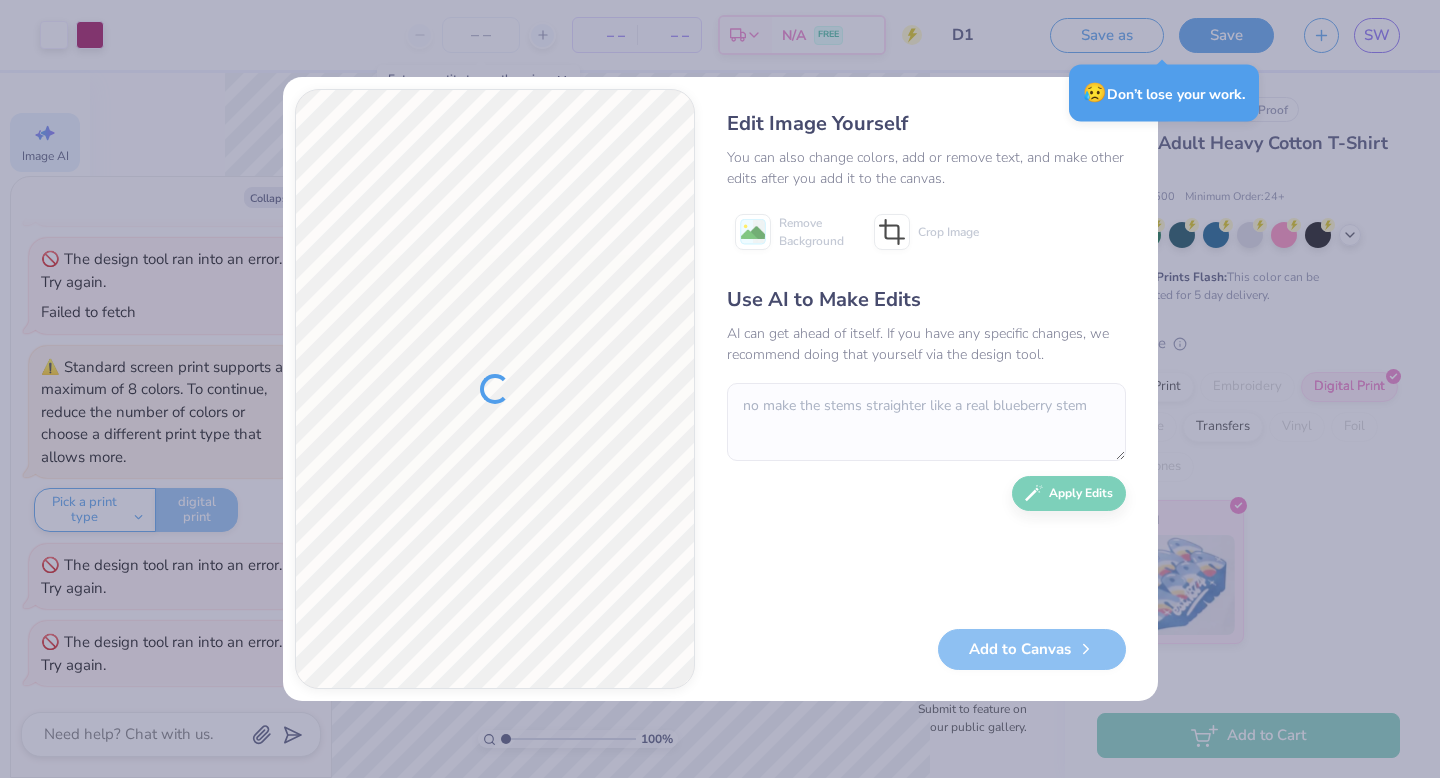 type on "x" 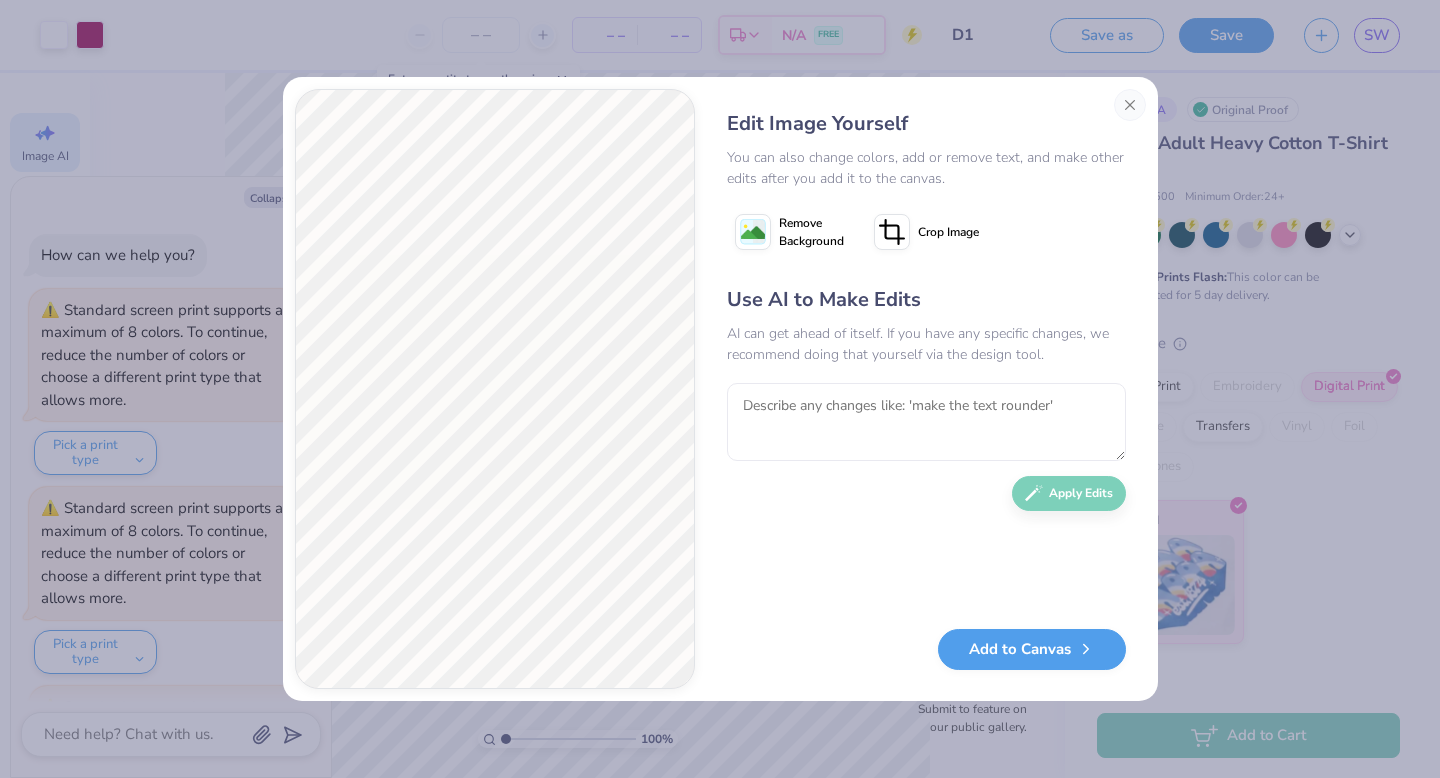 scroll, scrollTop: 0, scrollLeft: 0, axis: both 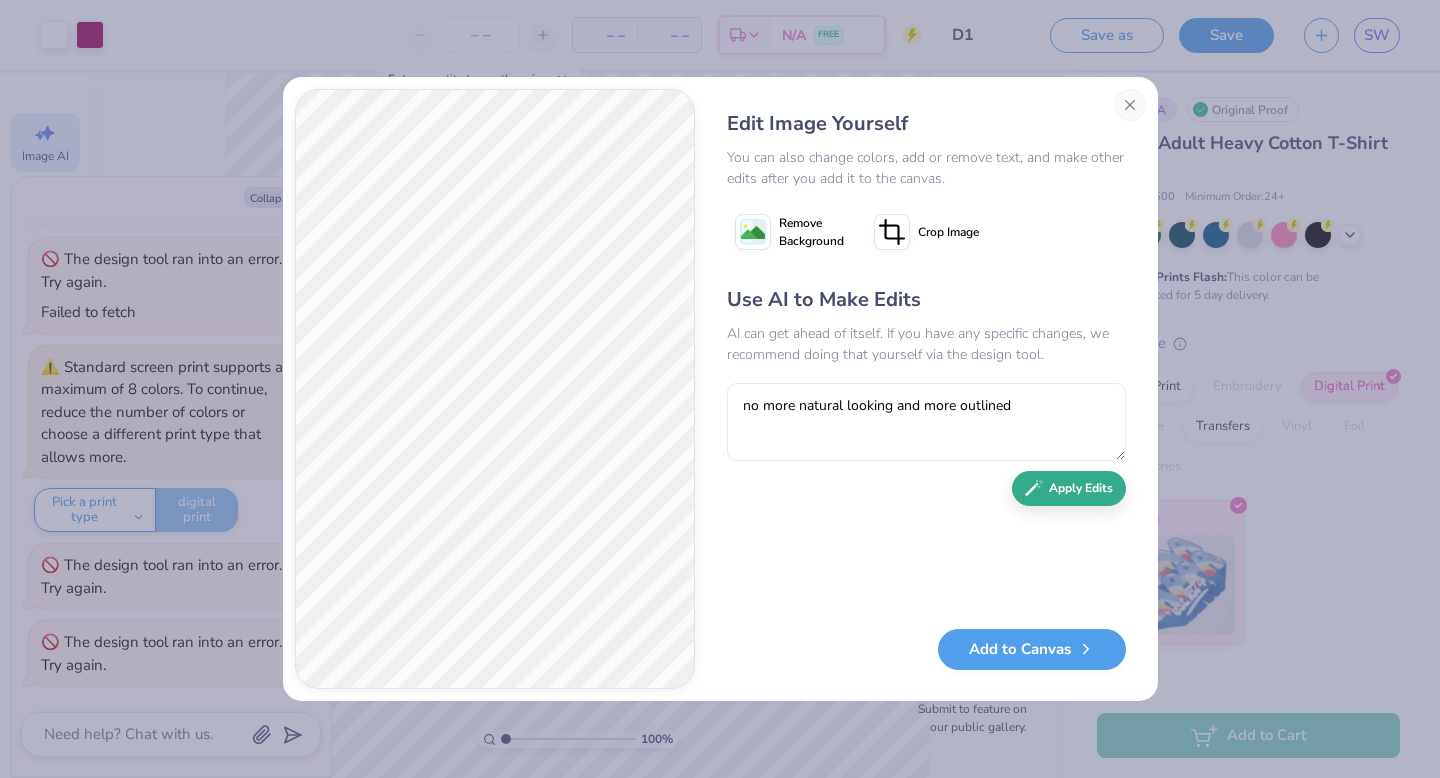 type on "no more natural looking and more outlined" 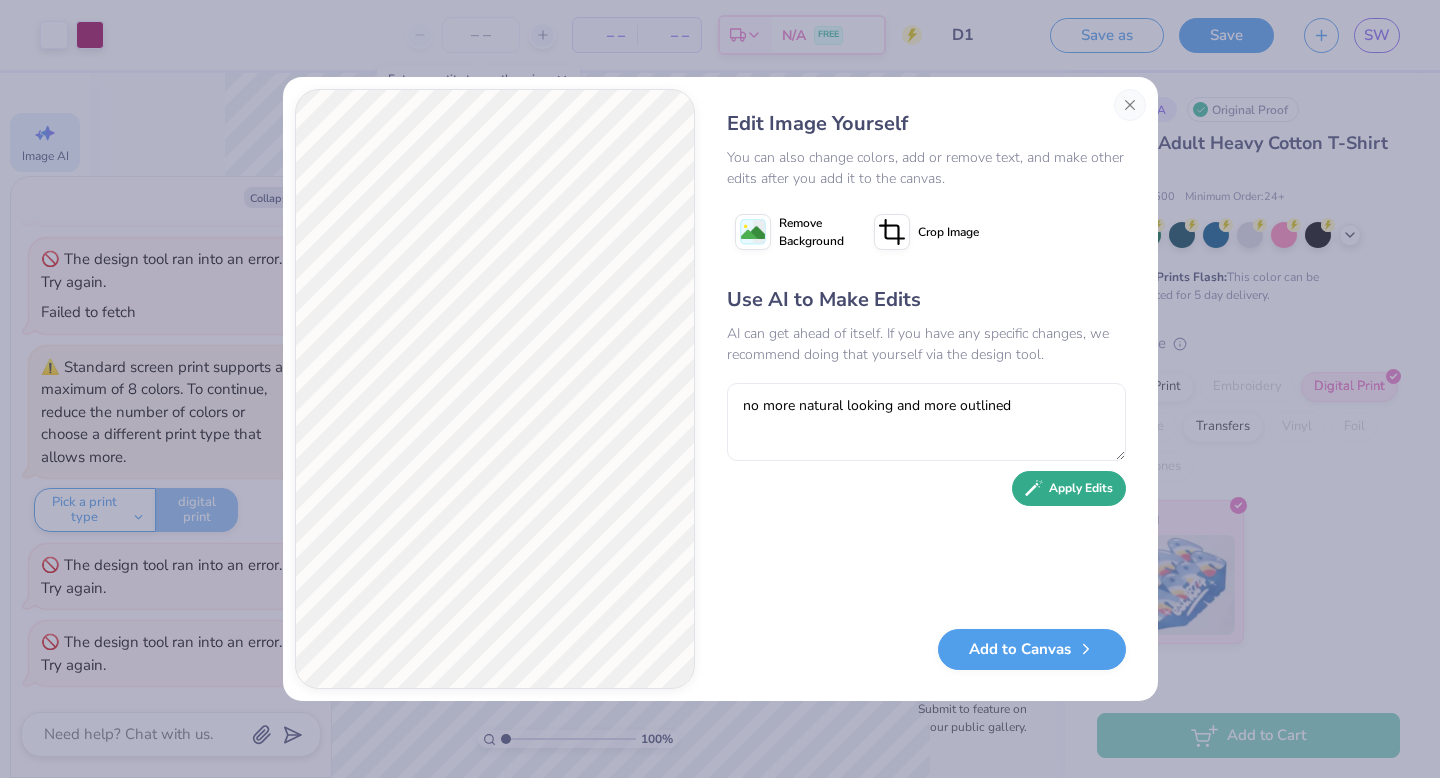 click on "Apply Edits" at bounding box center [1069, 488] 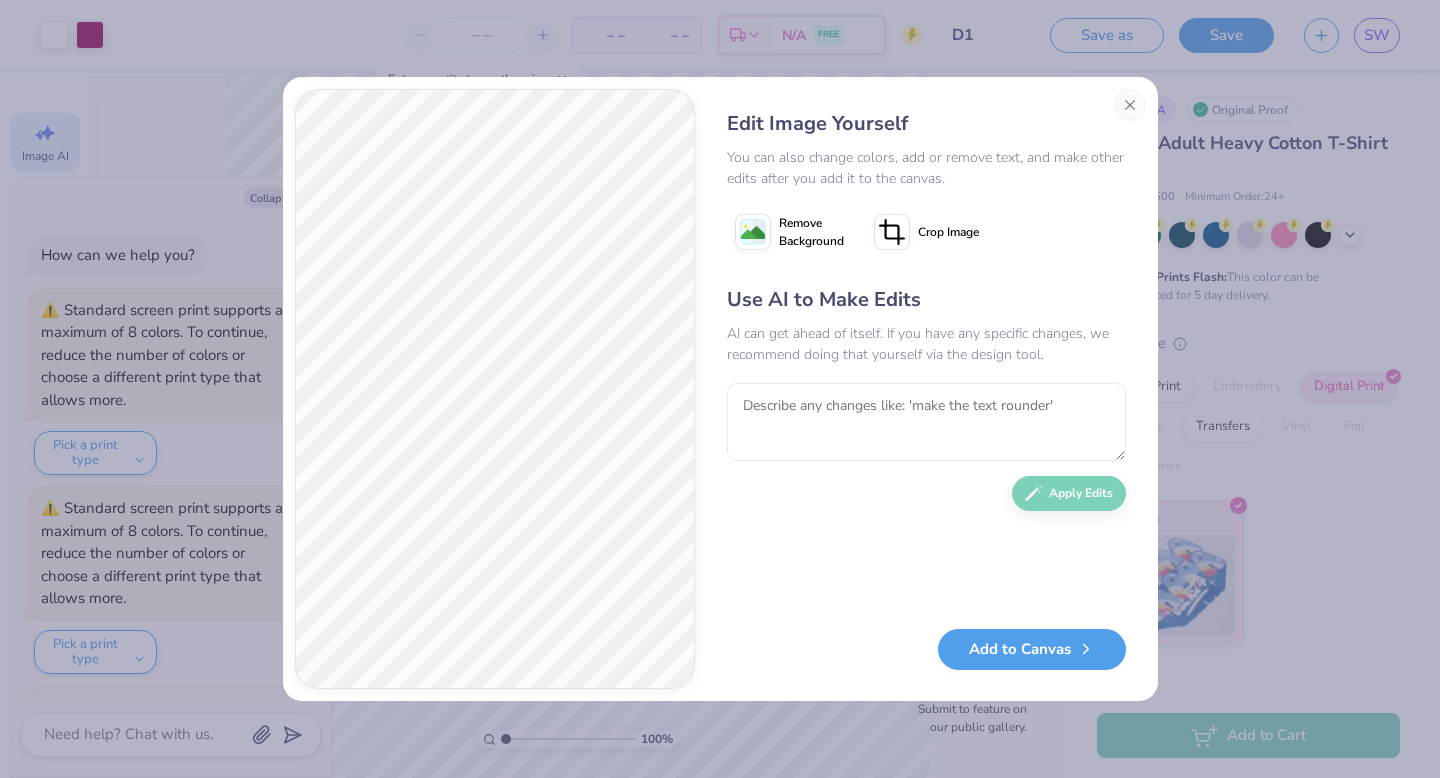 scroll, scrollTop: 0, scrollLeft: 0, axis: both 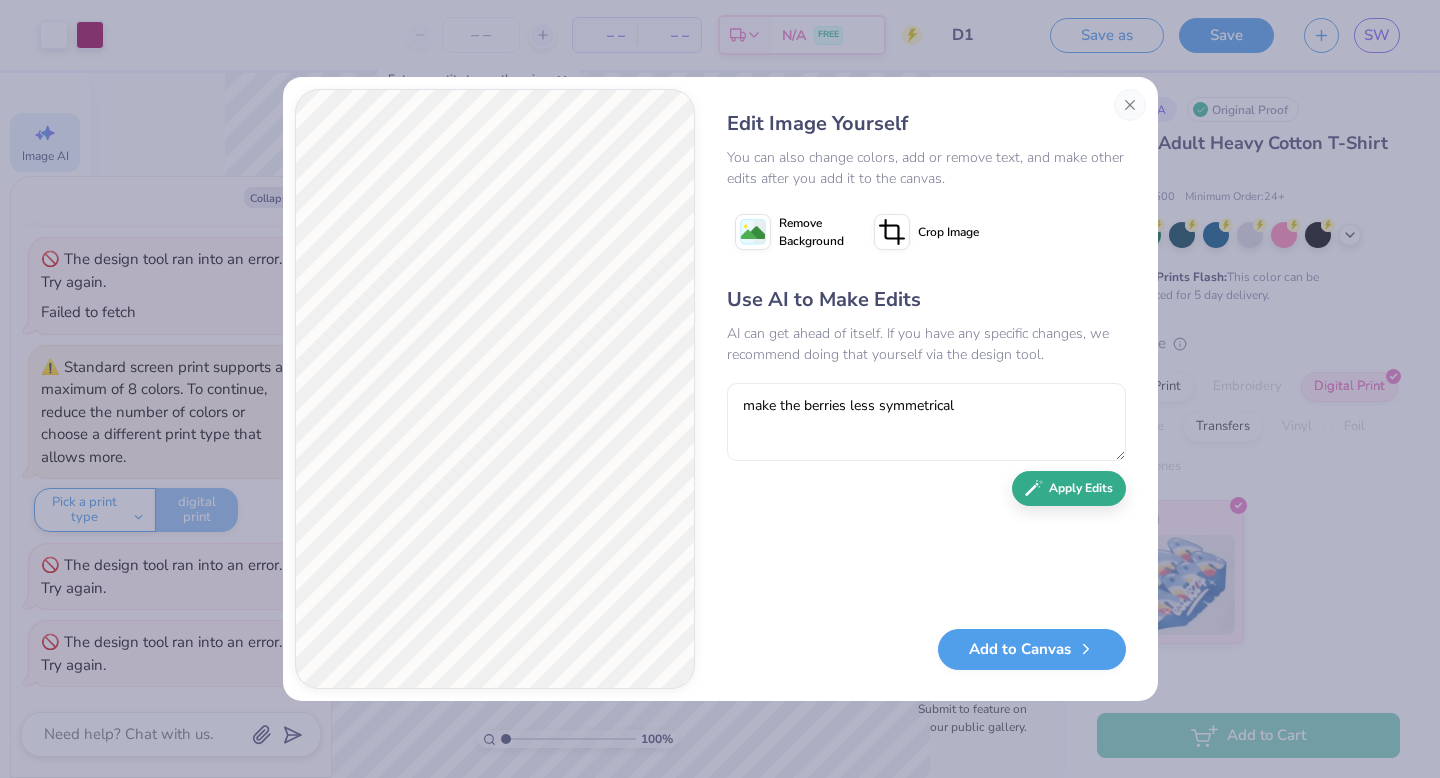 type on "make the berries less symmetrical" 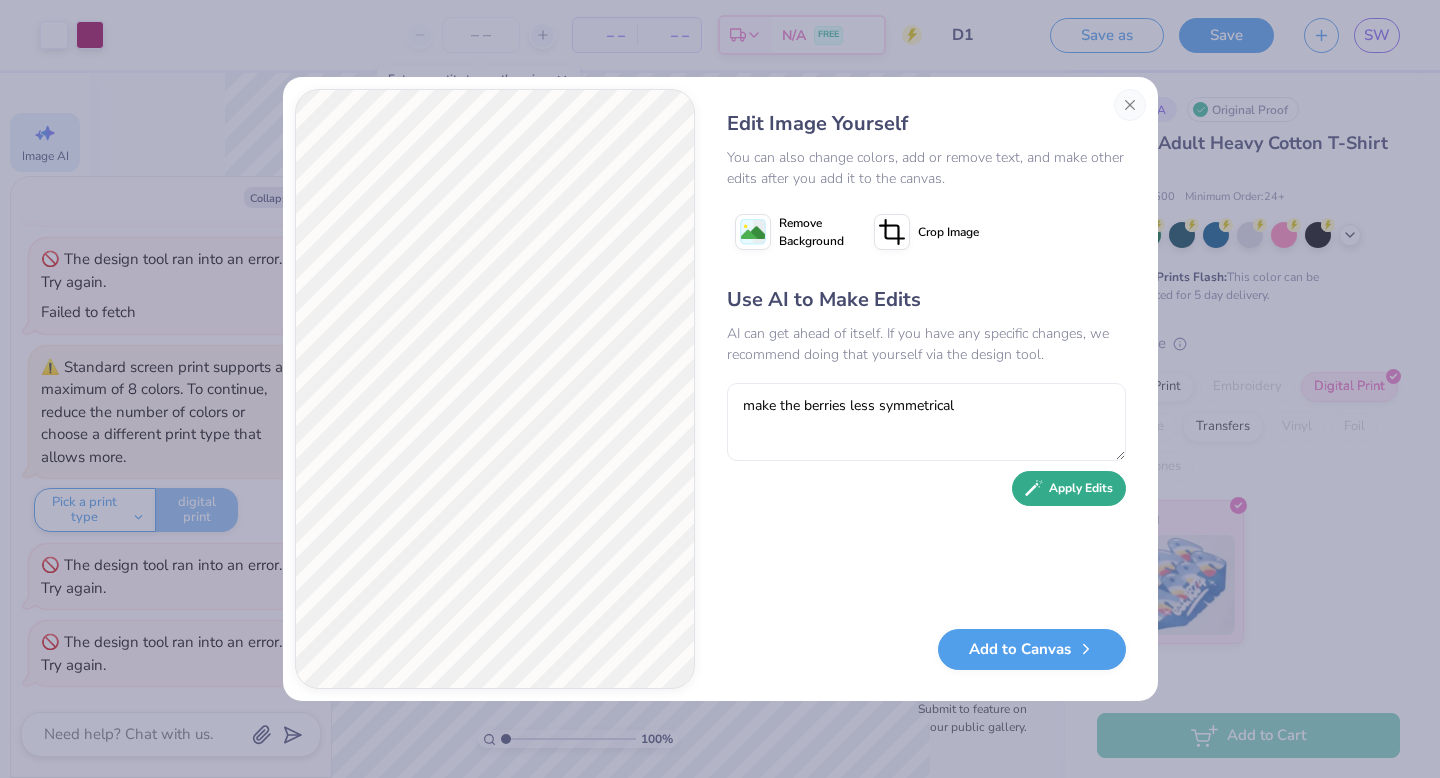 click 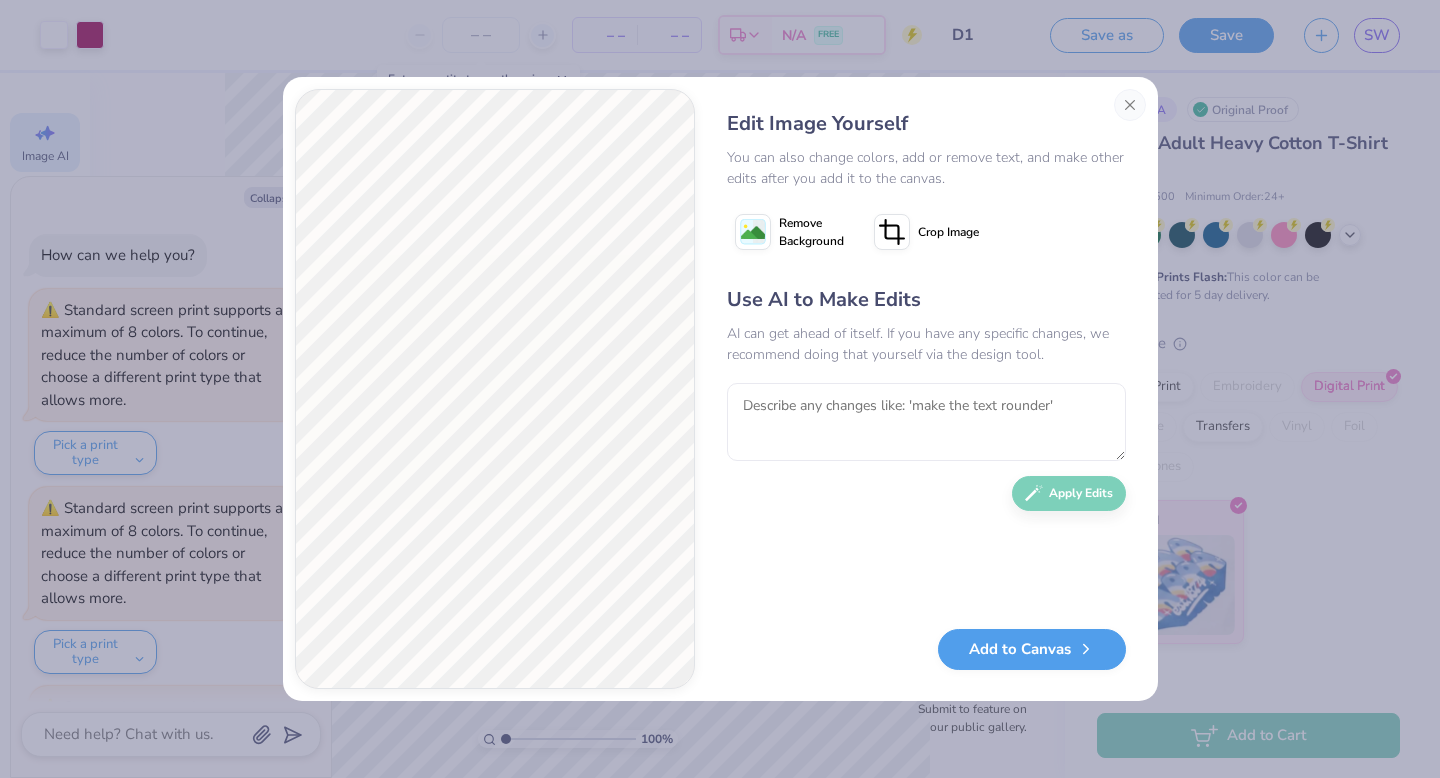 scroll, scrollTop: 0, scrollLeft: 0, axis: both 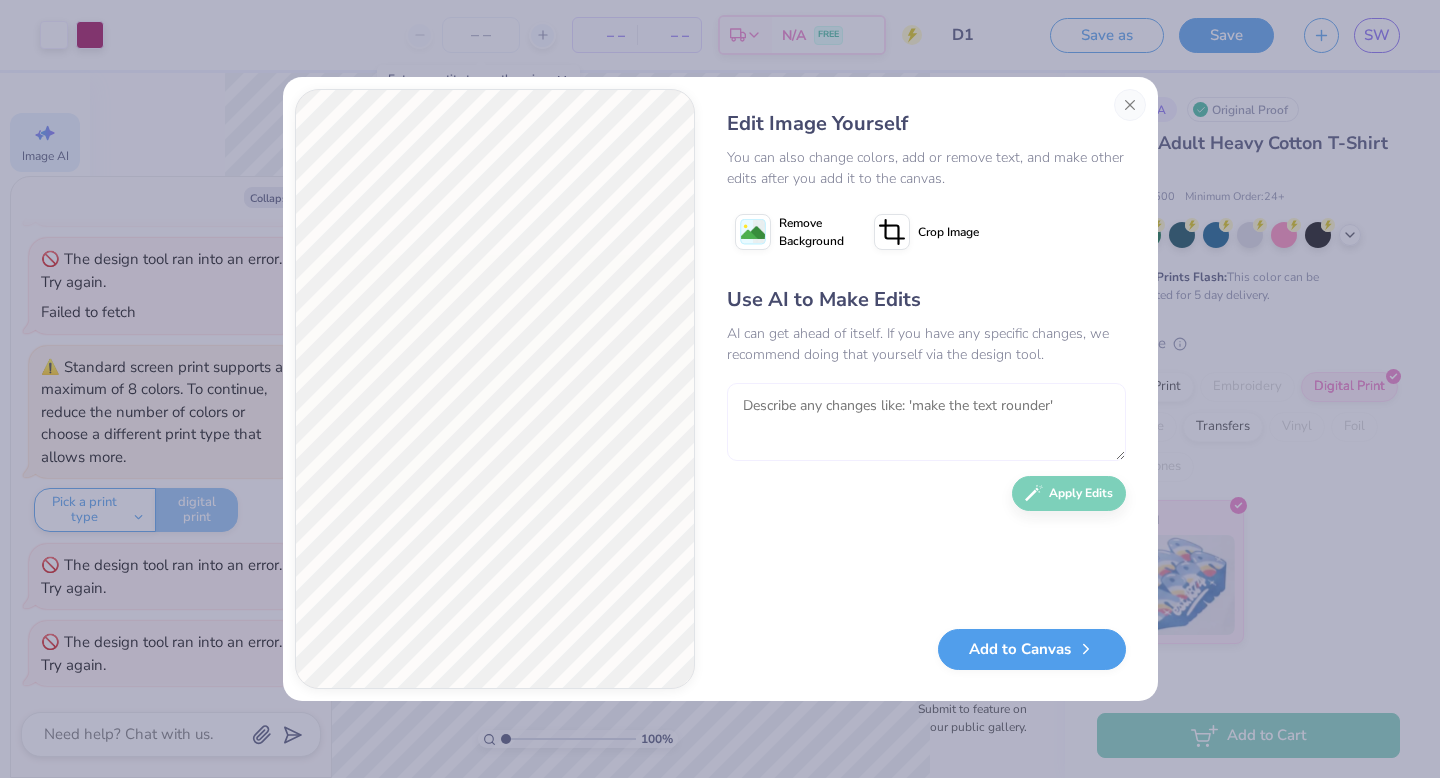 click at bounding box center (926, 422) 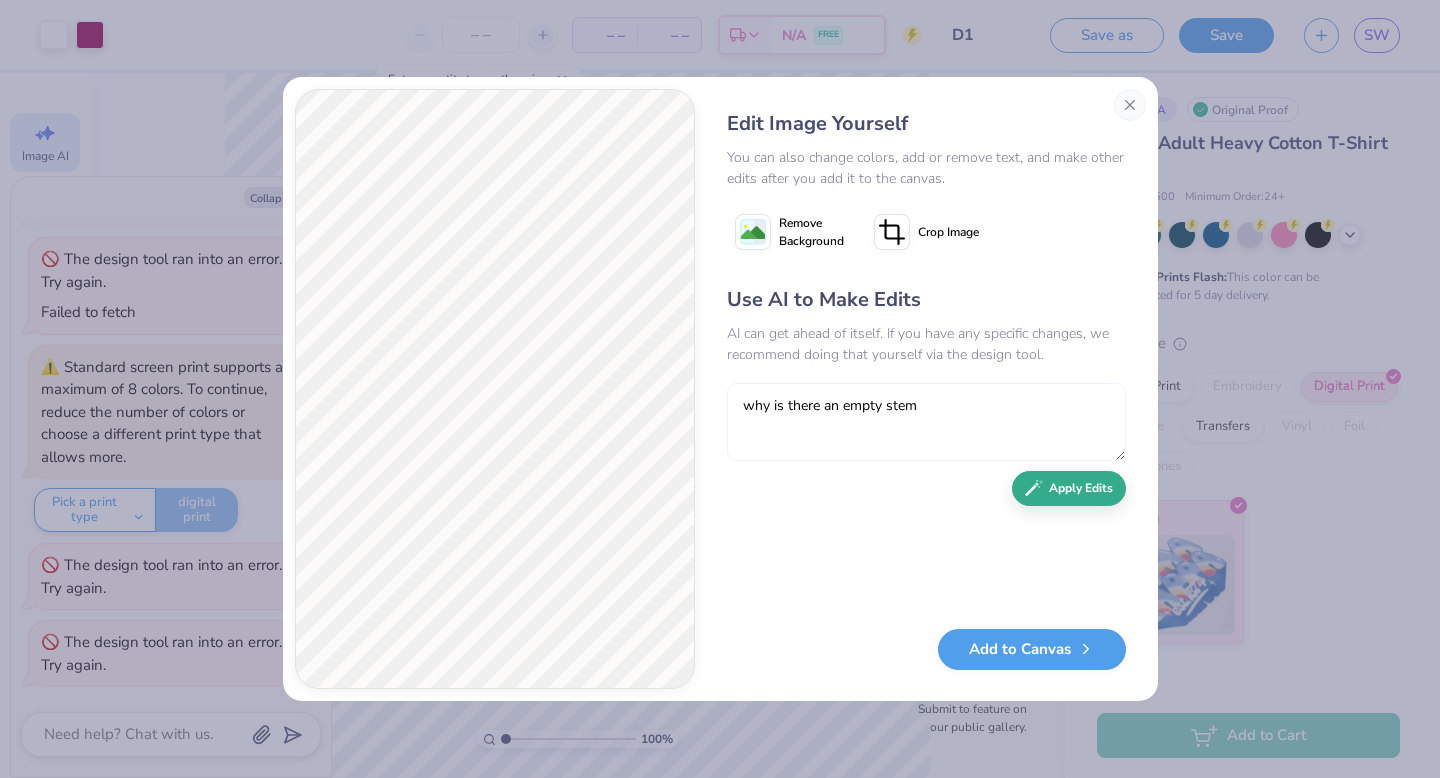 type on "why is there an empty stem" 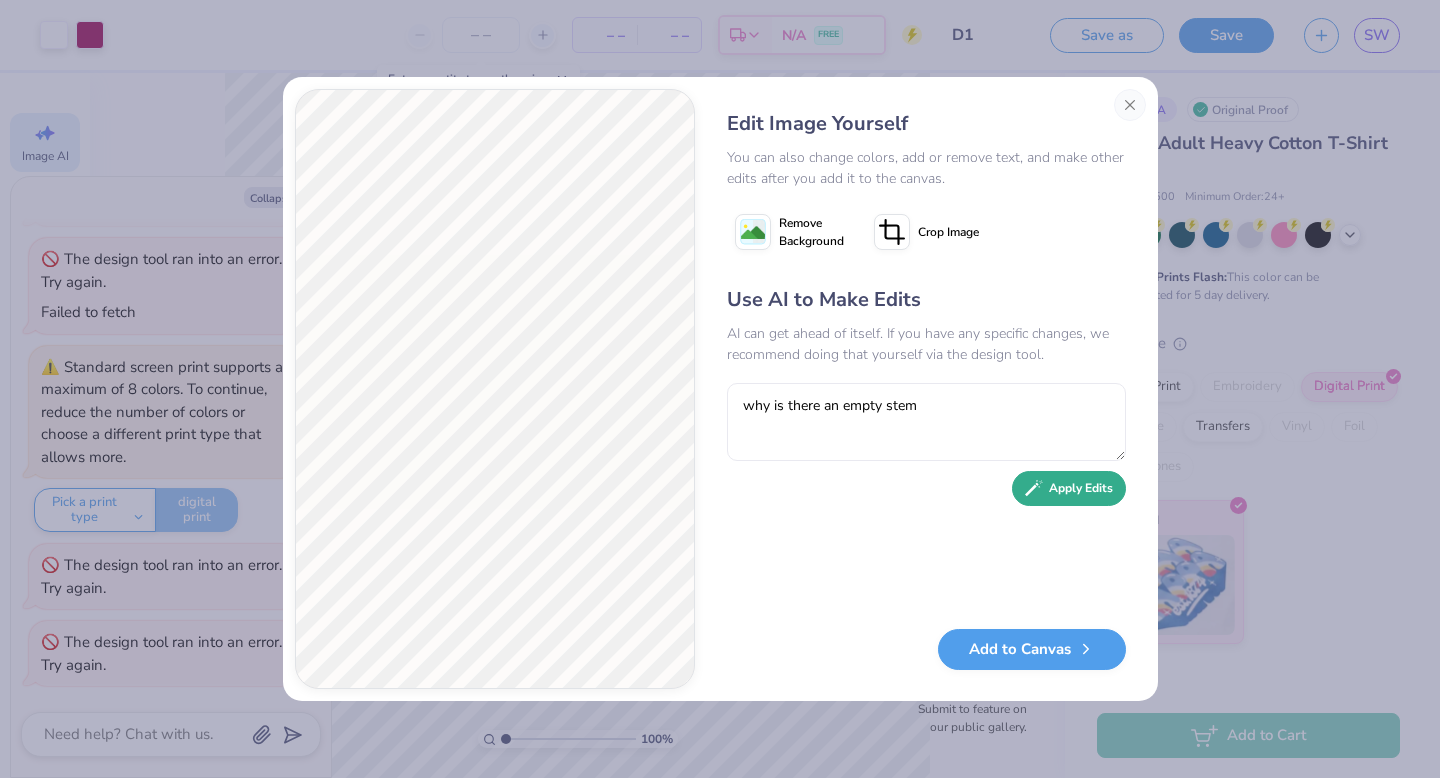 click on "Apply Edits" at bounding box center [1069, 488] 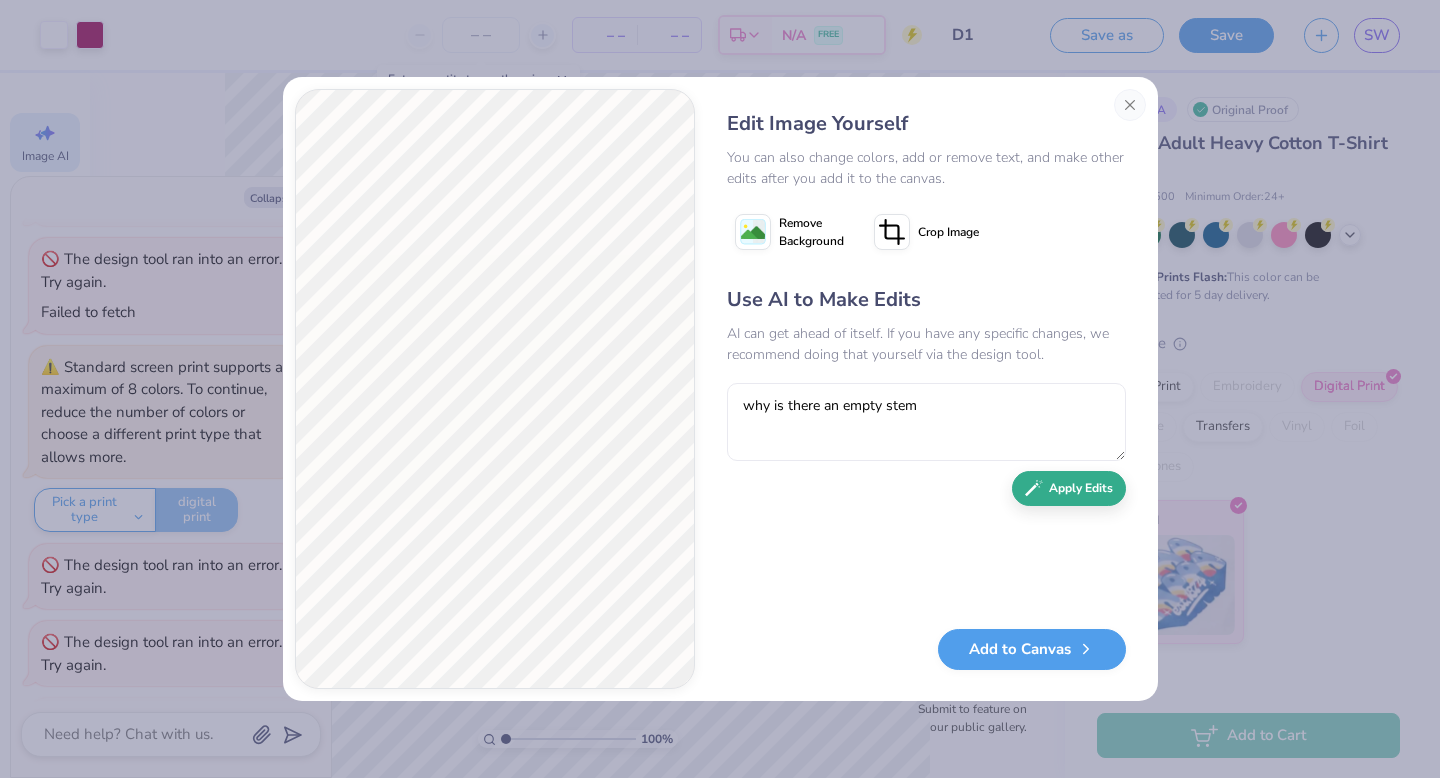 scroll, scrollTop: 2499, scrollLeft: 0, axis: vertical 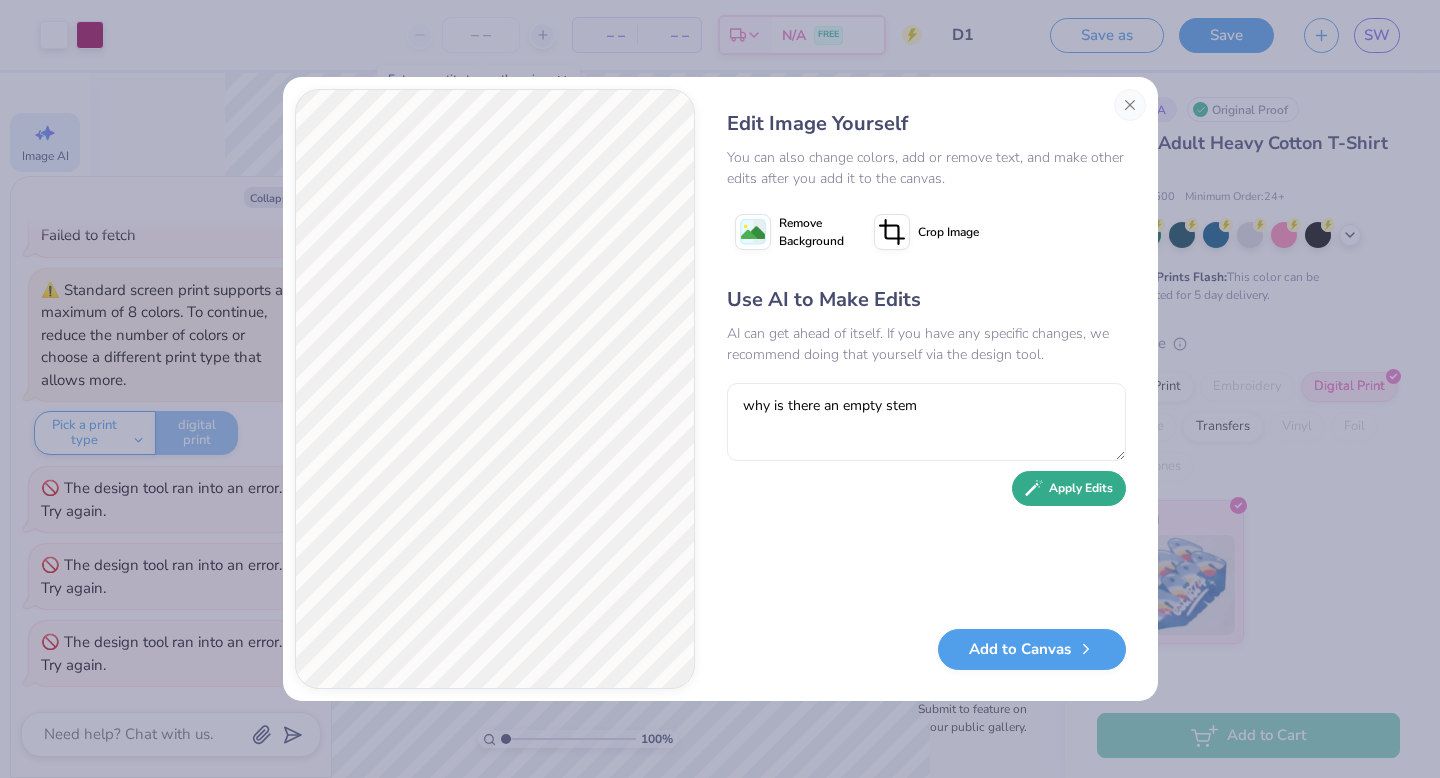 click on "Apply Edits" at bounding box center (1069, 488) 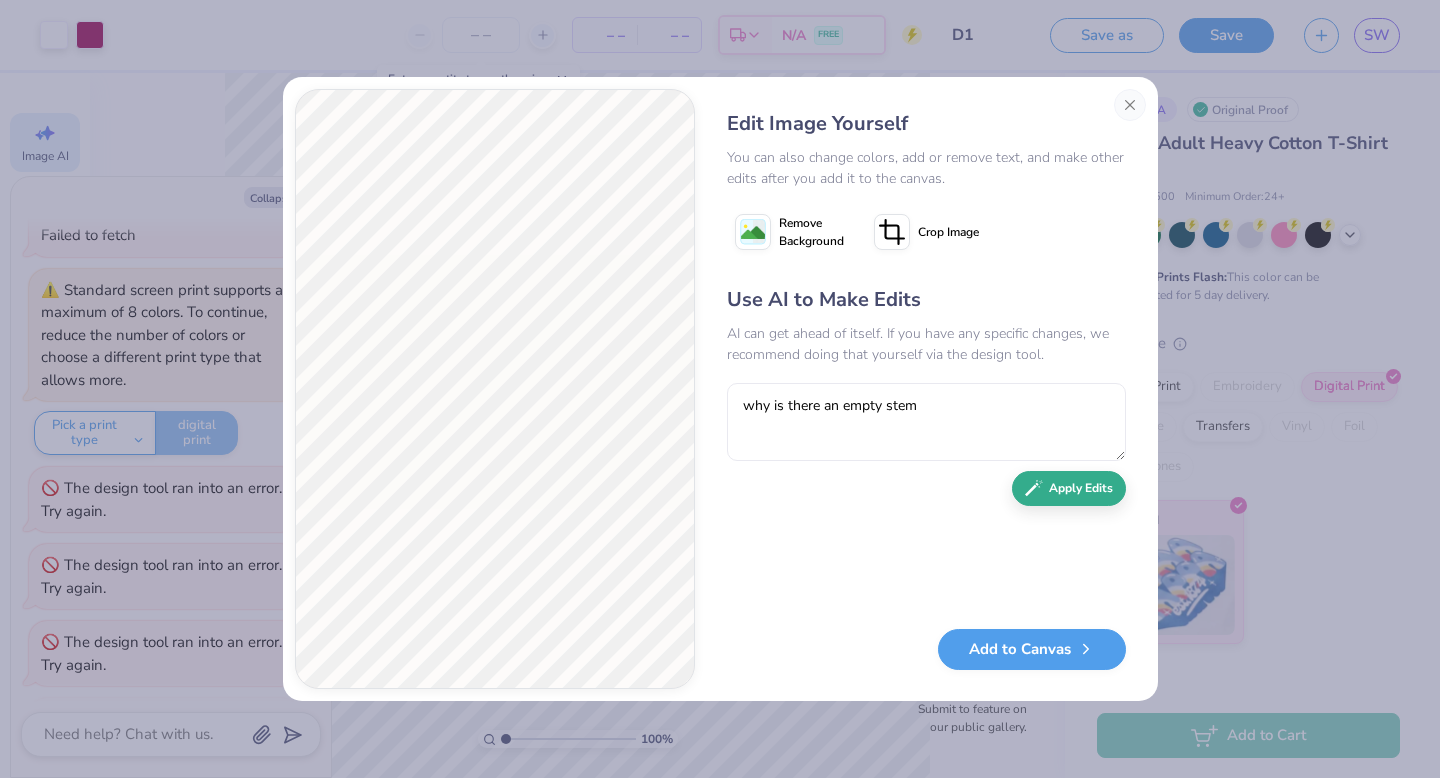type on "x" 